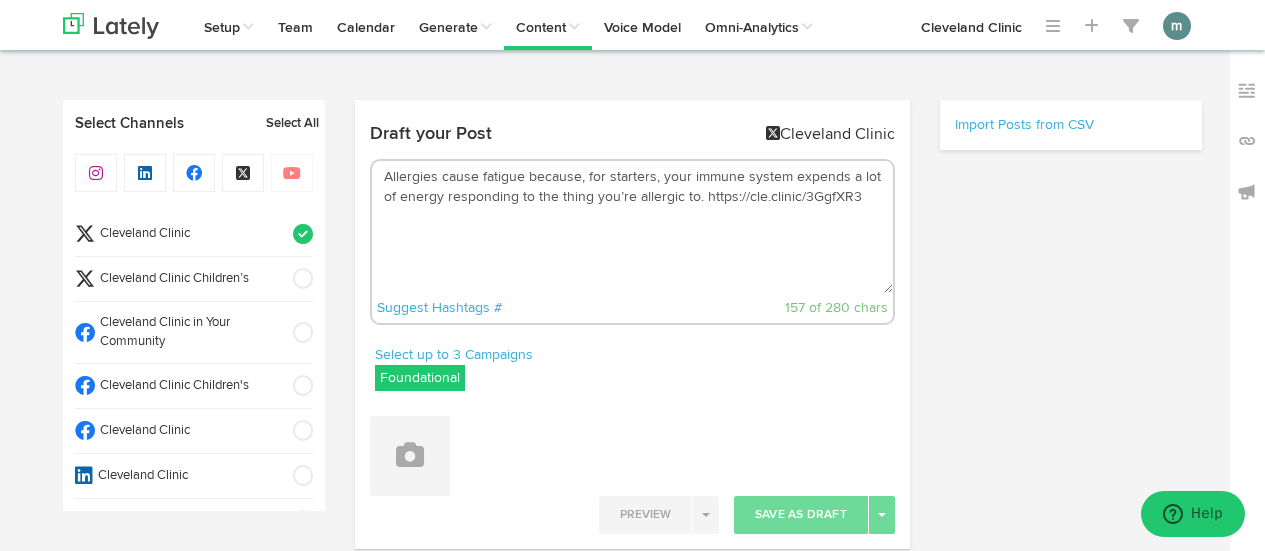 scroll, scrollTop: 0, scrollLeft: 0, axis: both 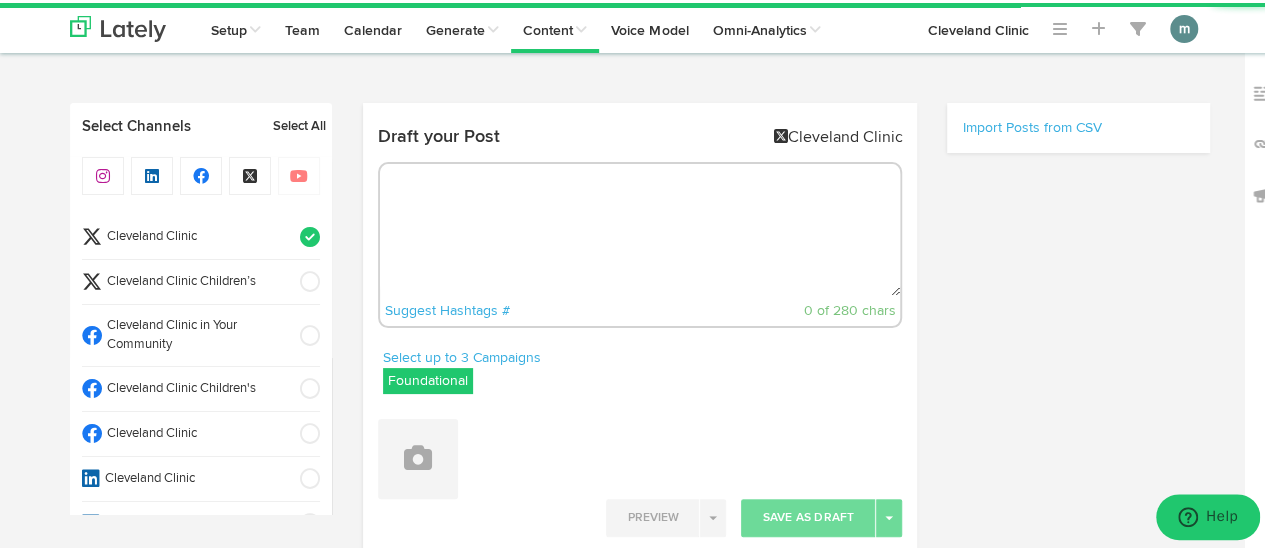 click at bounding box center [640, 227] 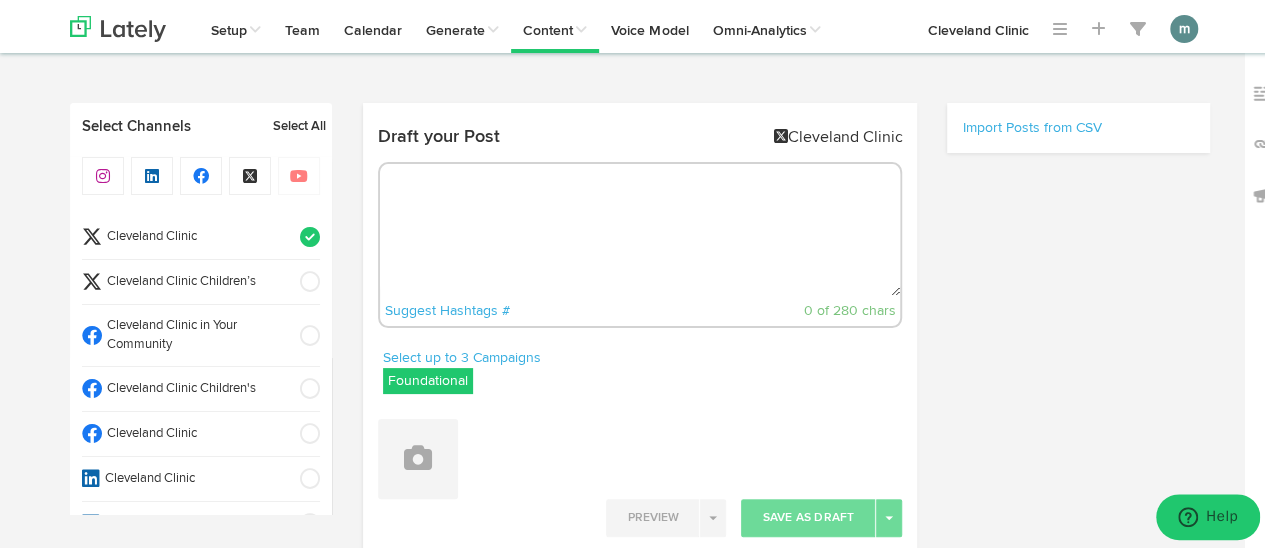 paste on "A gynecology physician explains what free bleeding is, why it’s becoming popular and how to do it safely. https://cle.clinic/4cSxRFk" 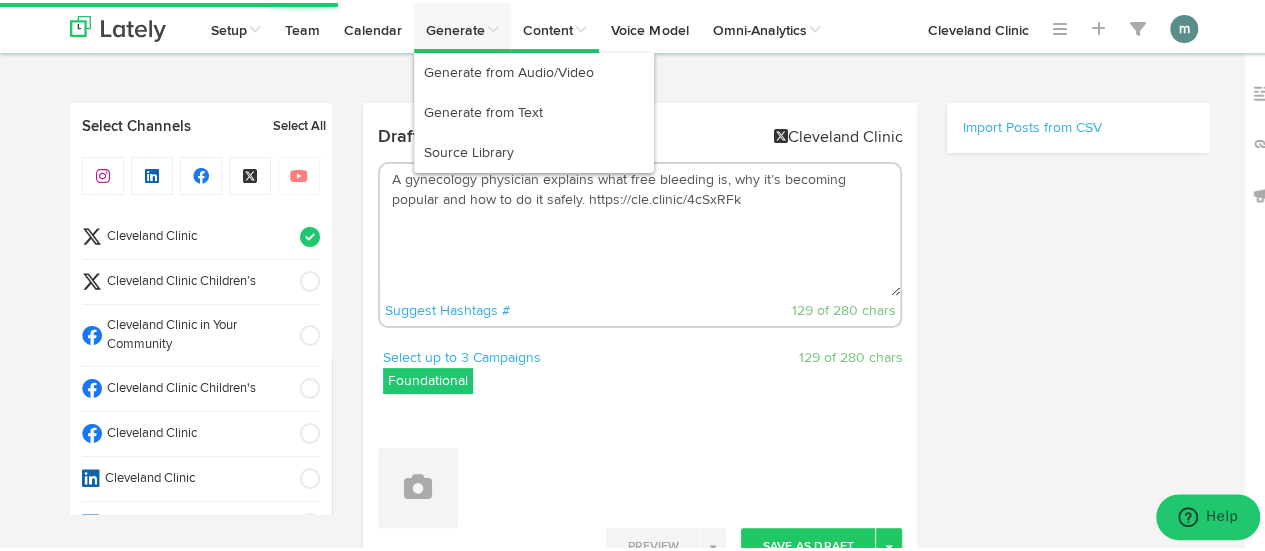 type on "A gynecology physician explains what free bleeding is, why it’s becoming popular and how to do it safely. https://cle.clinic/4cSxRFk" 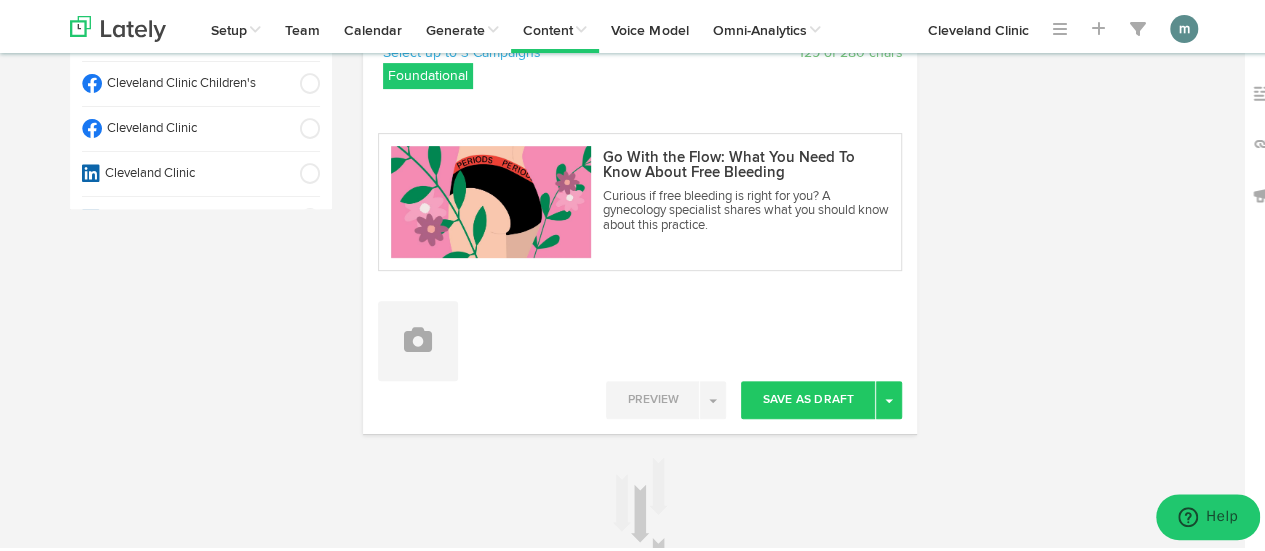 scroll, scrollTop: 400, scrollLeft: 0, axis: vertical 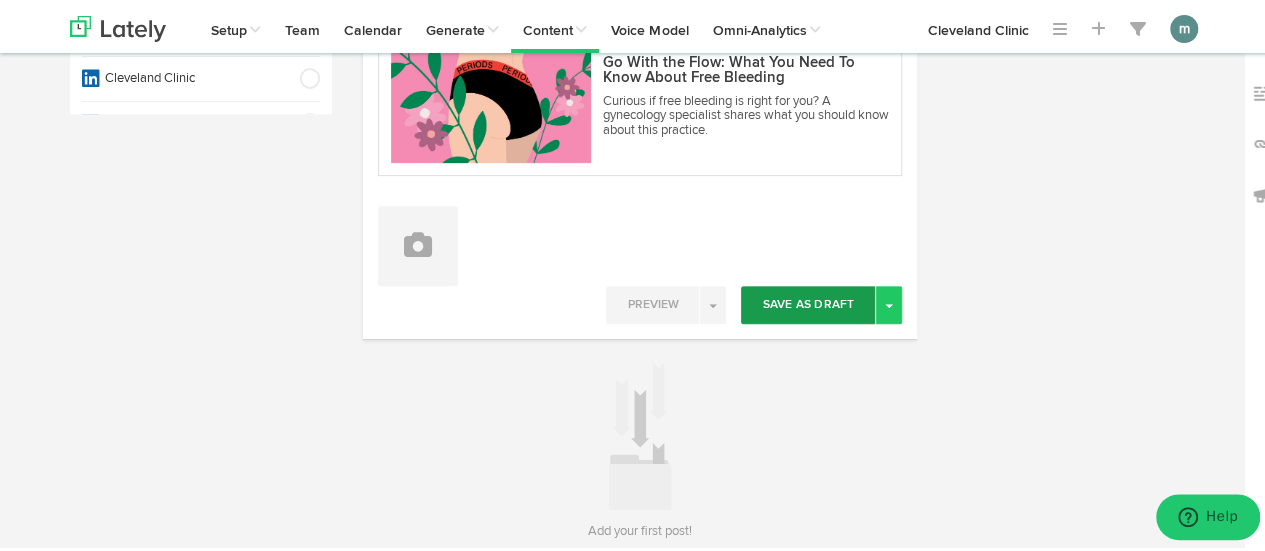 drag, startPoint x: 882, startPoint y: 305, endPoint x: 867, endPoint y: 311, distance: 16.155495 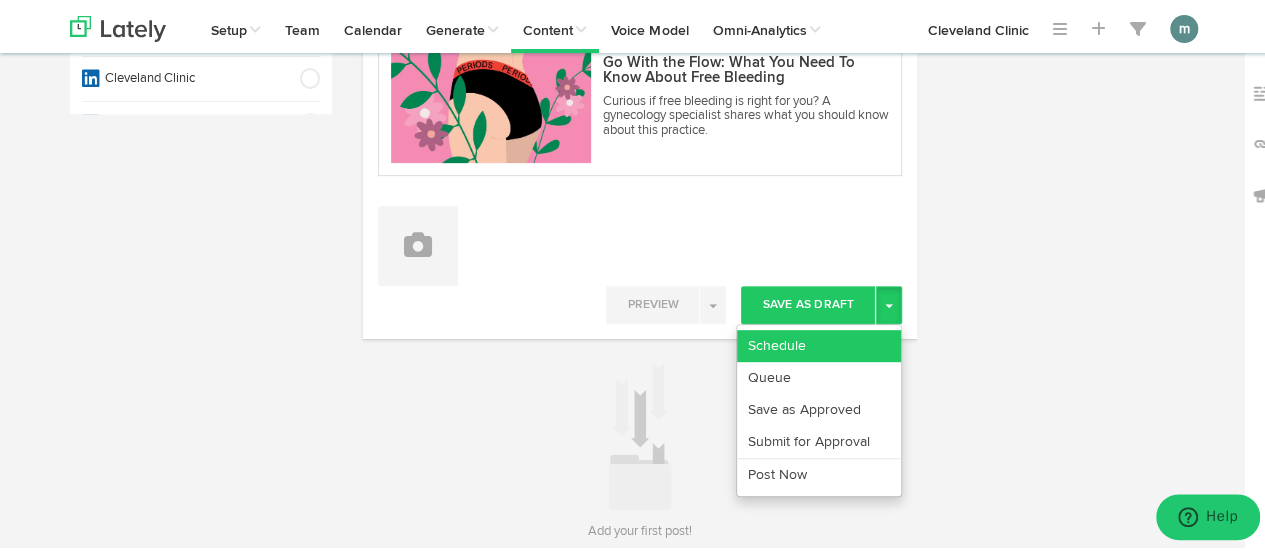 click on "Schedule" at bounding box center [819, 343] 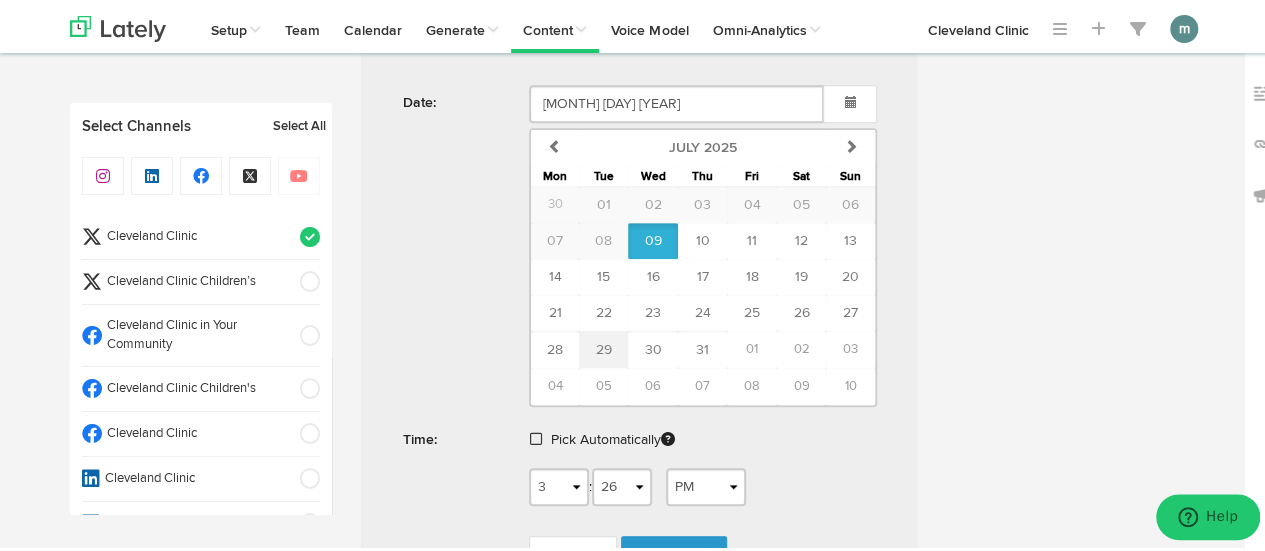 scroll, scrollTop: 800, scrollLeft: 0, axis: vertical 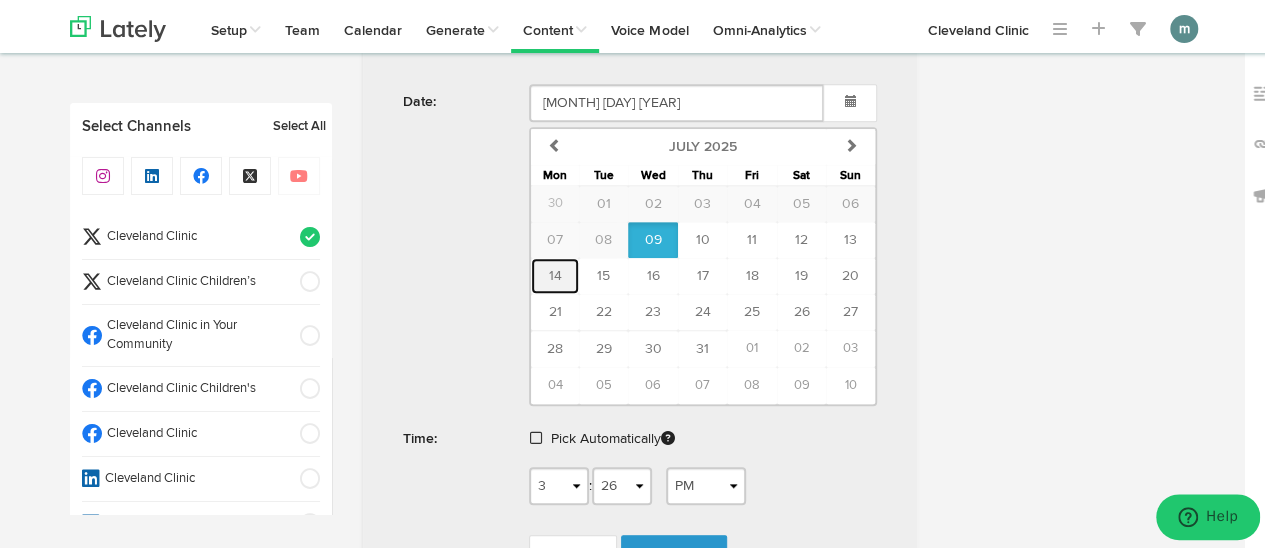 click on "14" at bounding box center [555, 273] 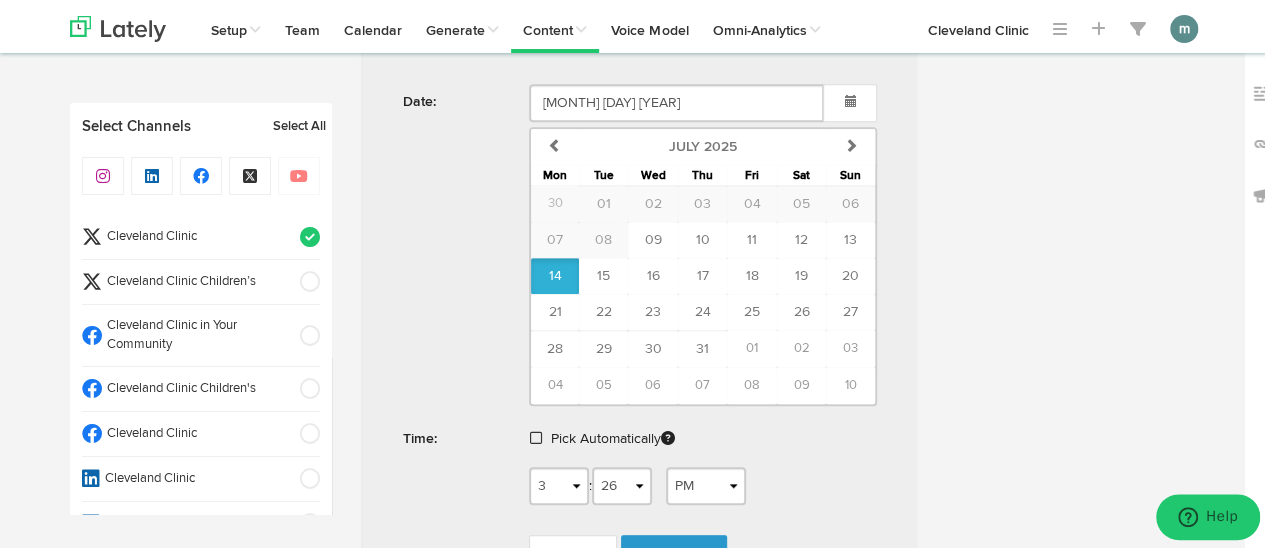 click at bounding box center [536, 435] 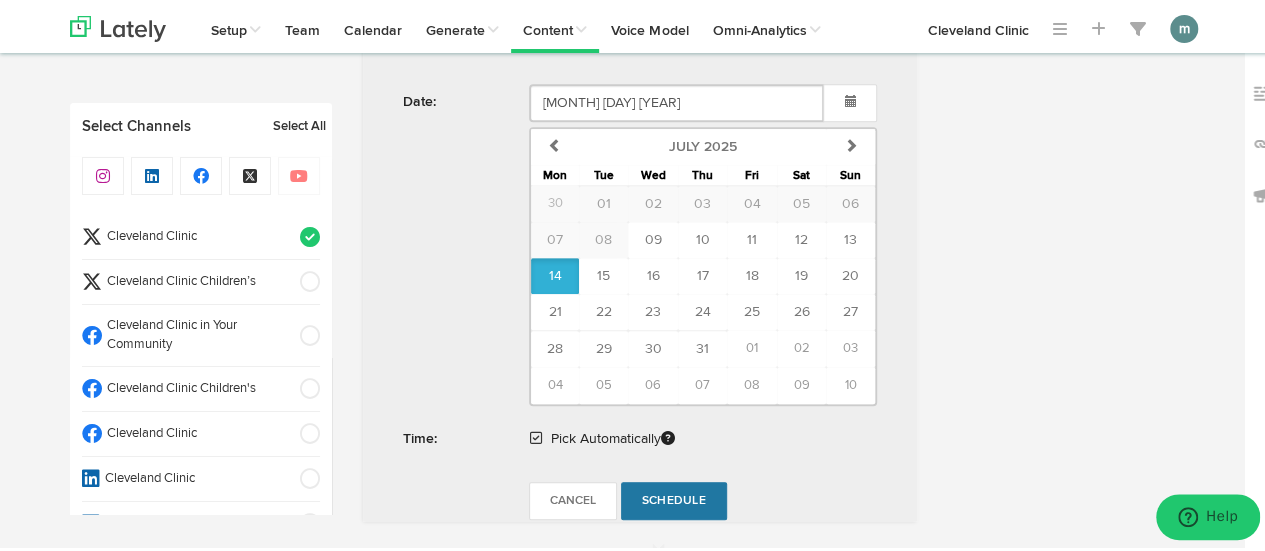 click on "Schedule" at bounding box center (674, 498) 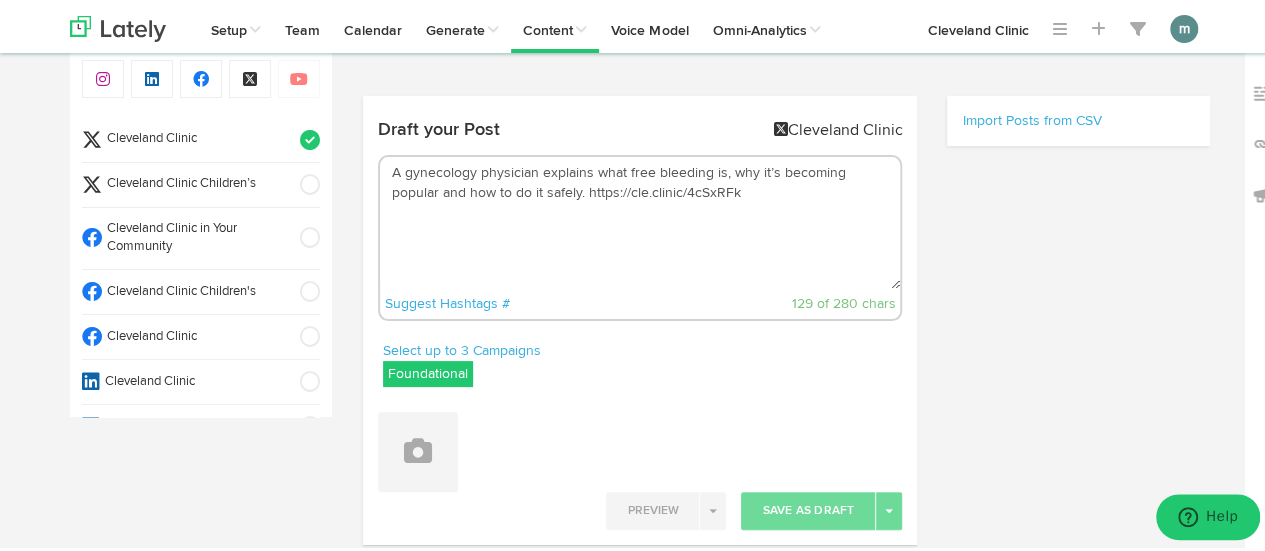 scroll, scrollTop: 0, scrollLeft: 0, axis: both 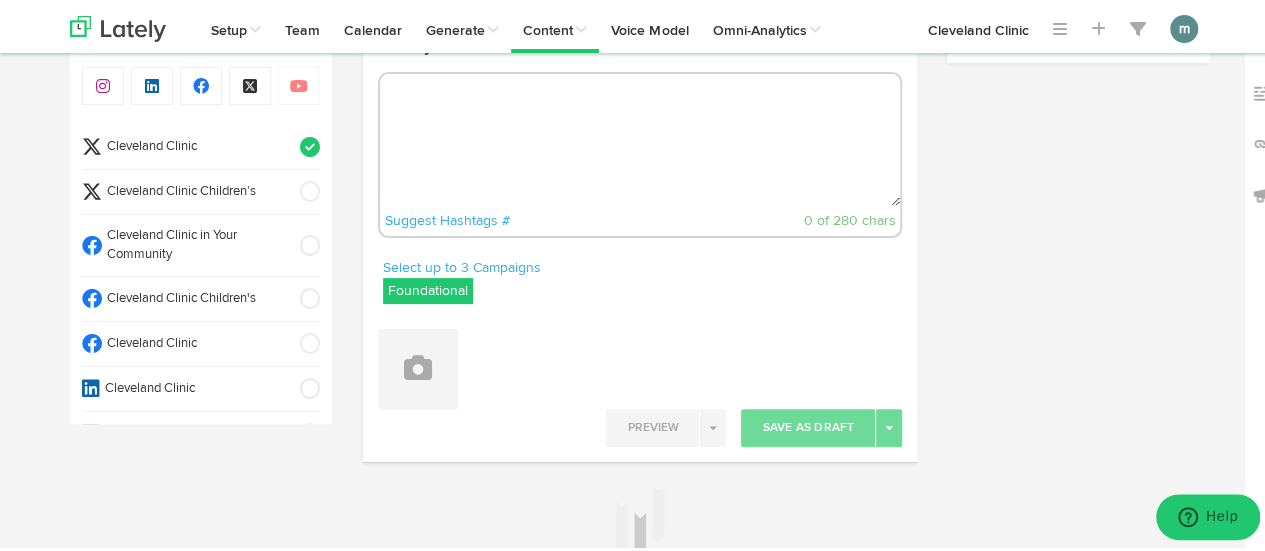 click at bounding box center [640, 137] 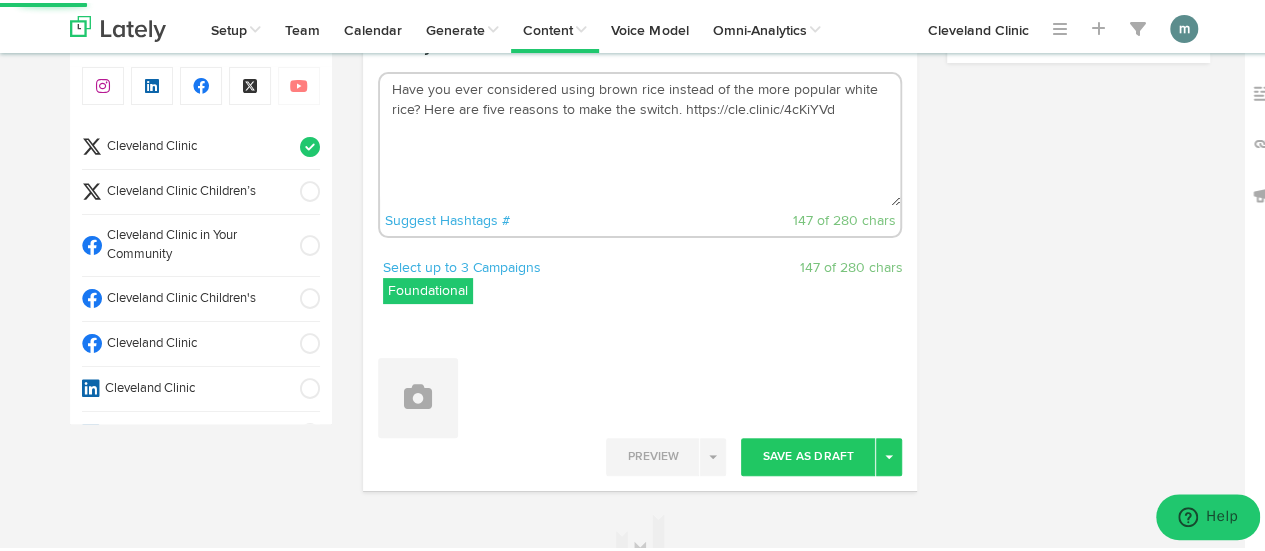 click on "Have you ever considered using brown rice instead of the more popular white rice? Here are five reasons to make the switch. https://cle.clinic/4cKiYVd" at bounding box center (640, 137) 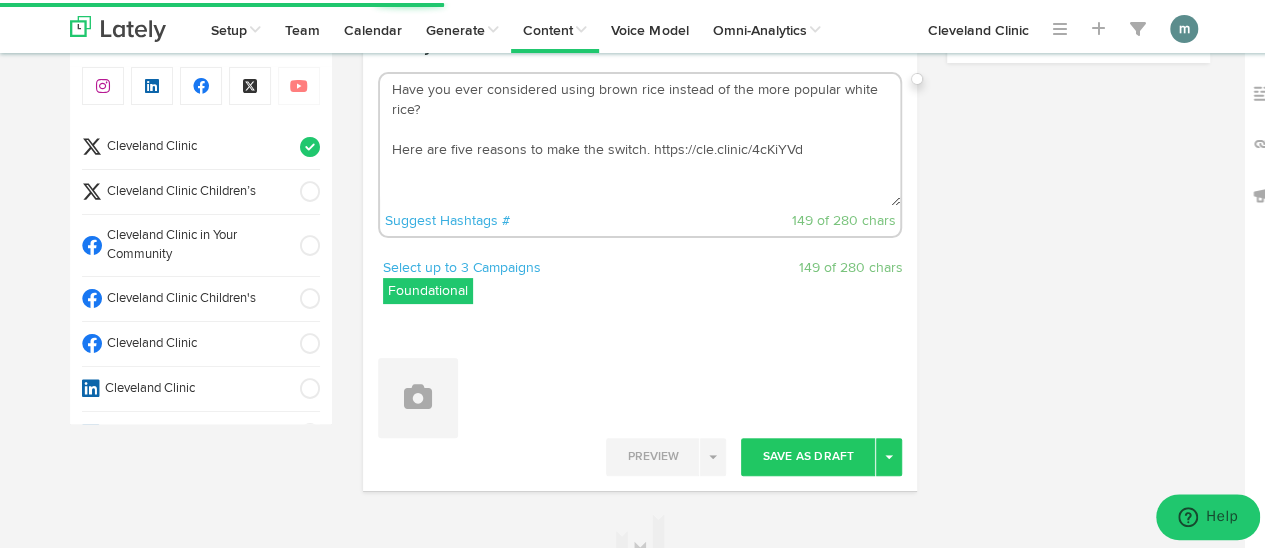 type on "Have you ever considered using brown rice instead of the more popular white rice?
Here are five reasons to make the switch. https://cle.clinic/4cKiYVd" 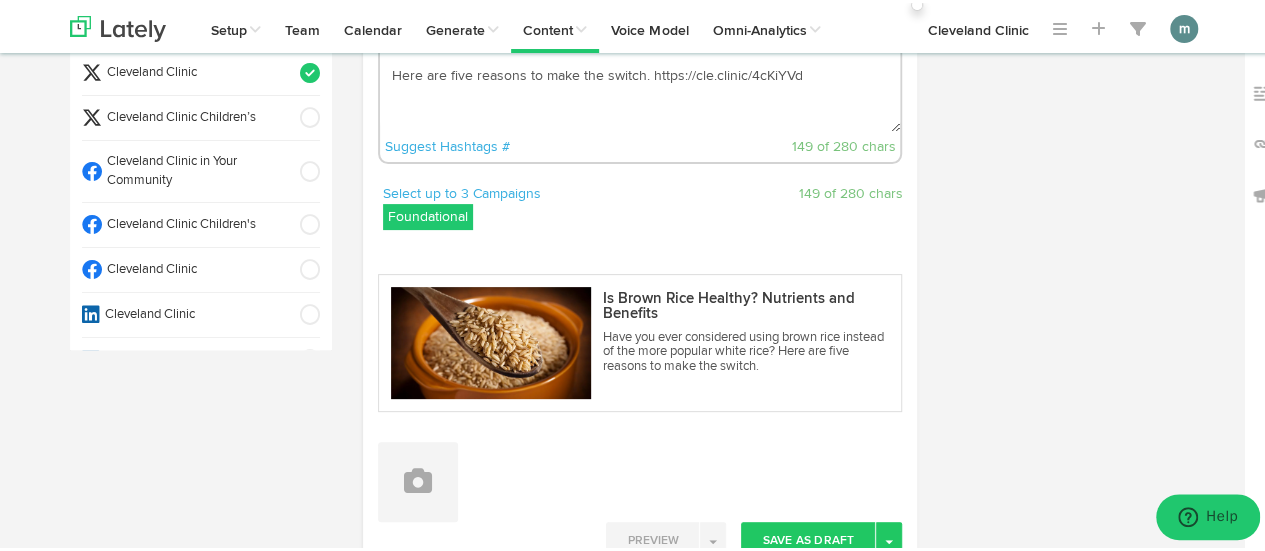 scroll, scrollTop: 190, scrollLeft: 0, axis: vertical 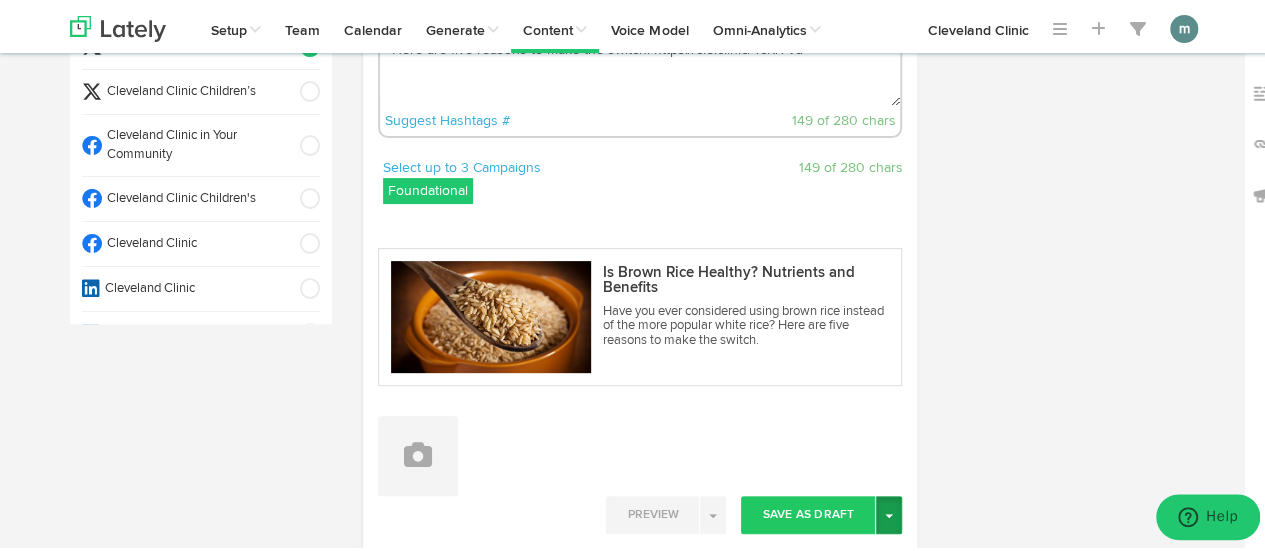 click on "Toggle Dropdown" at bounding box center (889, 512) 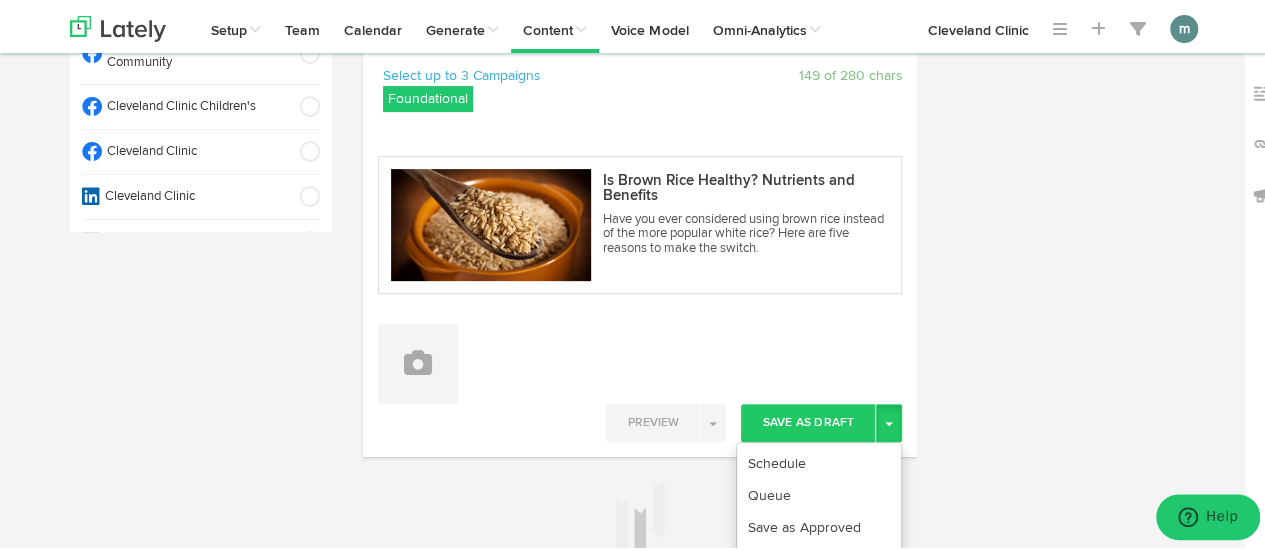 scroll, scrollTop: 390, scrollLeft: 0, axis: vertical 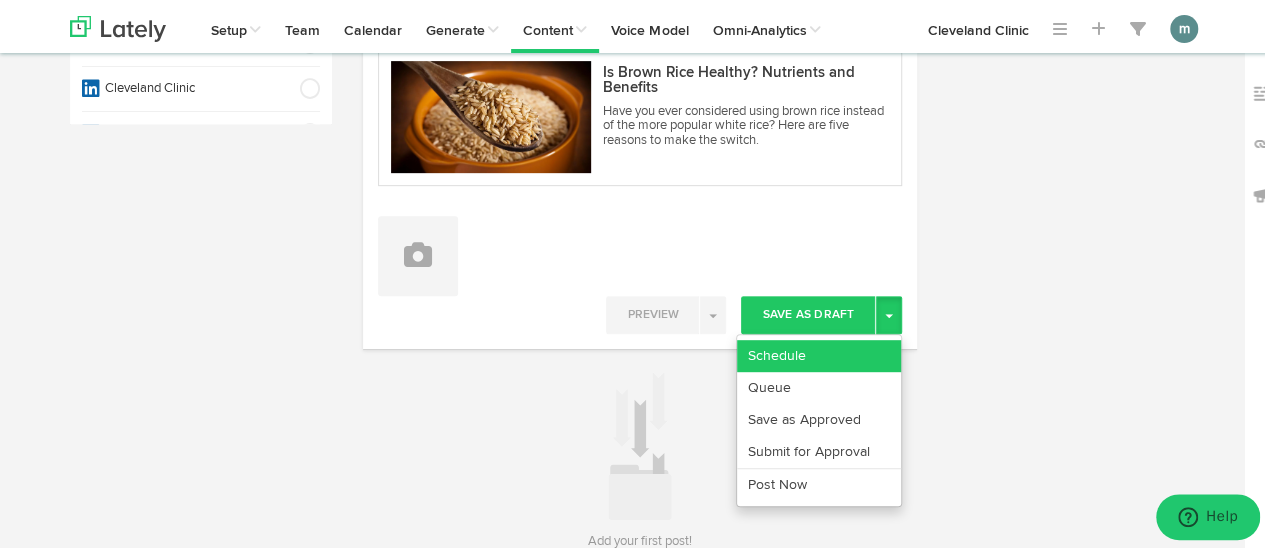 click on "Schedule" at bounding box center (819, 353) 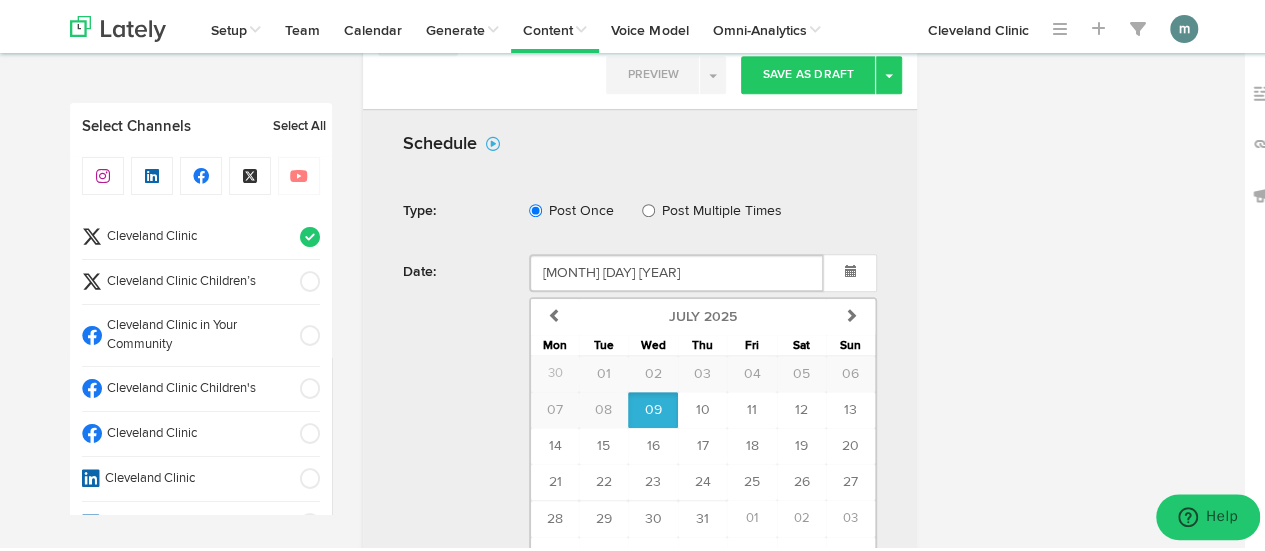 scroll, scrollTop: 635, scrollLeft: 0, axis: vertical 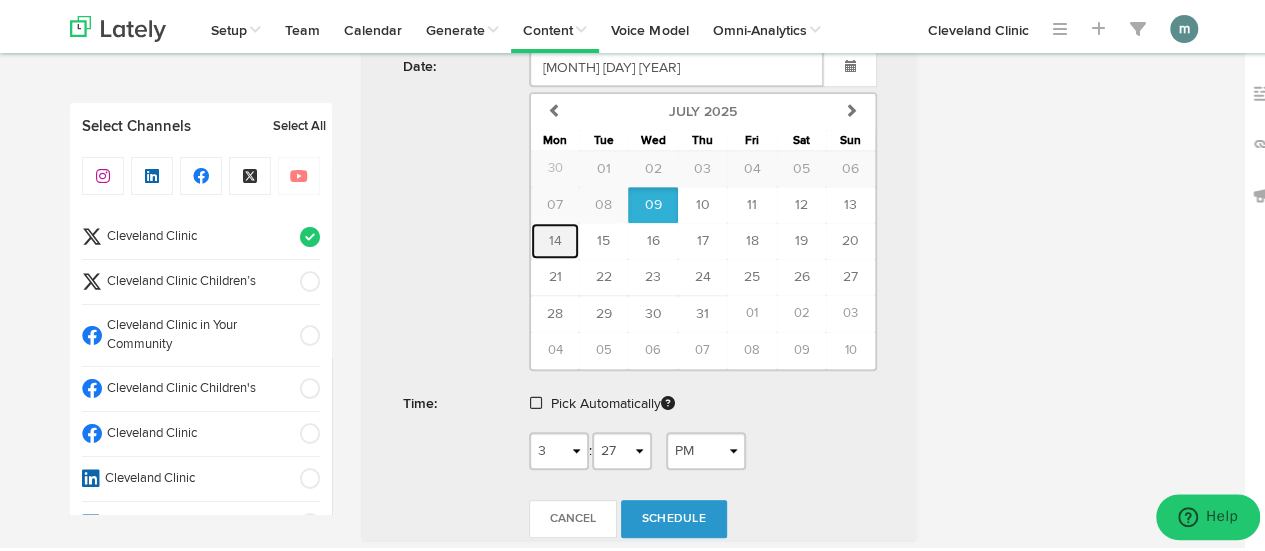 click on "14" at bounding box center [554, 238] 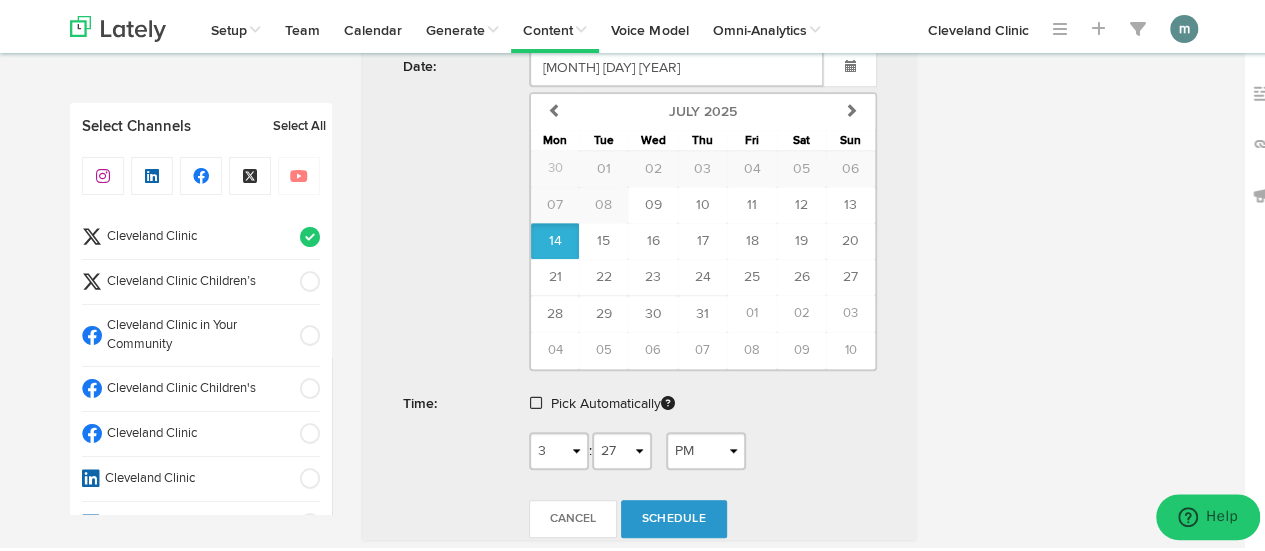 click at bounding box center [536, 400] 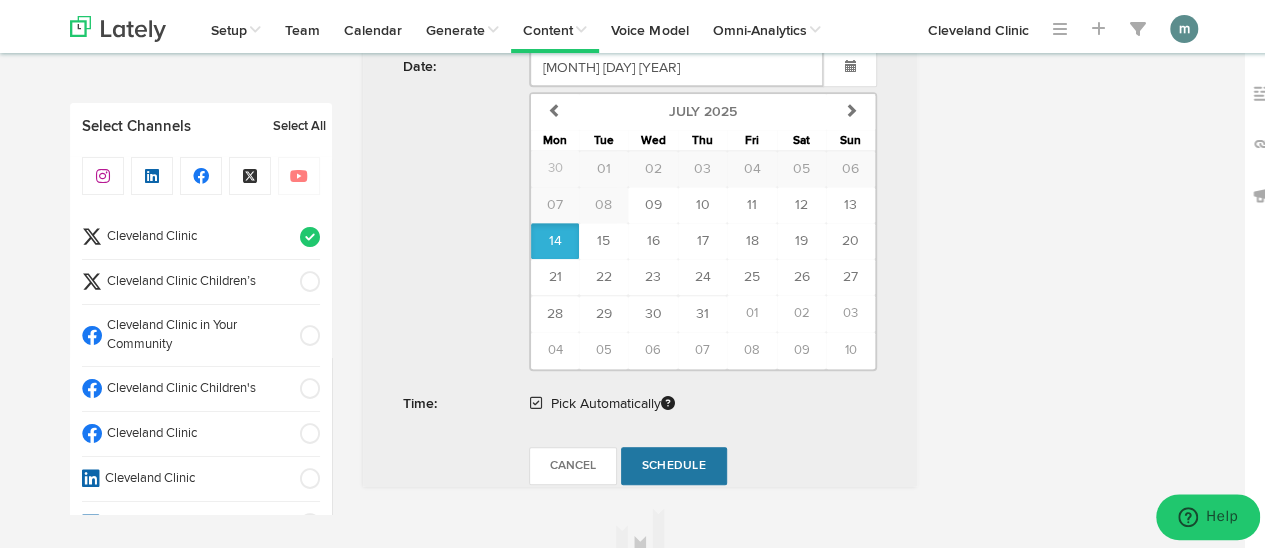 click on "Schedule" at bounding box center [674, 463] 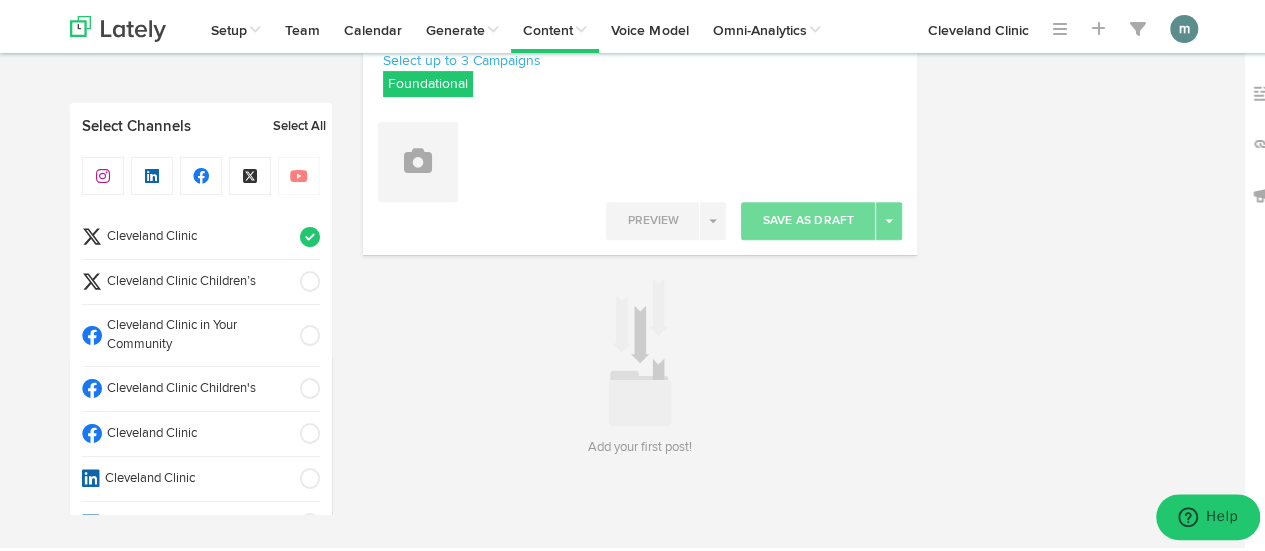 scroll, scrollTop: 295, scrollLeft: 0, axis: vertical 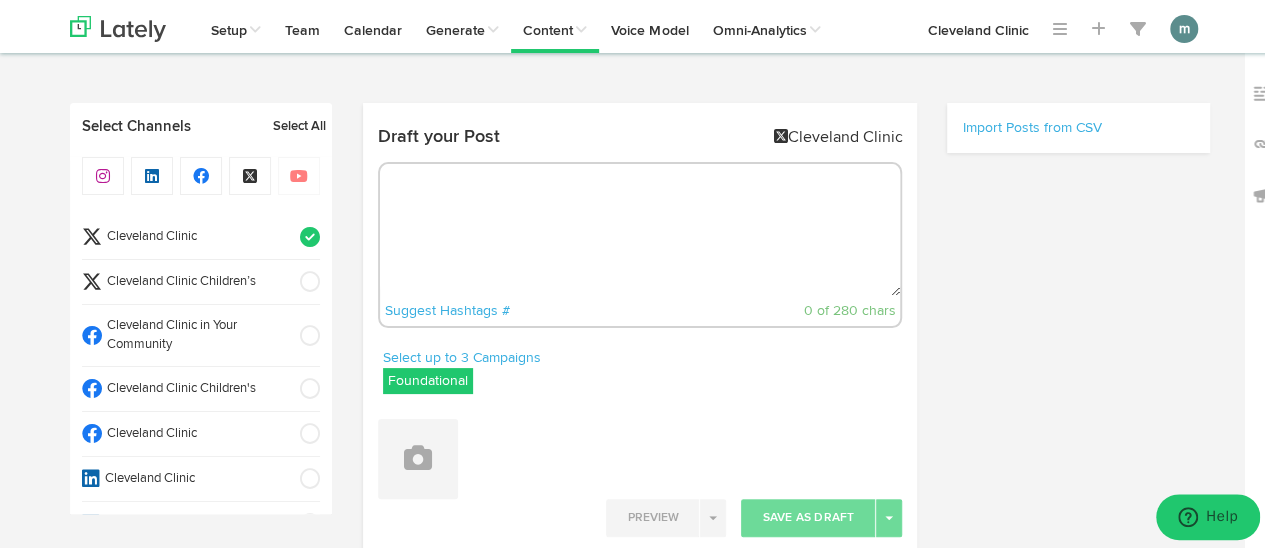click at bounding box center (640, 227) 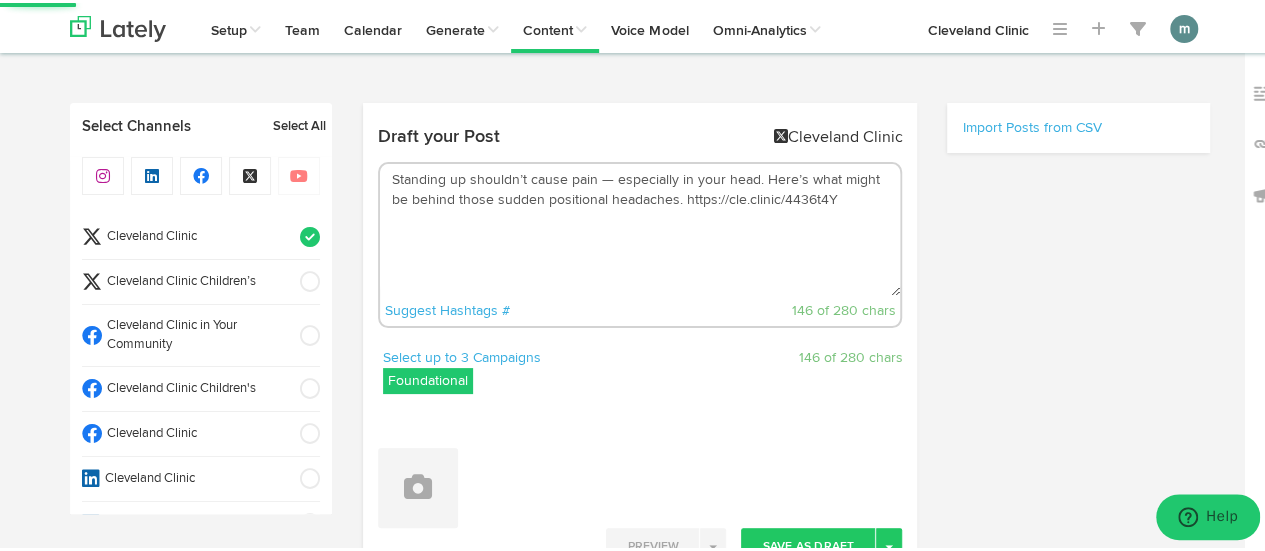 click on "Standing up shouldn’t cause pain — especially in your head. Here’s what might be behind those sudden positional headaches. https://cle.clinic/4436t4Y" at bounding box center (640, 227) 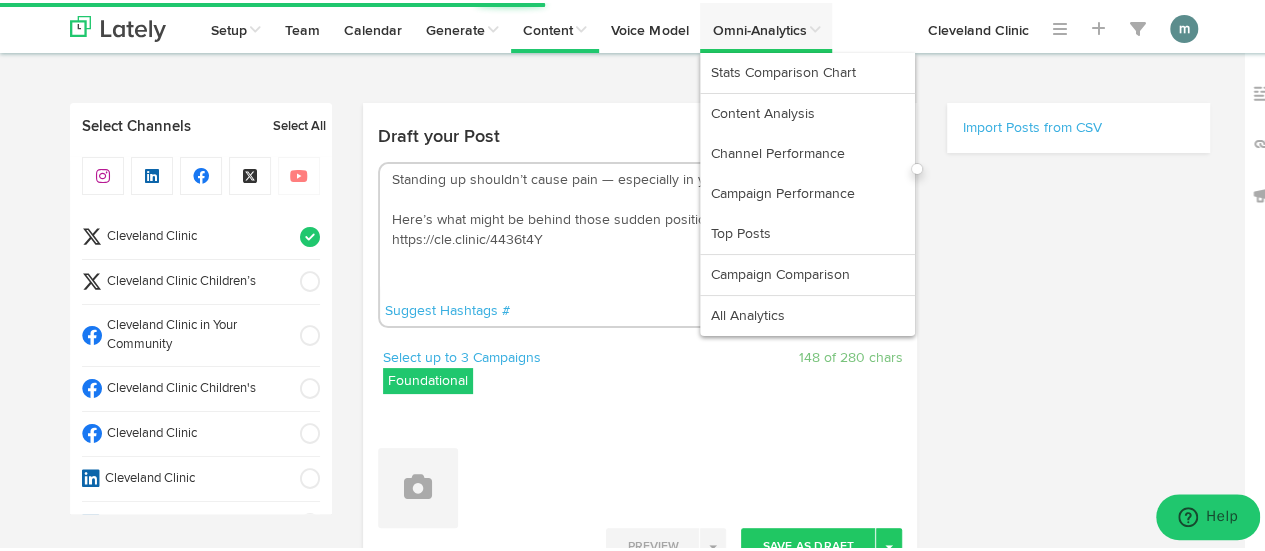 type on "Standing up shouldn’t cause pain — especially in your head.
Here’s what might be behind those sudden positional headaches. https://cle.clinic/4436t4Y" 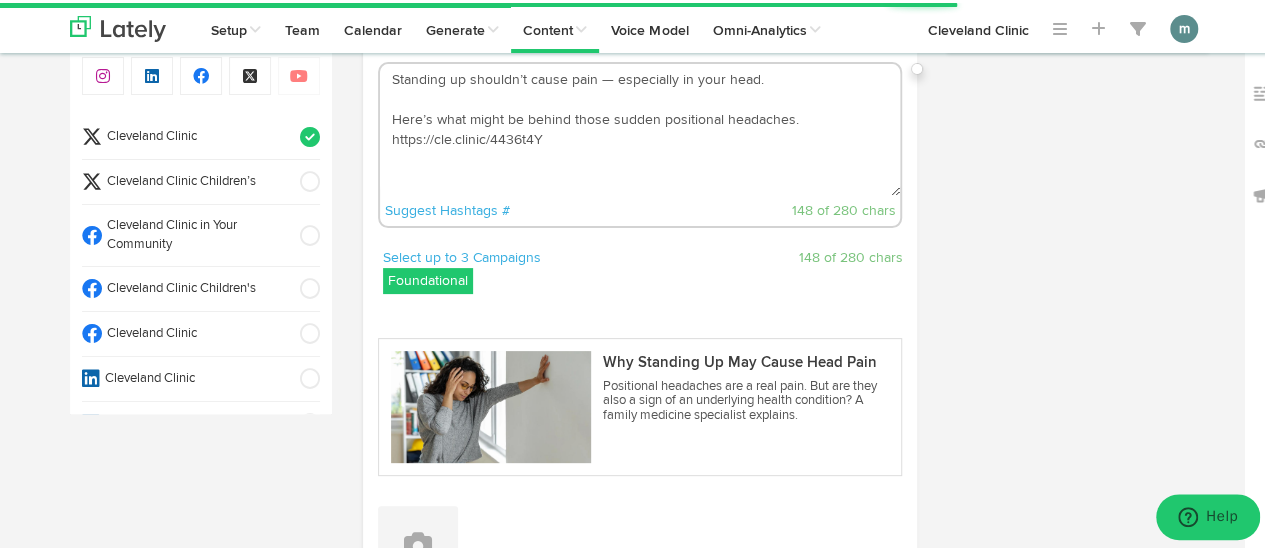 scroll, scrollTop: 300, scrollLeft: 0, axis: vertical 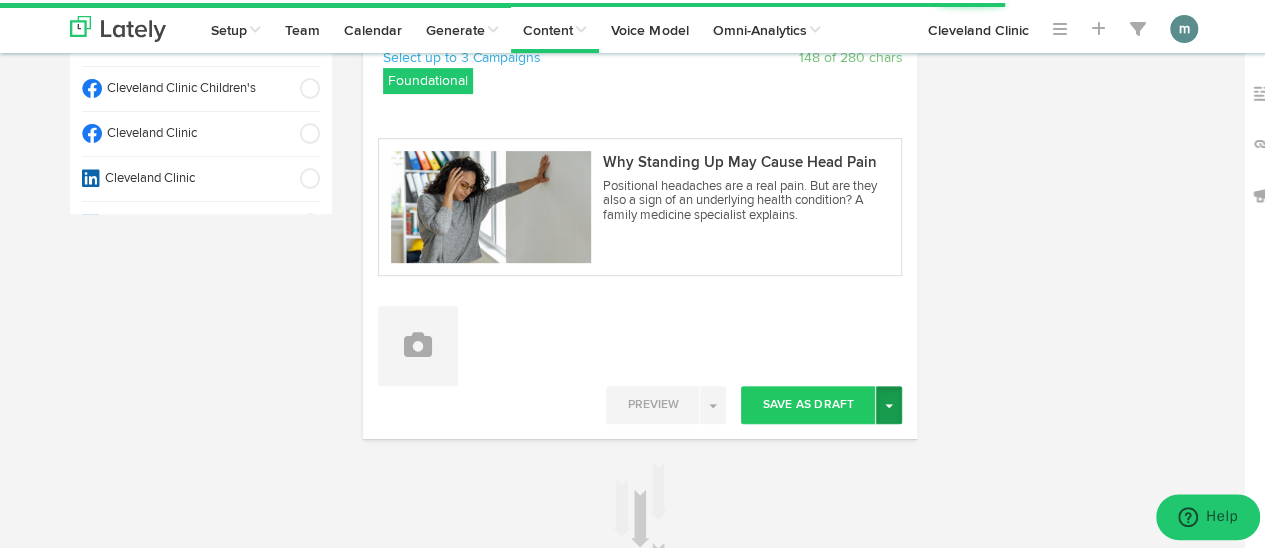 click on "Toggle Dropdown" at bounding box center [889, 402] 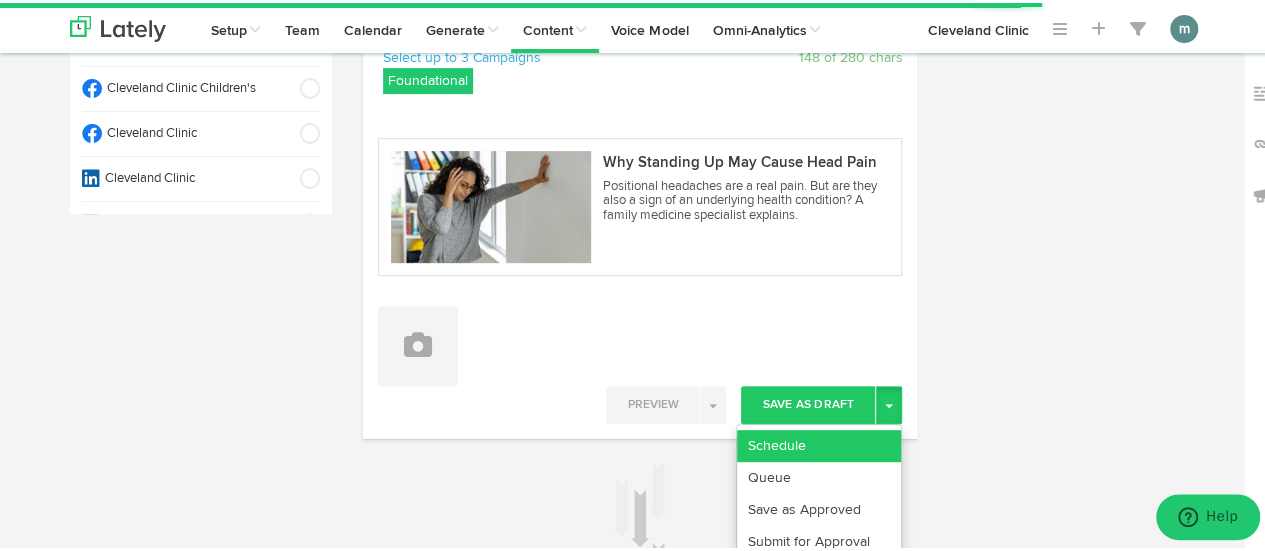 click on "Schedule" at bounding box center [819, 443] 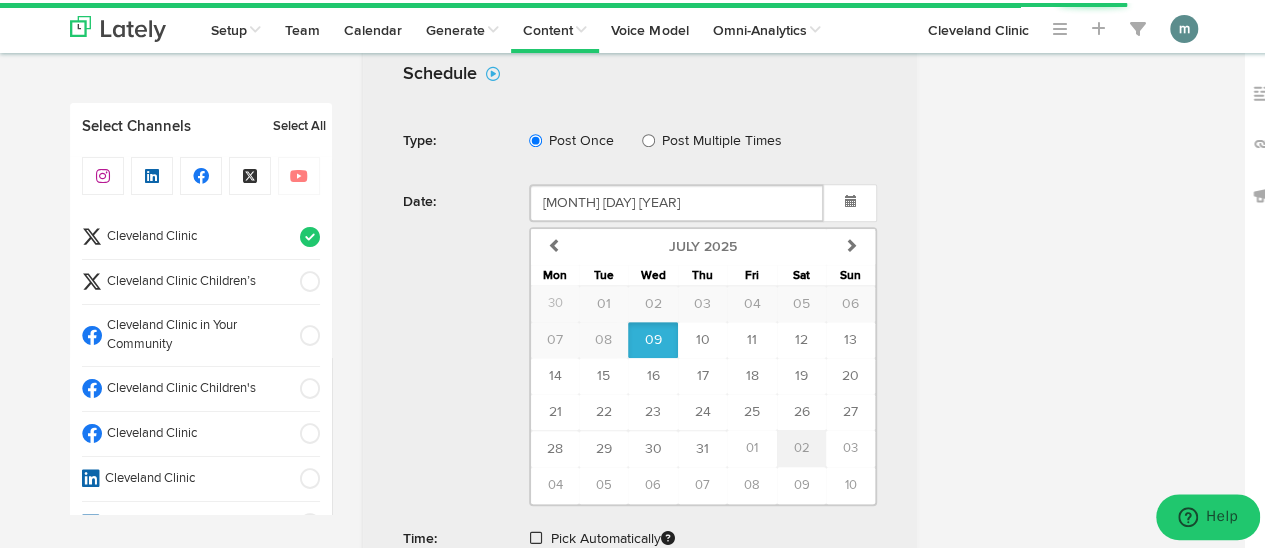 scroll, scrollTop: 800, scrollLeft: 0, axis: vertical 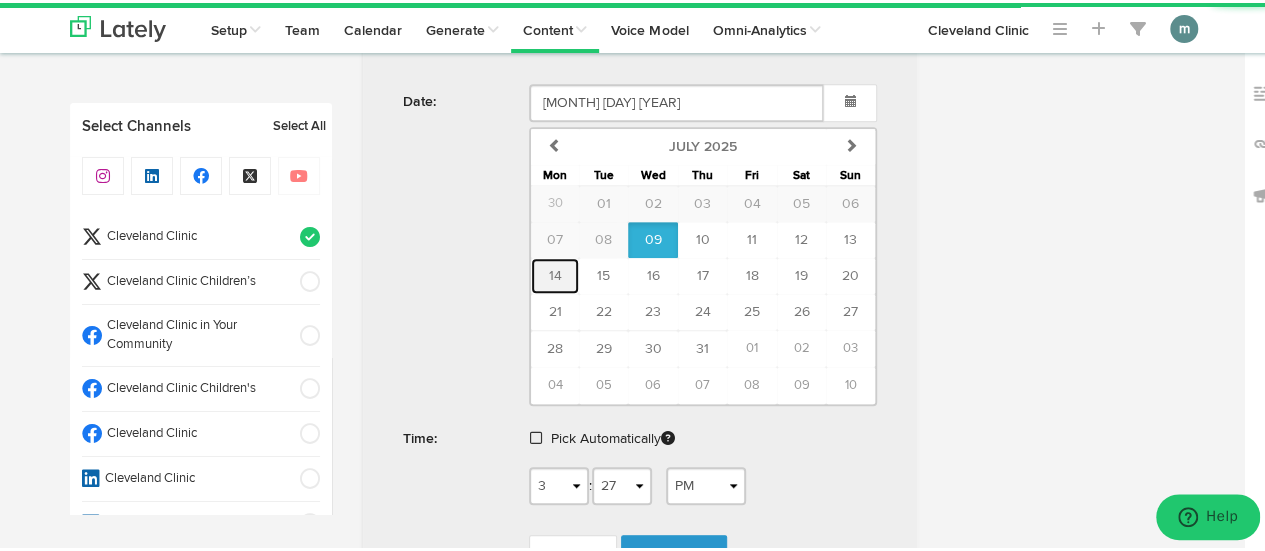click on "14" at bounding box center [554, 273] 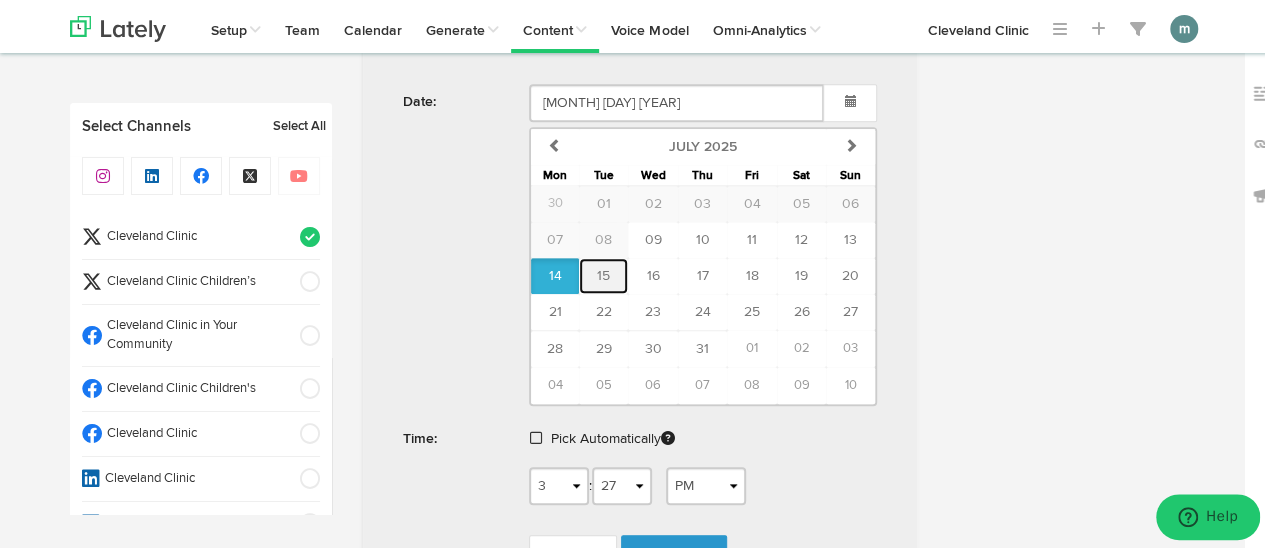 click on "15" at bounding box center (603, 273) 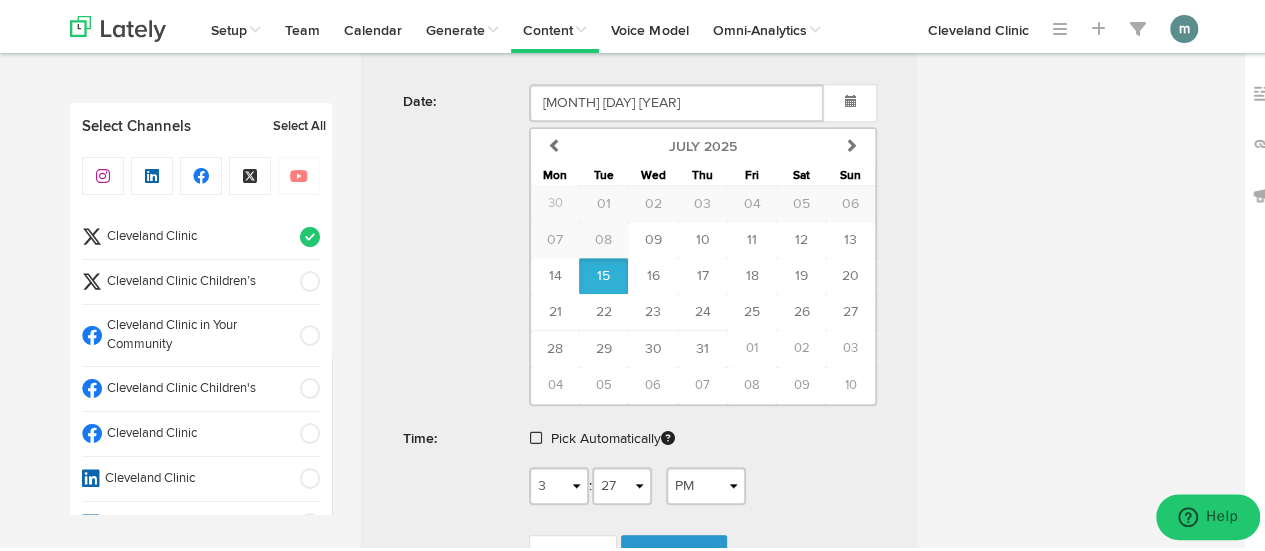 click at bounding box center (536, 435) 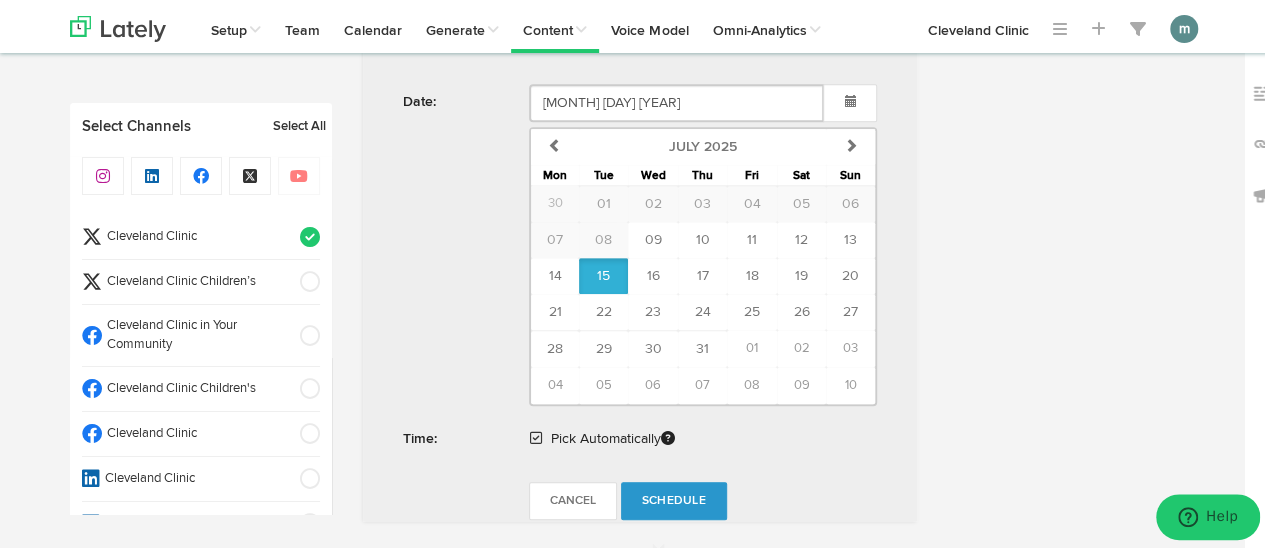 click on "Schedule" at bounding box center [674, 498] 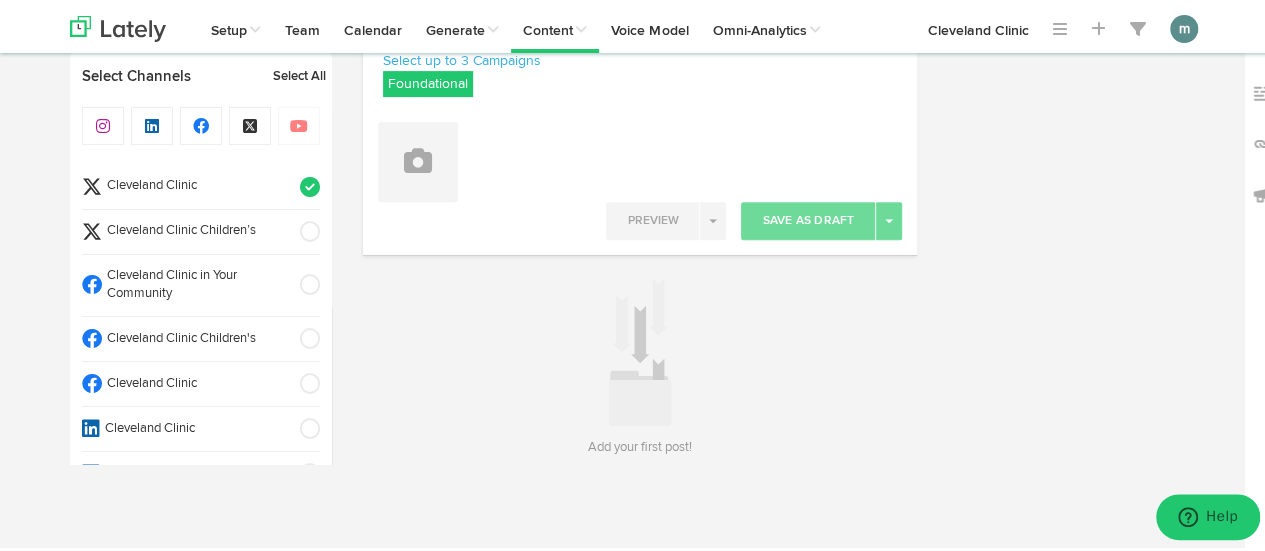 scroll, scrollTop: 295, scrollLeft: 0, axis: vertical 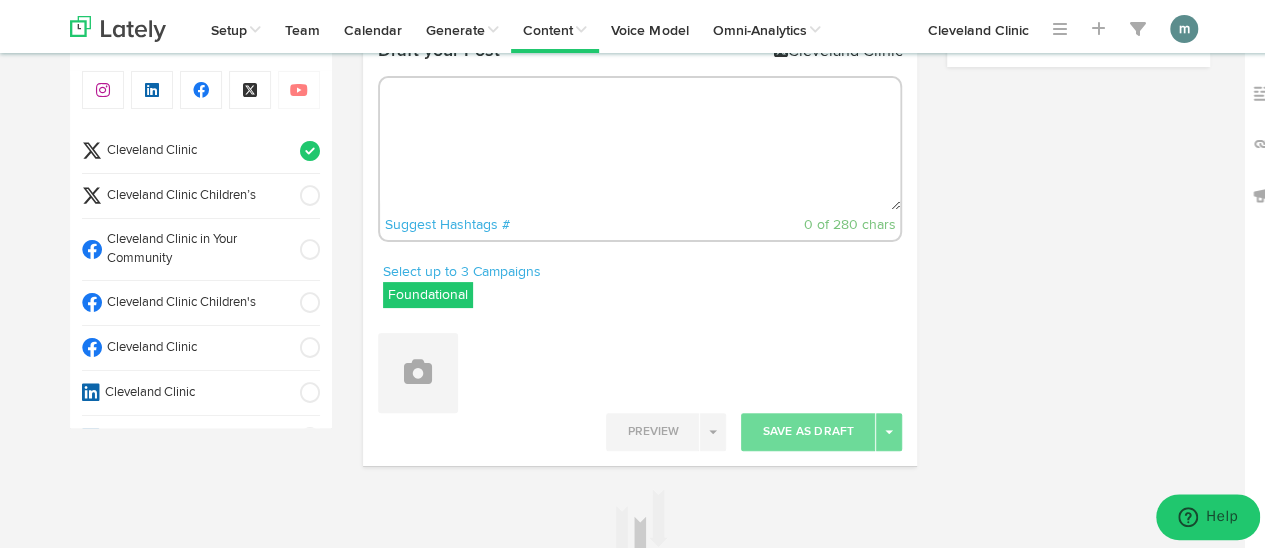 click at bounding box center [640, 141] 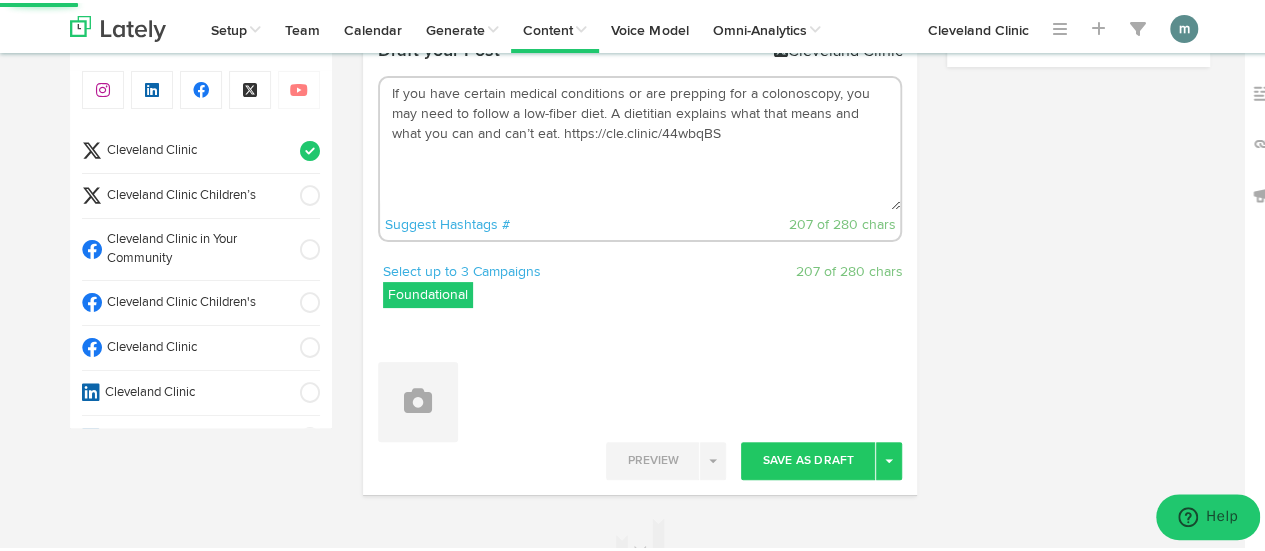 click on "If you have certain medical conditions or are prepping for a colonoscopy, you may need to follow a low-fiber diet. A dietitian explains what that means and what you can and can’t eat. https://cle.clinic/44wbqBS" at bounding box center [640, 141] 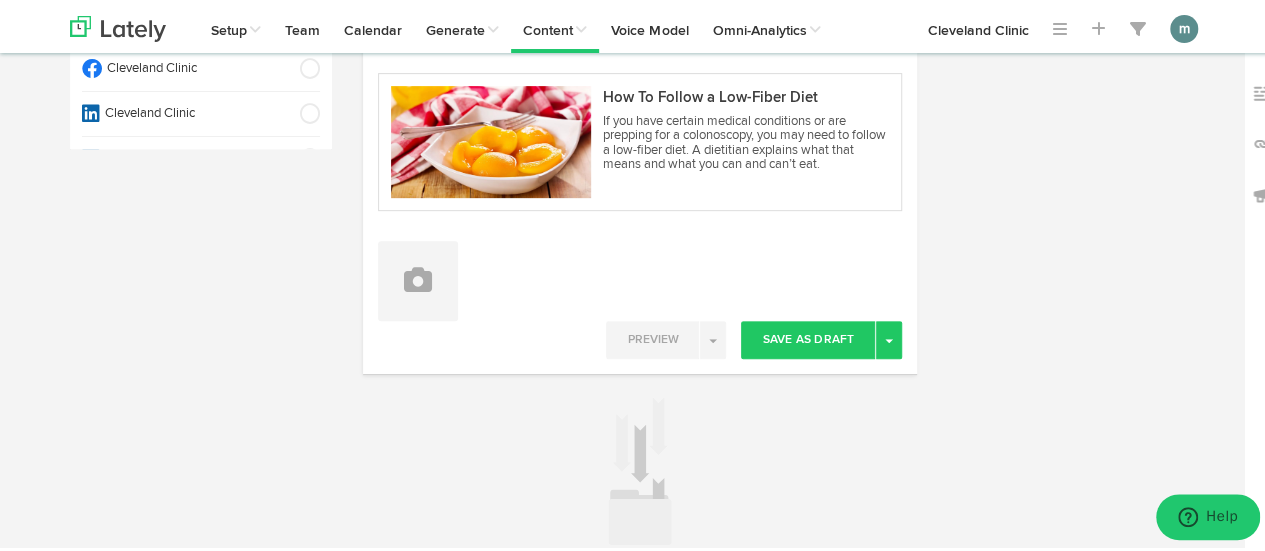scroll, scrollTop: 482, scrollLeft: 0, axis: vertical 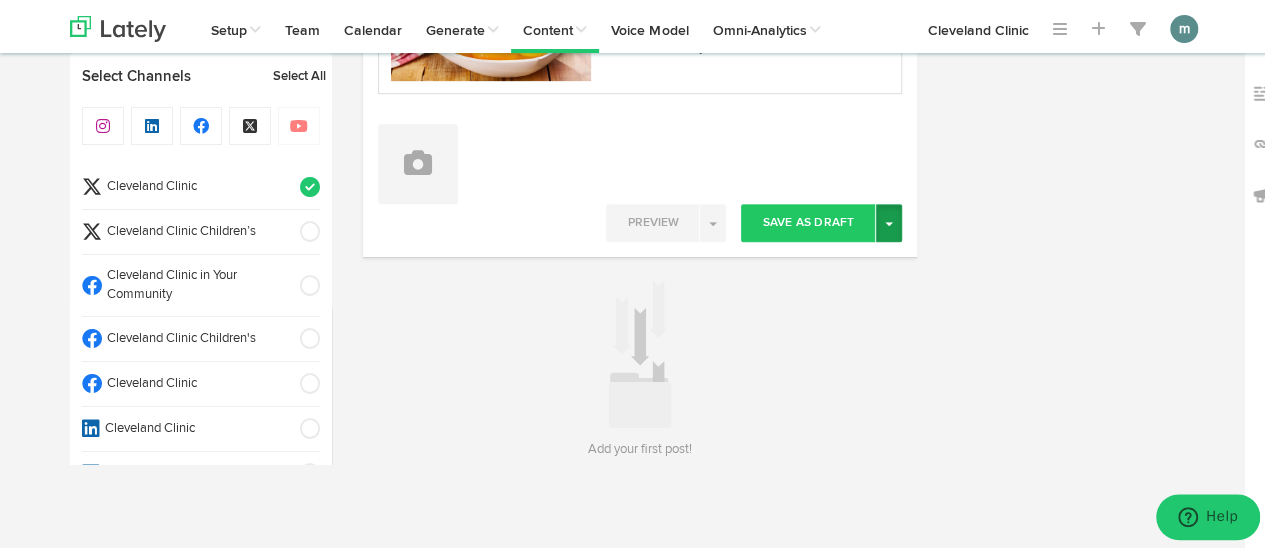 type on "If you have certain medical conditions or are prepping for a colonoscopy, you may need to follow a low-fiber diet.
A dietitian explains what that means and what you can and can’t eat. https://cle.clinic/44wbqBS" 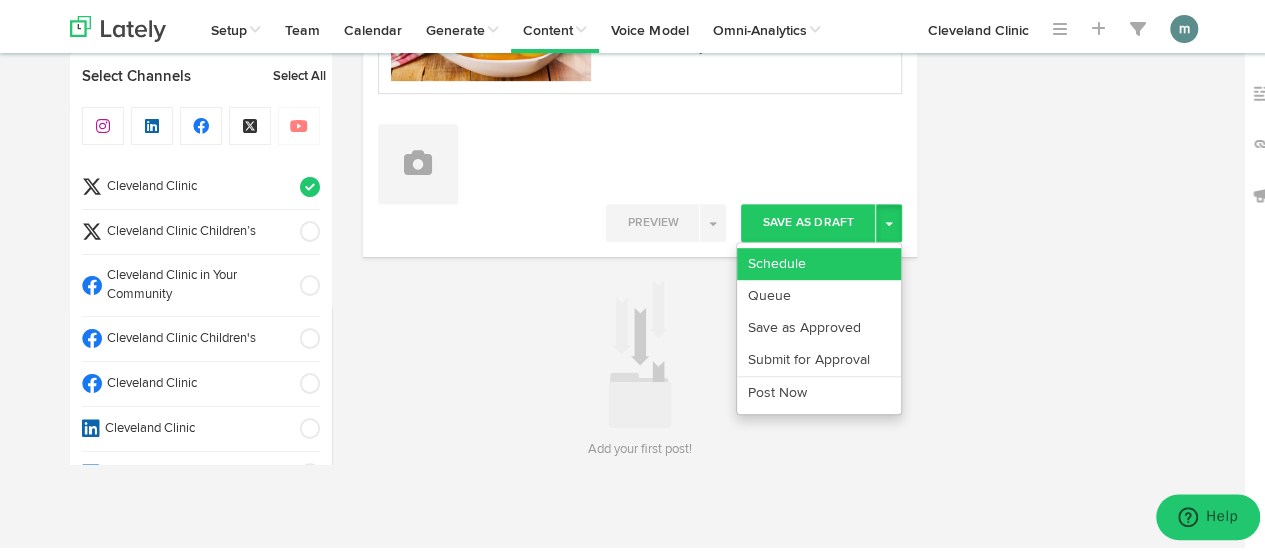 click on "Schedule" at bounding box center [819, 261] 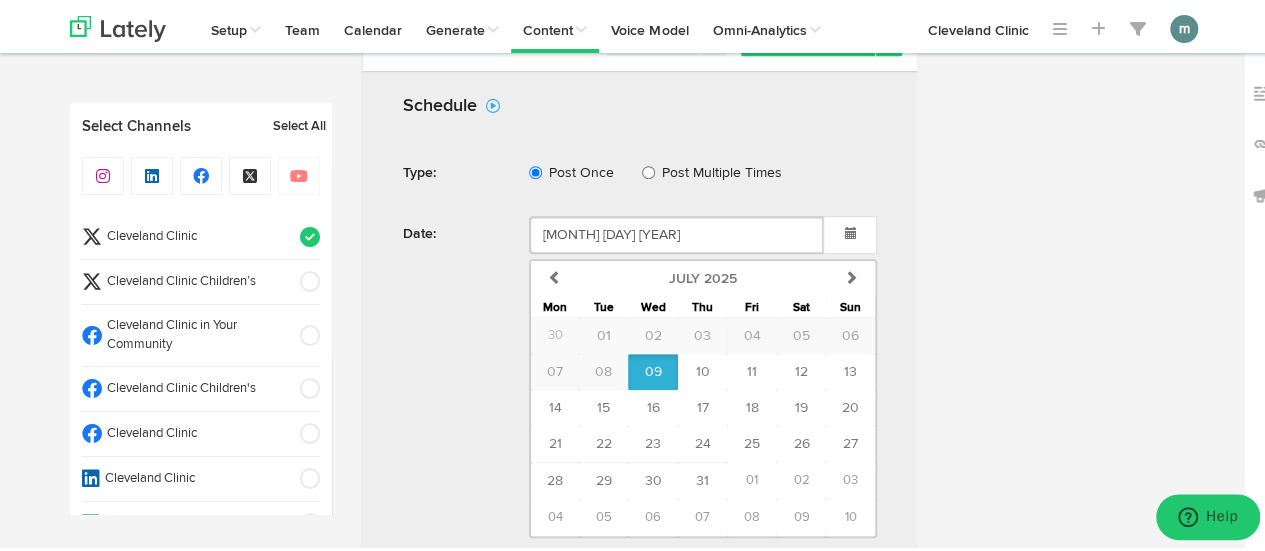scroll, scrollTop: 782, scrollLeft: 0, axis: vertical 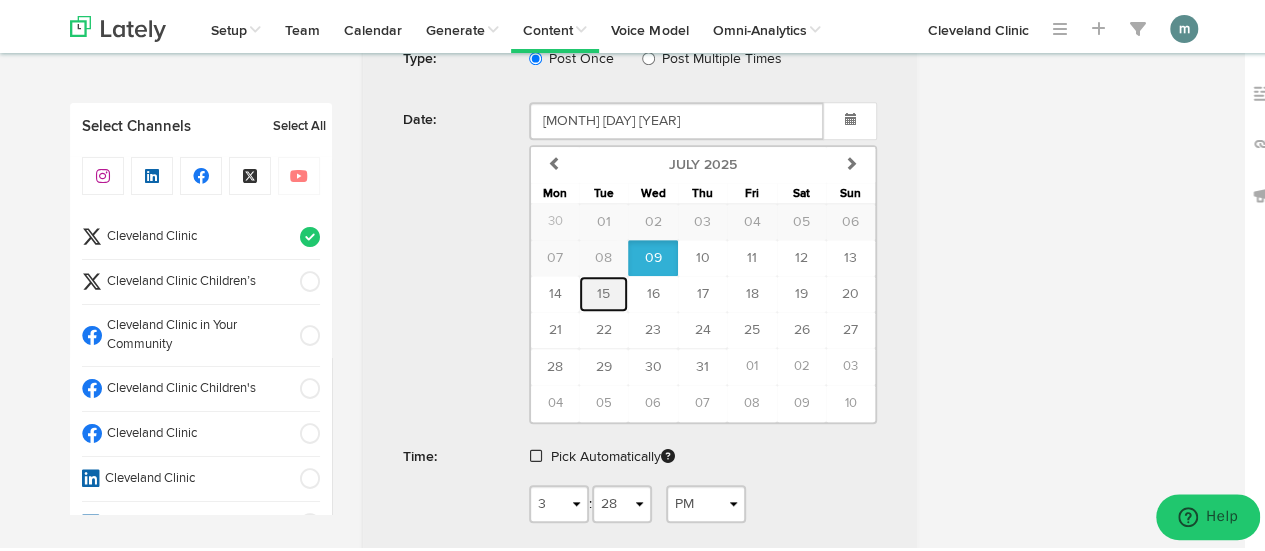 click on "15" at bounding box center [603, 291] 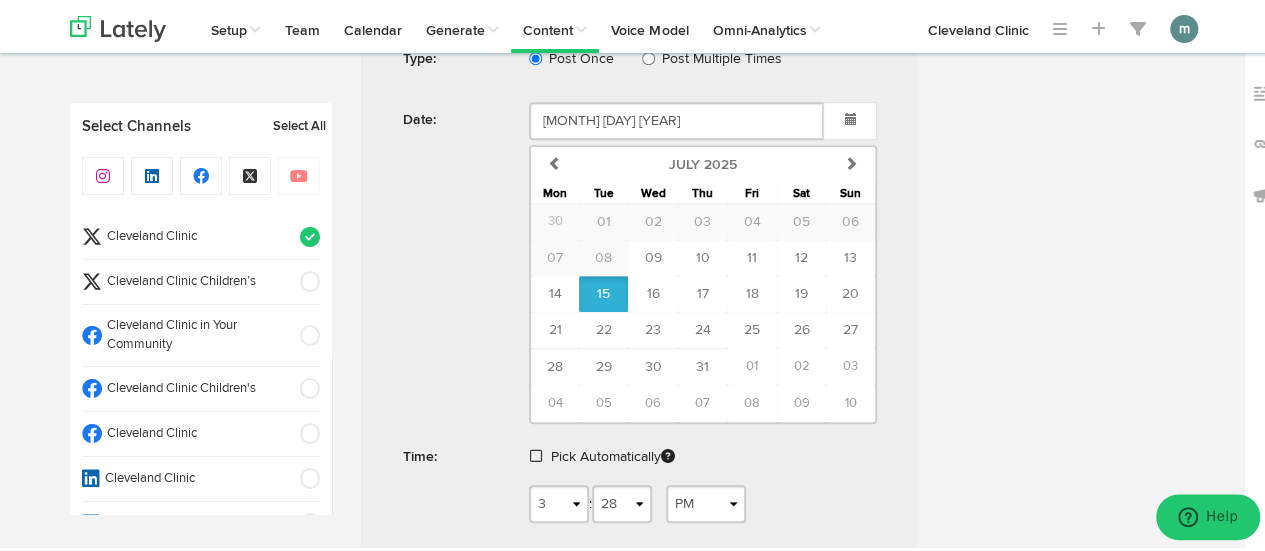 click at bounding box center (536, 453) 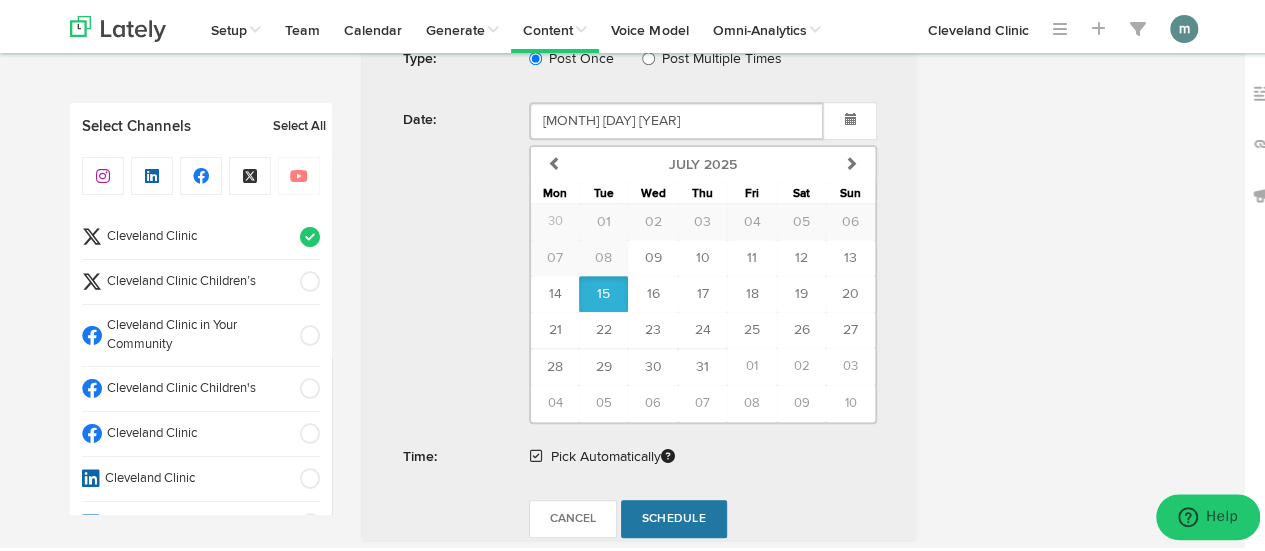 click on "Schedule" at bounding box center (674, 516) 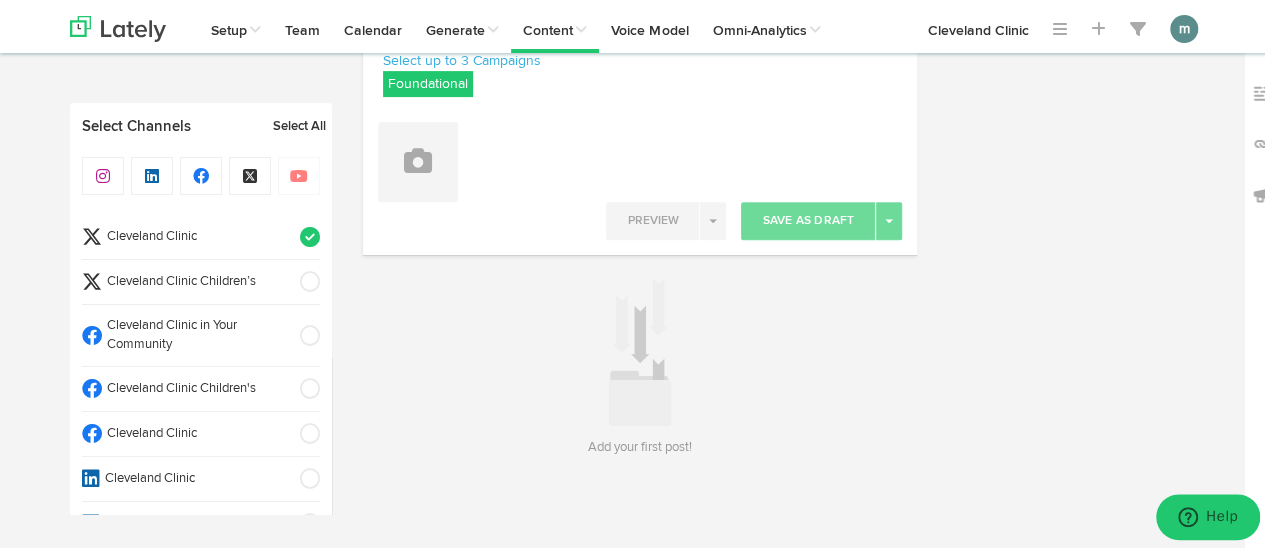 scroll, scrollTop: 295, scrollLeft: 0, axis: vertical 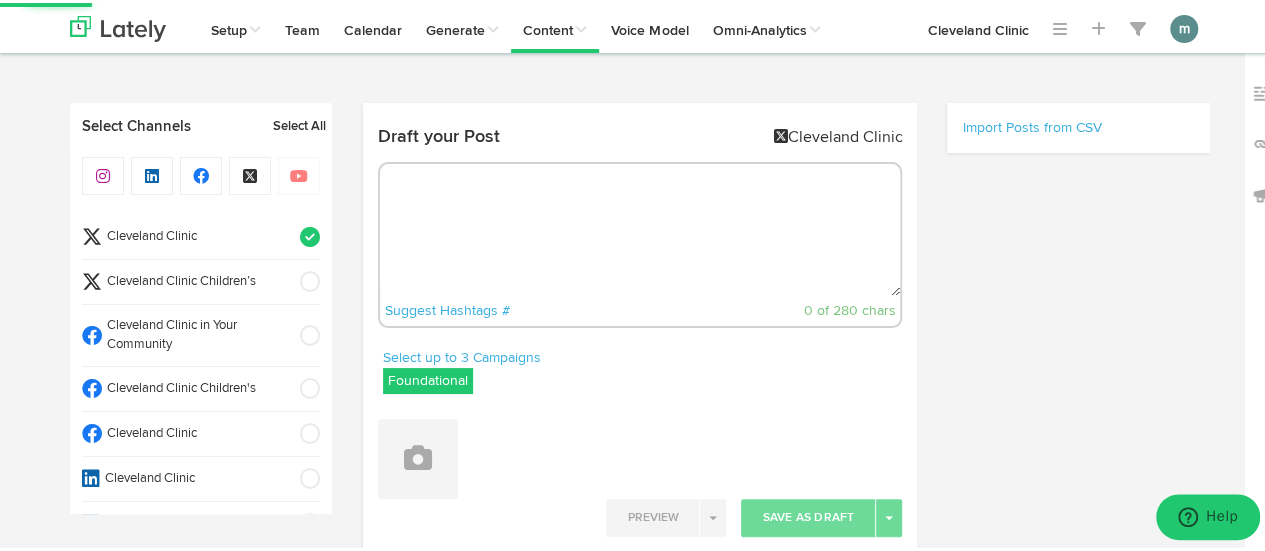 click at bounding box center (640, 227) 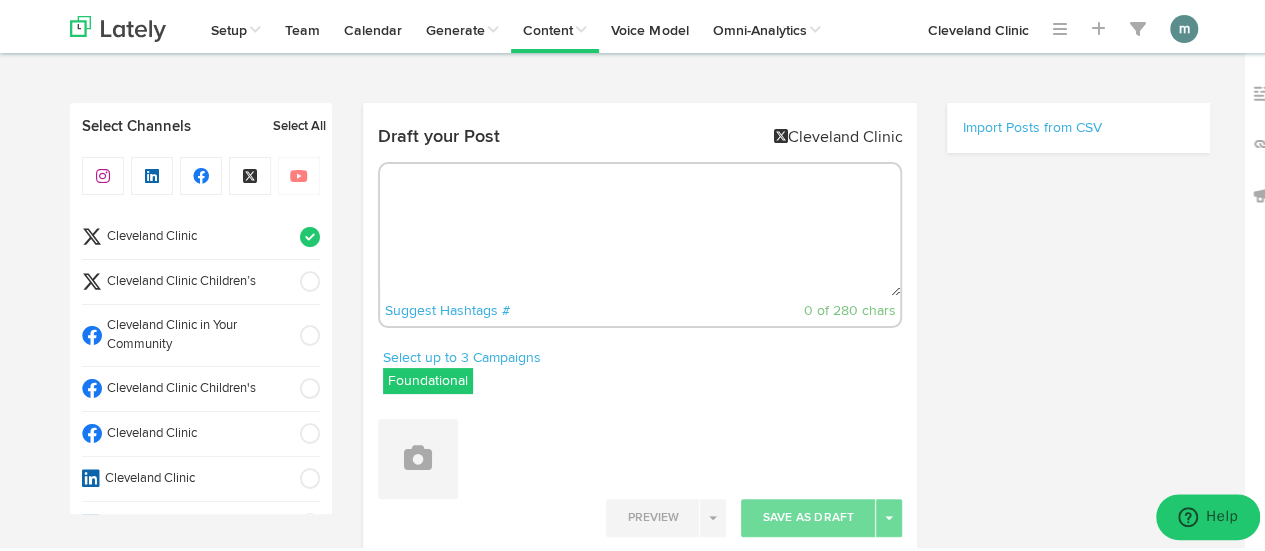 paste on "Are anti-inflammatory creams safe for daily use? Here’s what you need to know about how they work, who they’re for and when to stop. https://cle.clinic/4iAJlhU" 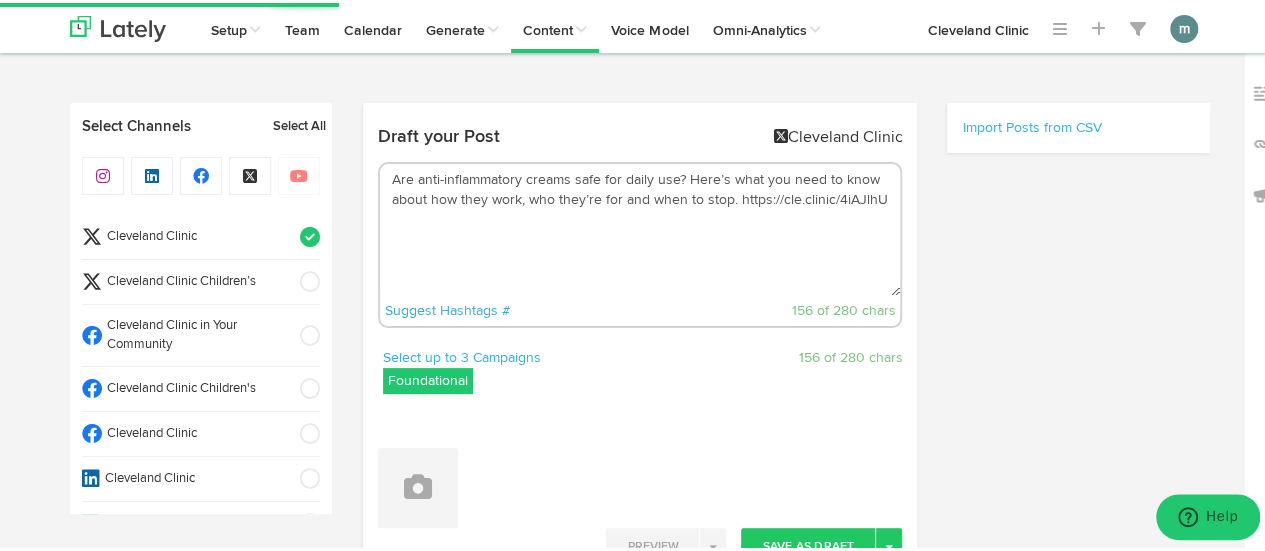 click on "Are anti-inflammatory creams safe for daily use? Here’s what you need to know about how they work, who they’re for and when to stop. https://cle.clinic/4iAJlhU" at bounding box center [640, 227] 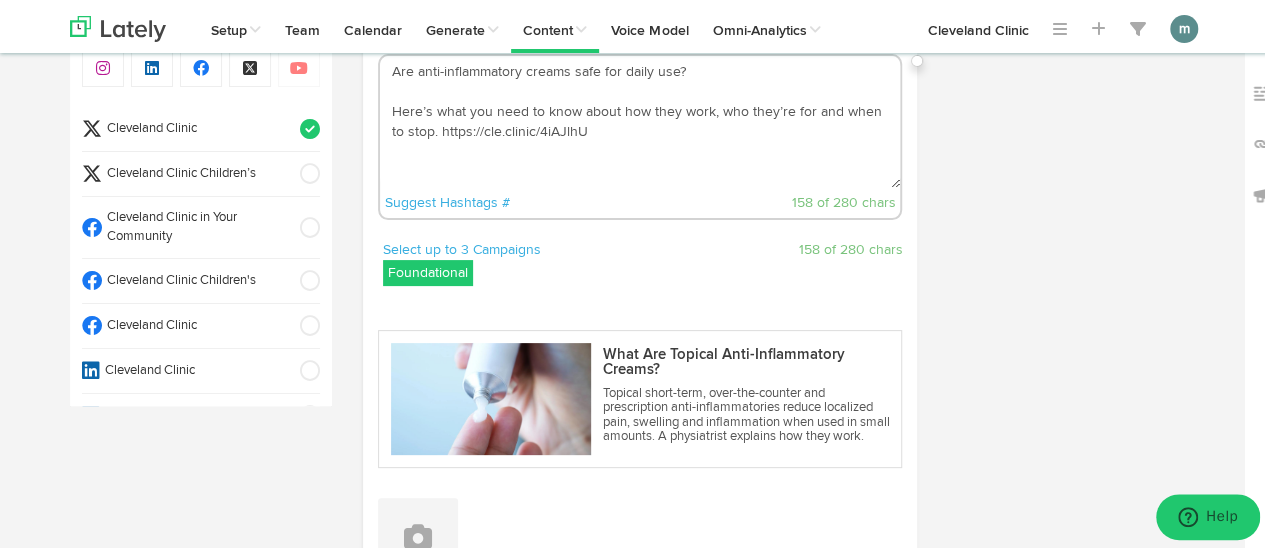 scroll, scrollTop: 300, scrollLeft: 0, axis: vertical 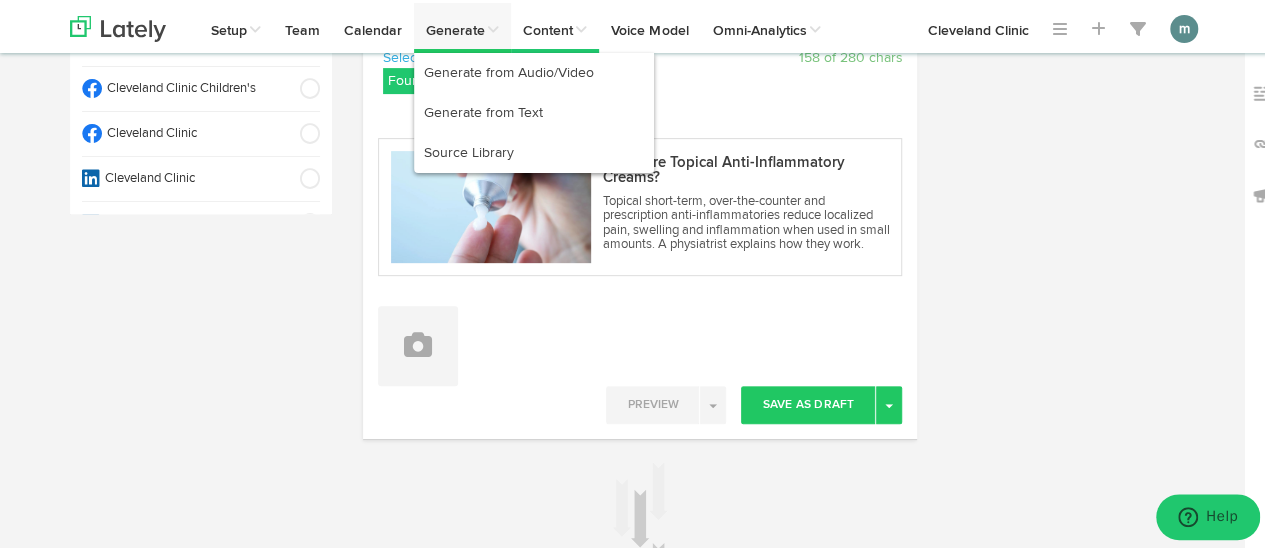type on "Are anti-inflammatory creams safe for daily use?
Here’s what you need to know about how they work, who they’re for and when to stop. https://cle.clinic/4iAJlhU" 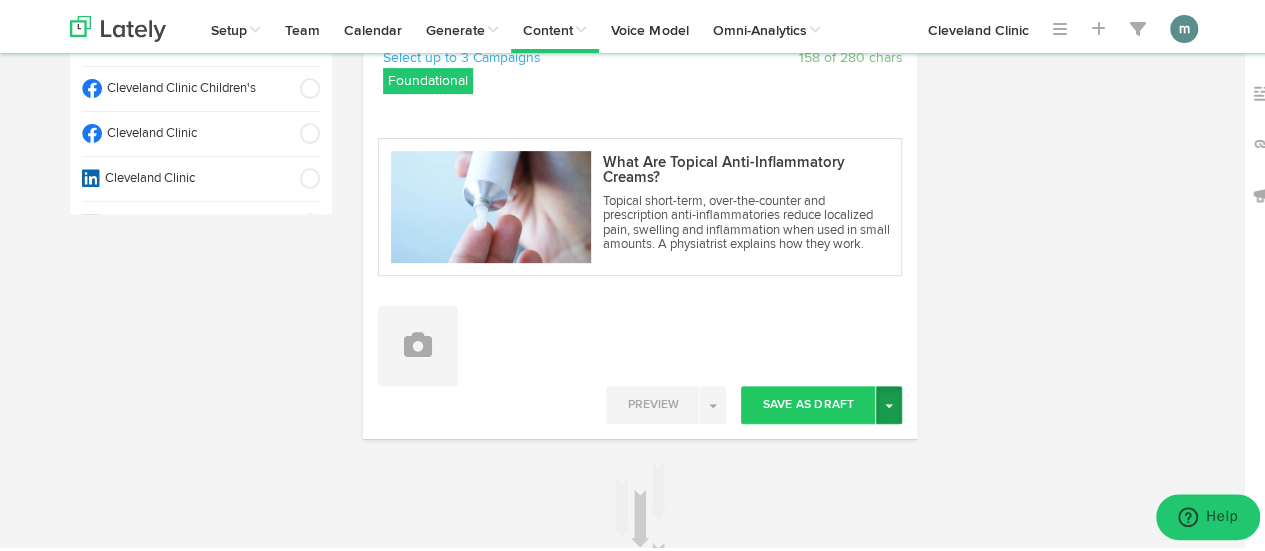 click at bounding box center [889, 403] 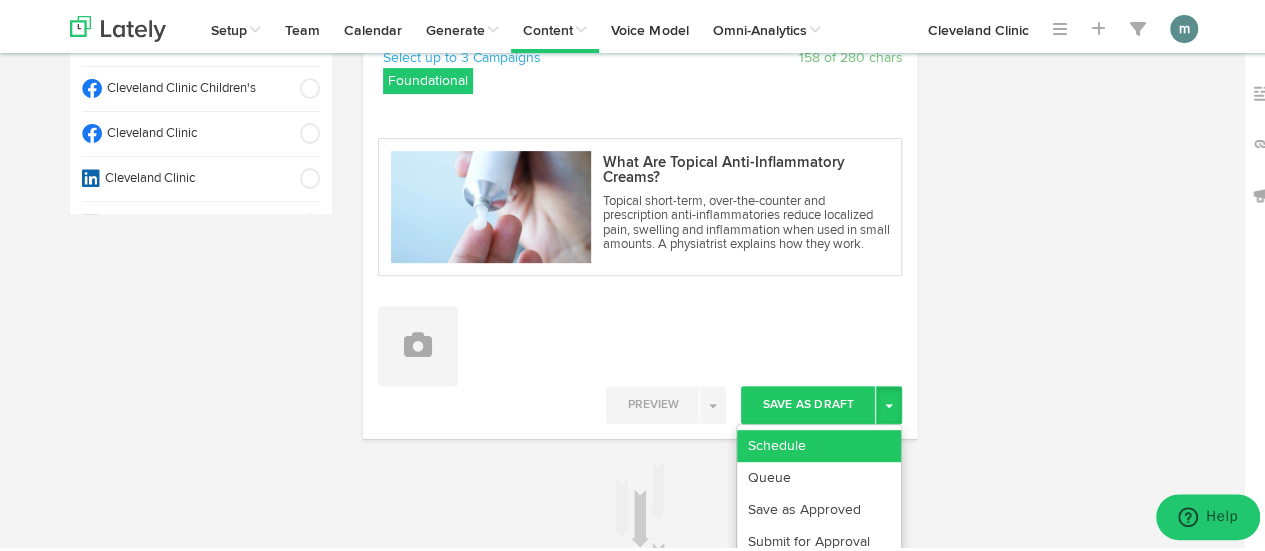 click on "Schedule" at bounding box center [819, 443] 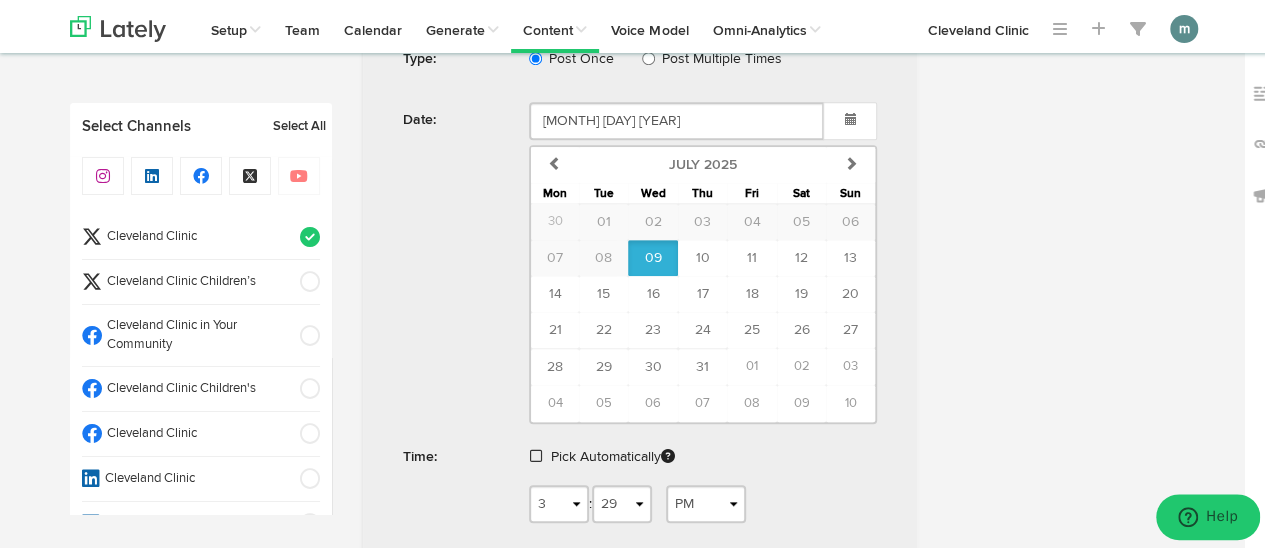 scroll, scrollTop: 800, scrollLeft: 0, axis: vertical 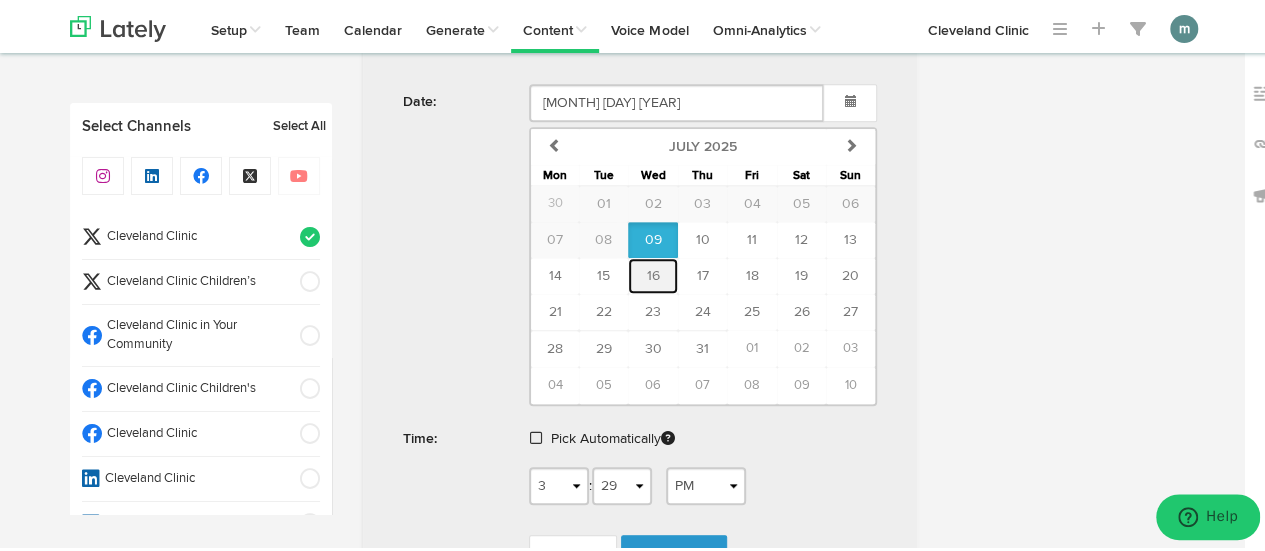 click on "16" at bounding box center [653, 273] 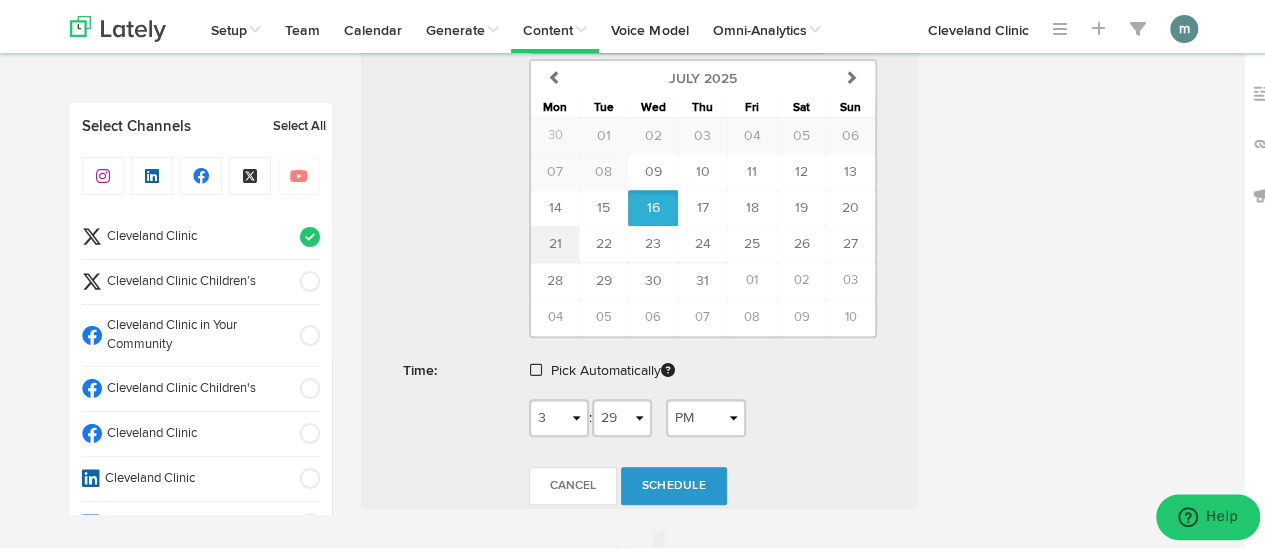 scroll, scrollTop: 900, scrollLeft: 0, axis: vertical 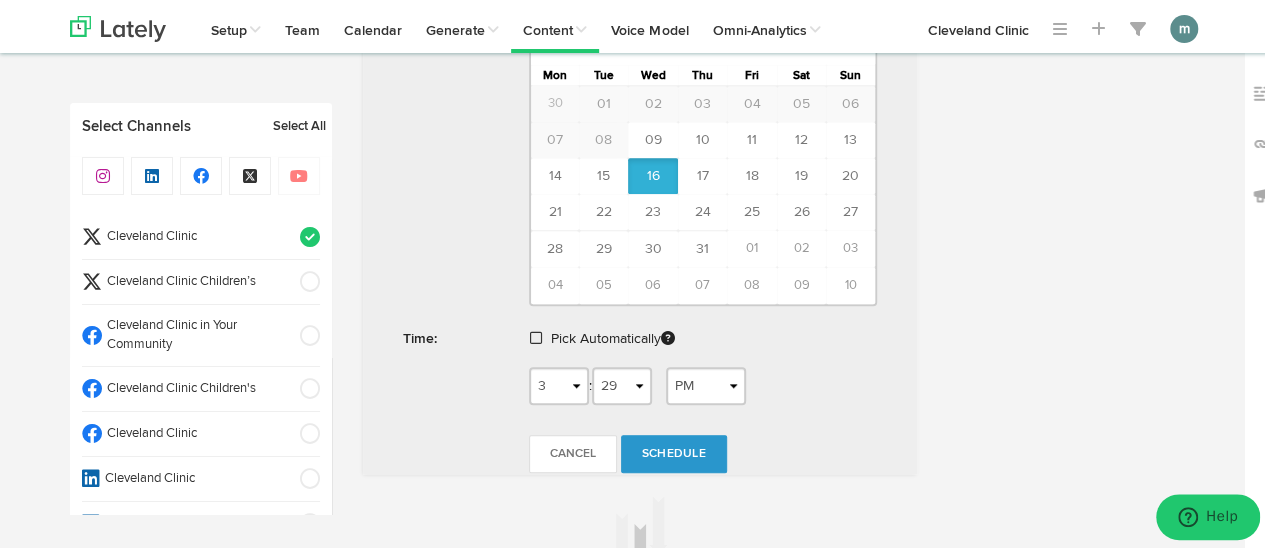 click at bounding box center (536, 335) 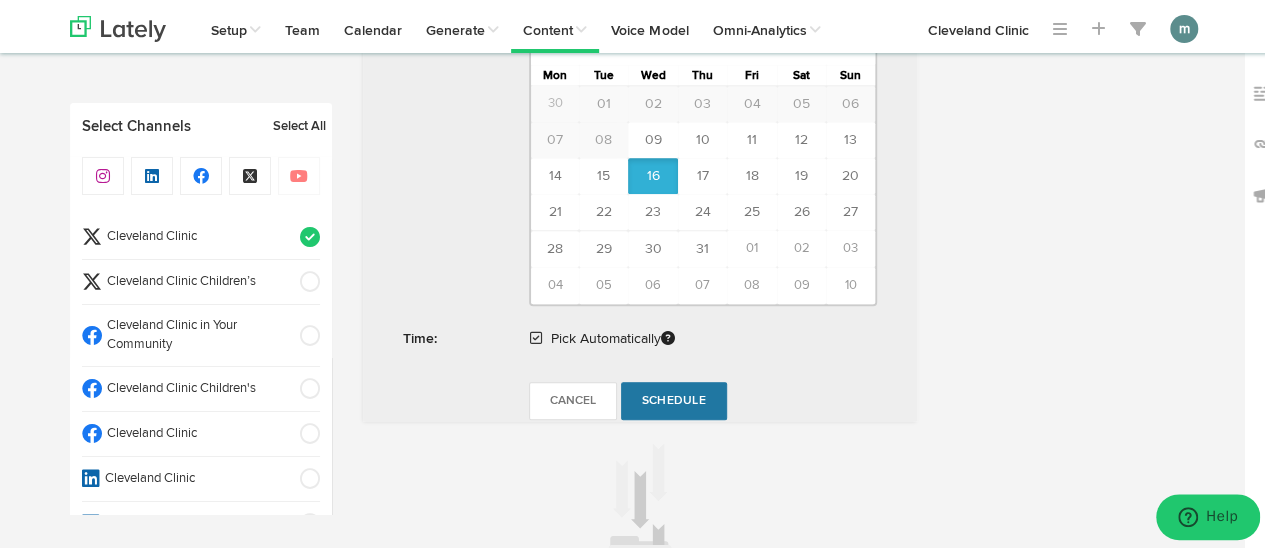 click on "Schedule" at bounding box center (674, 398) 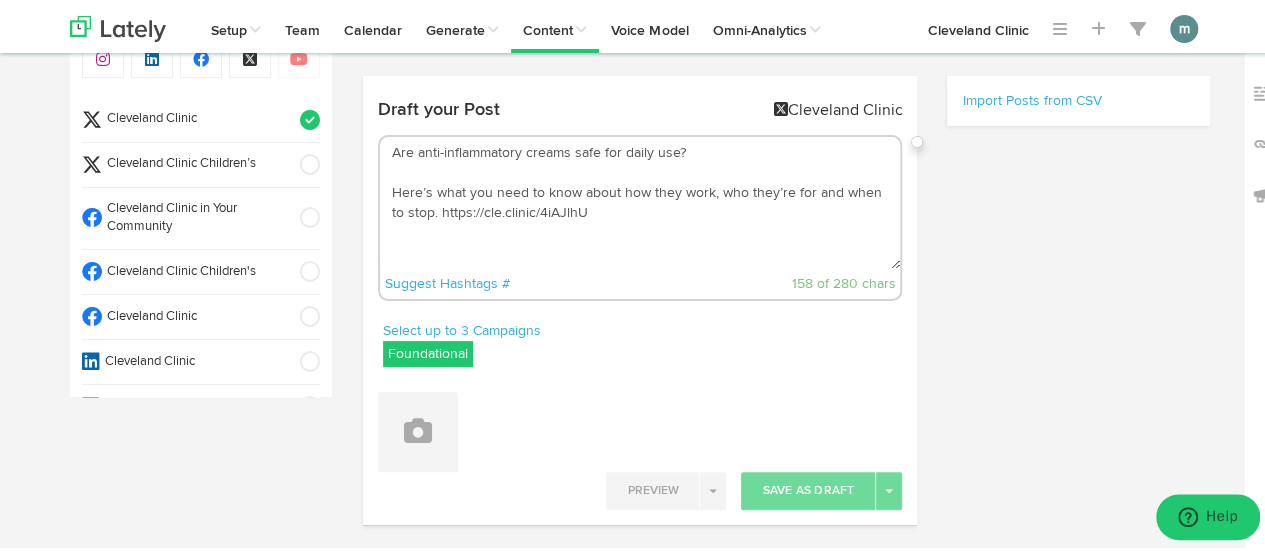 scroll, scrollTop: 0, scrollLeft: 0, axis: both 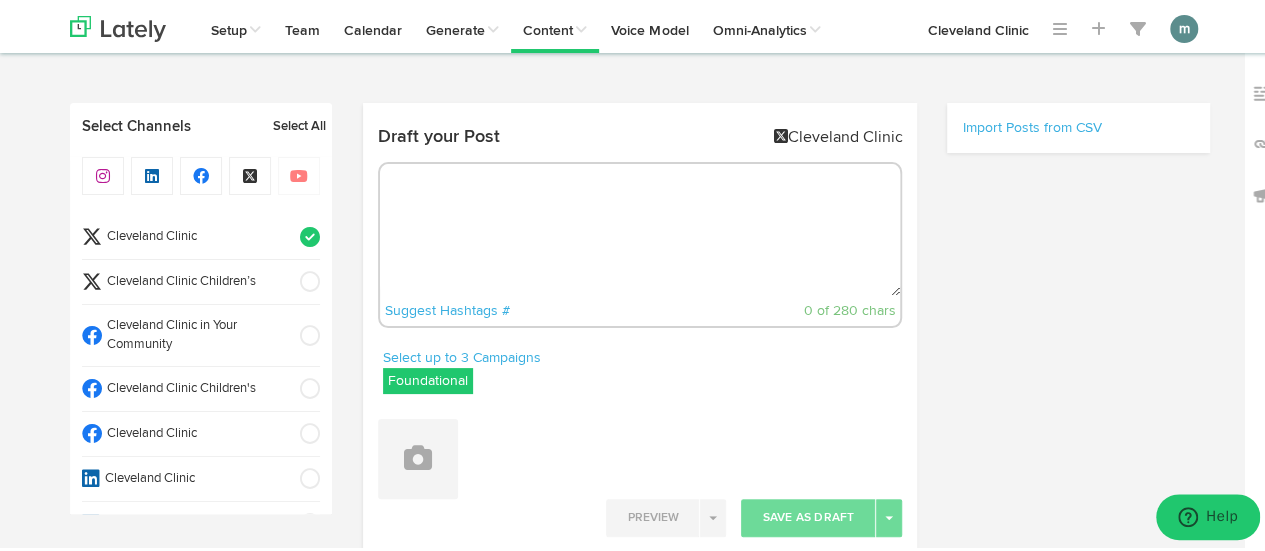 click at bounding box center [640, 227] 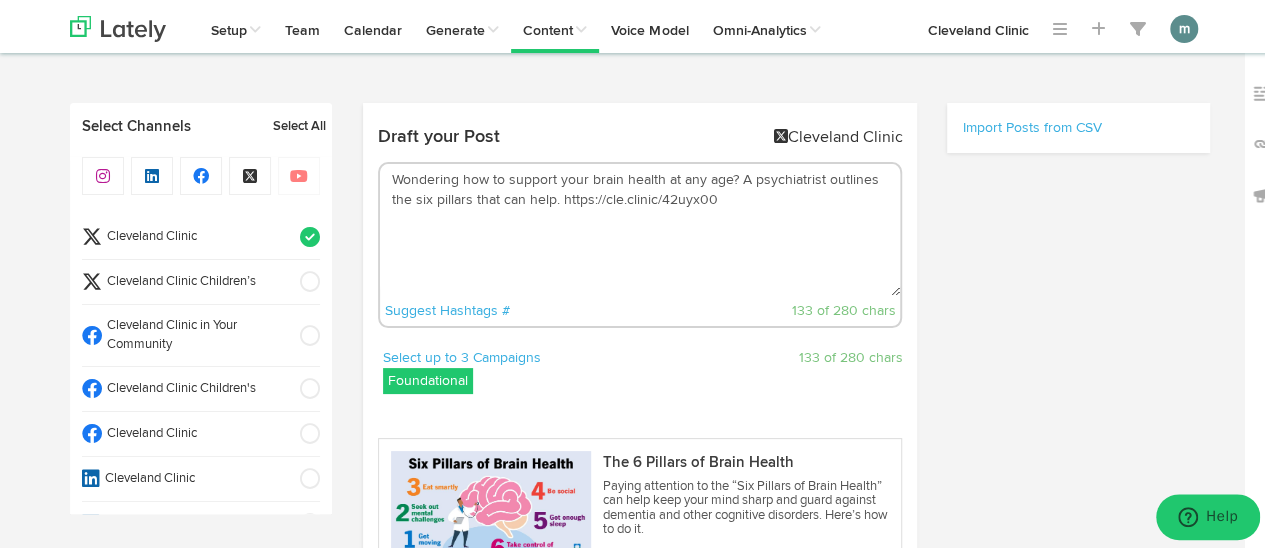 click on "Wondering how to support your brain health at any age? A psychiatrist outlines the six pillars that can help. https://cle.clinic/42uyx00" at bounding box center [640, 227] 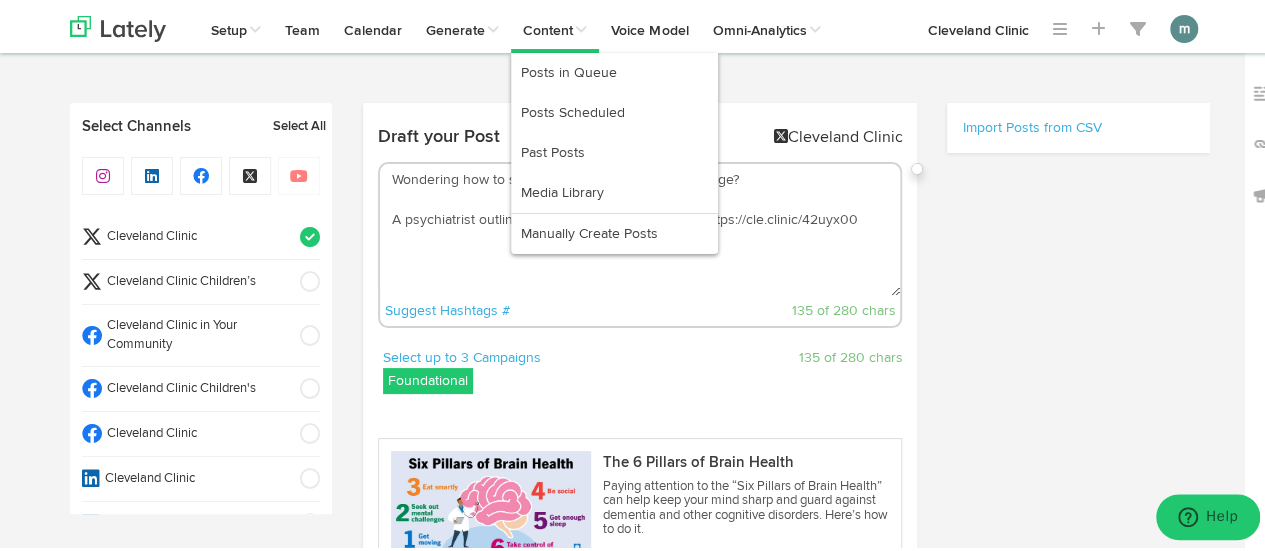 type on "Wondering how to support your brain health at any age?
A psychiatrist outlines the six pillars that can help. https://cle.clinic/42uyx00" 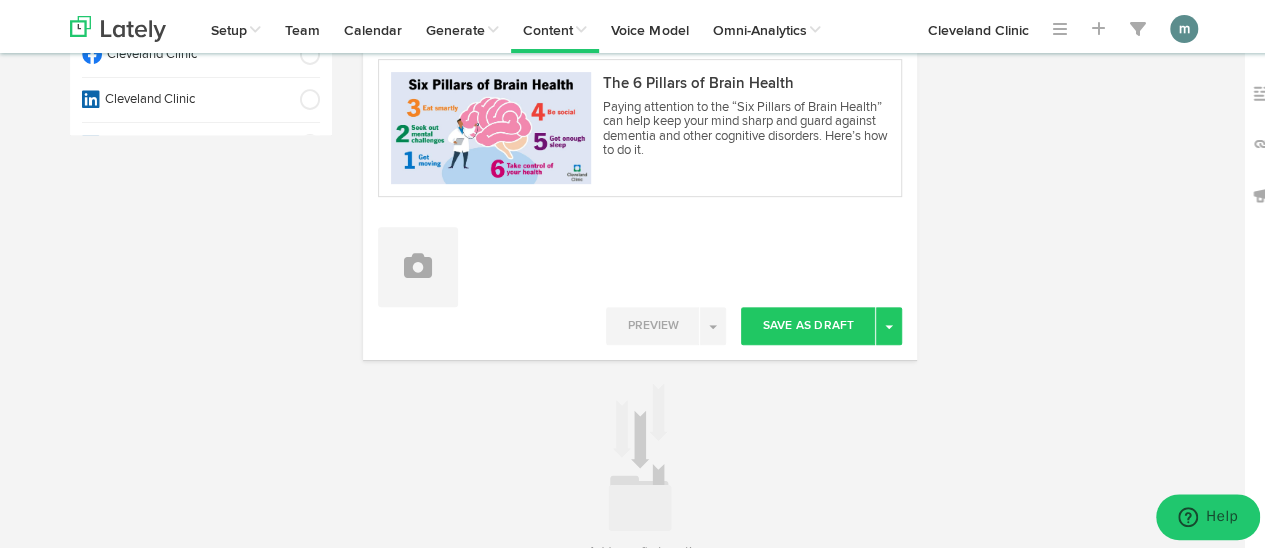 scroll, scrollTop: 482, scrollLeft: 0, axis: vertical 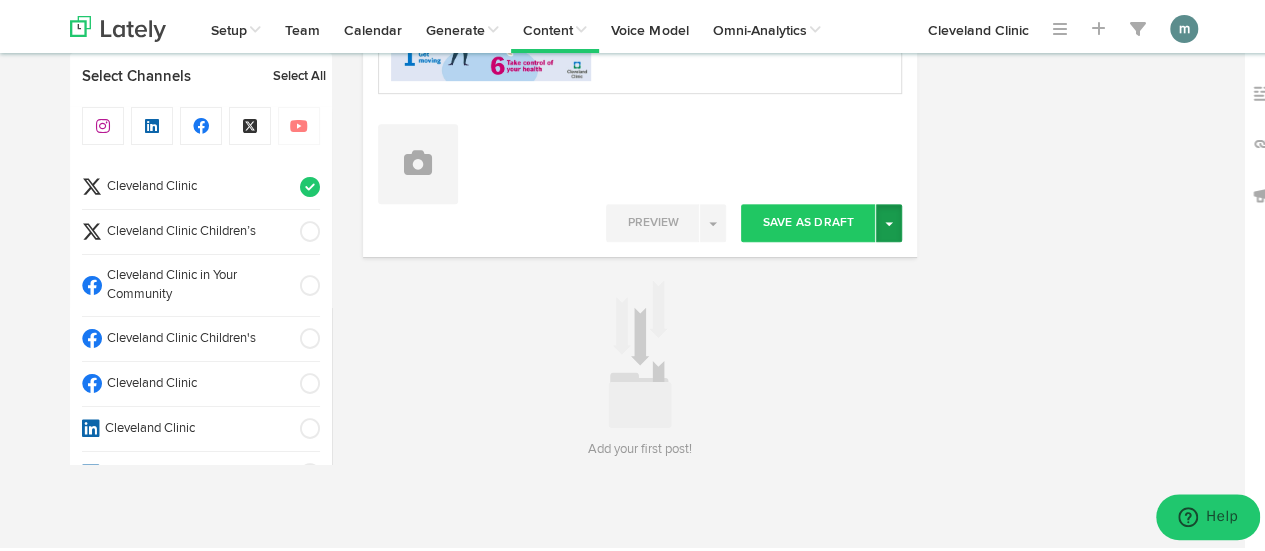 click at bounding box center (889, 221) 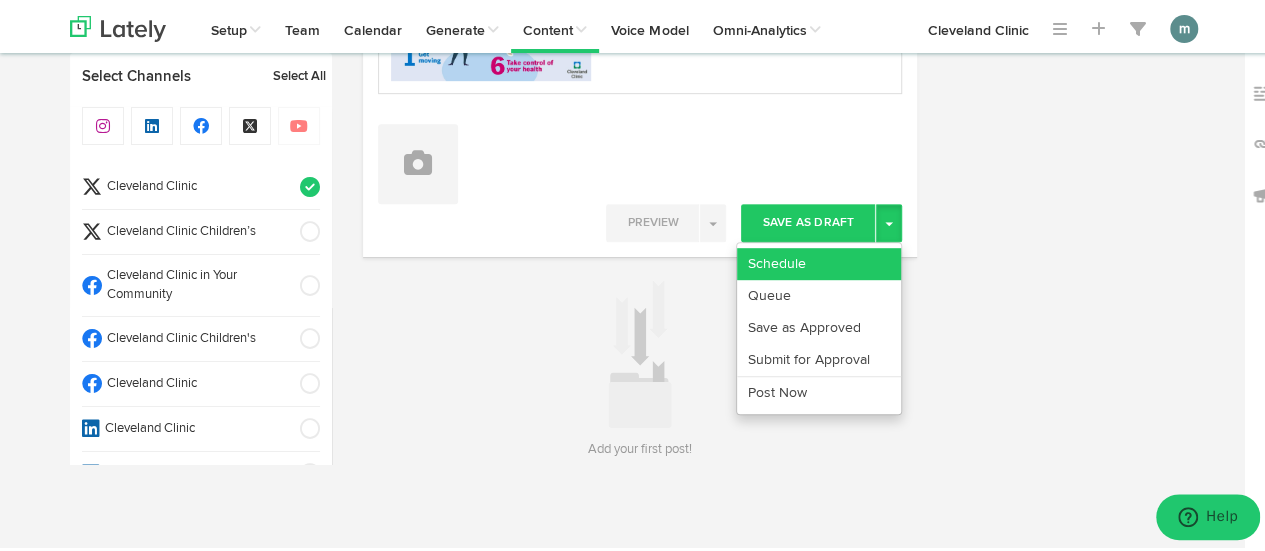 click on "Schedule" at bounding box center [819, 261] 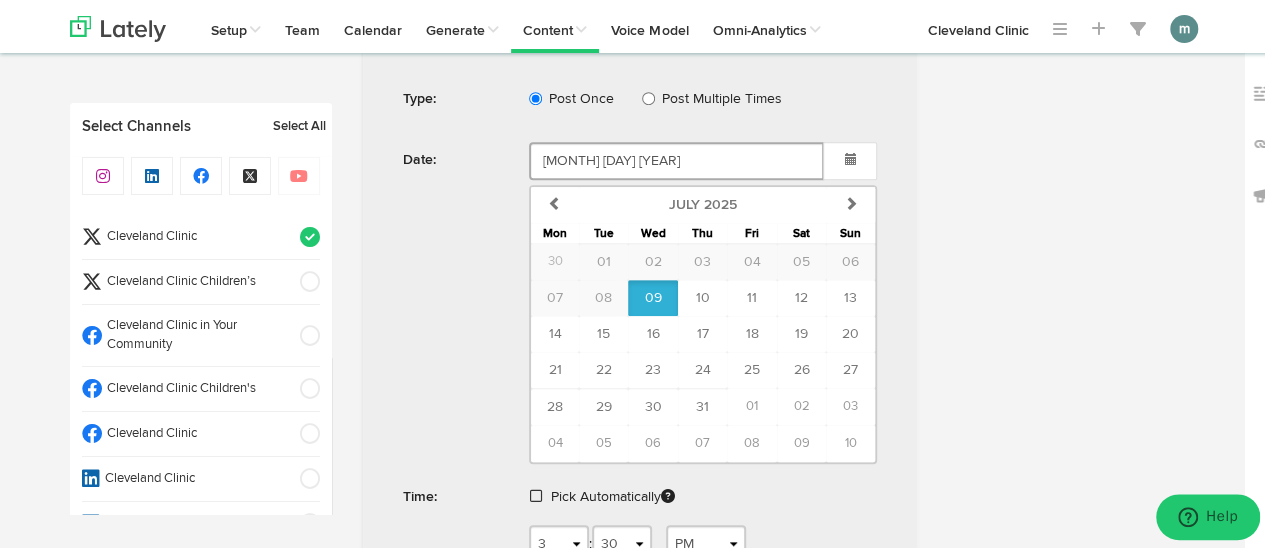 scroll, scrollTop: 782, scrollLeft: 0, axis: vertical 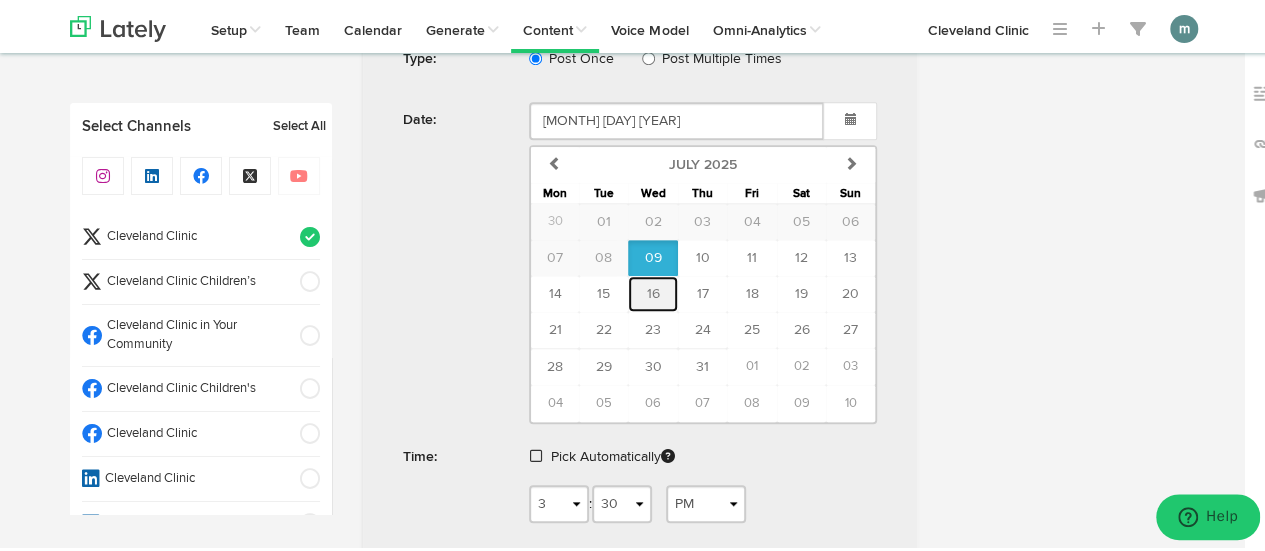 click on "16" at bounding box center (653, 291) 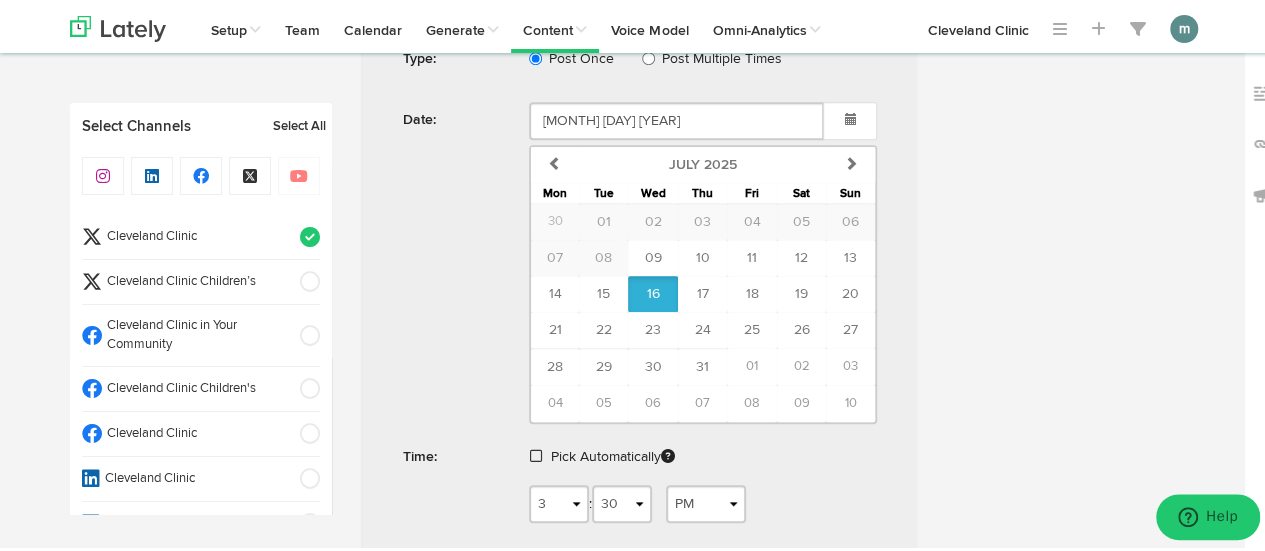 click at bounding box center (536, 453) 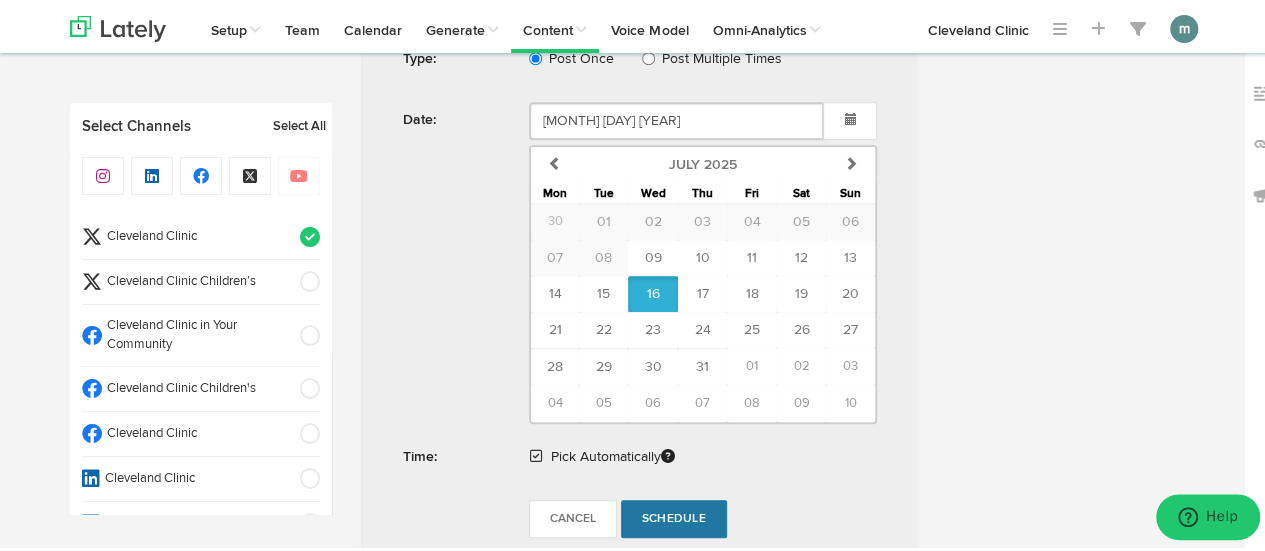 click on "Schedule" at bounding box center (674, 516) 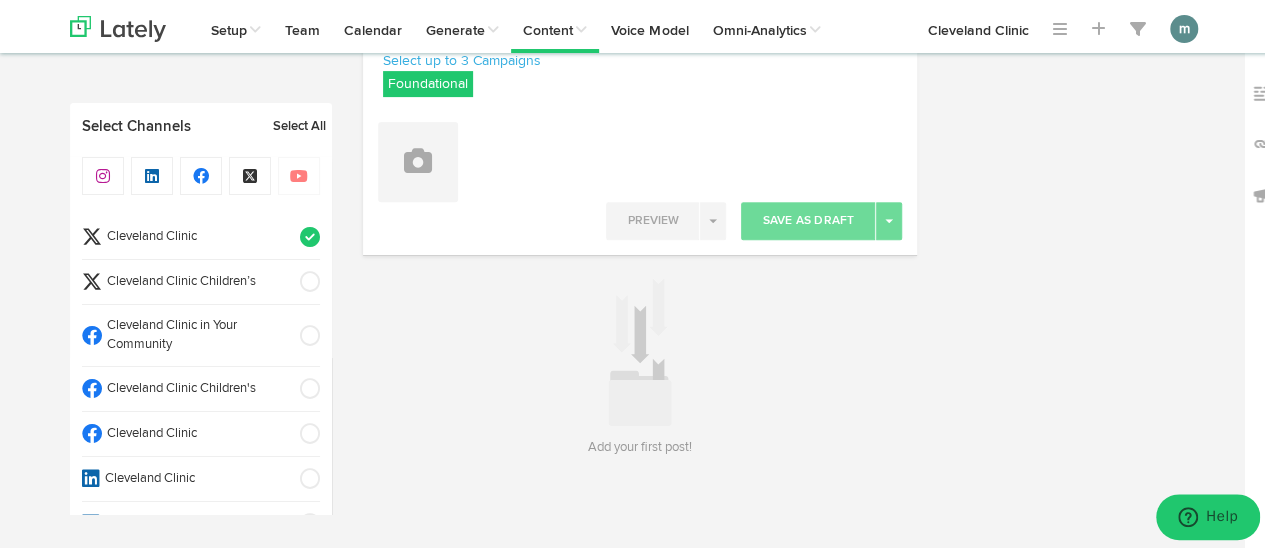 scroll, scrollTop: 295, scrollLeft: 0, axis: vertical 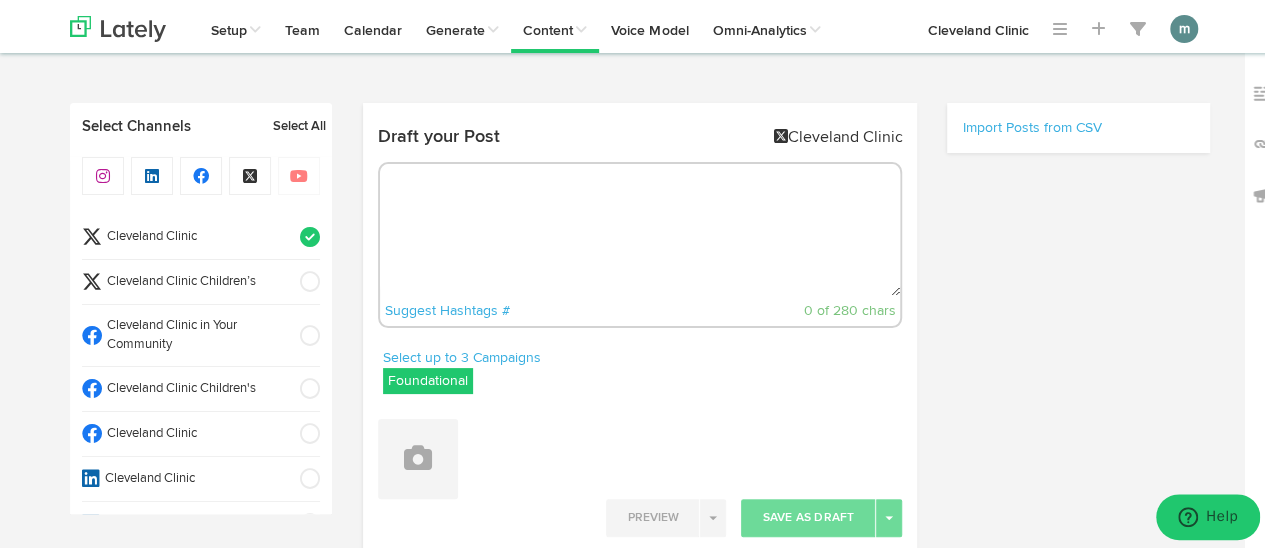 click at bounding box center [640, 227] 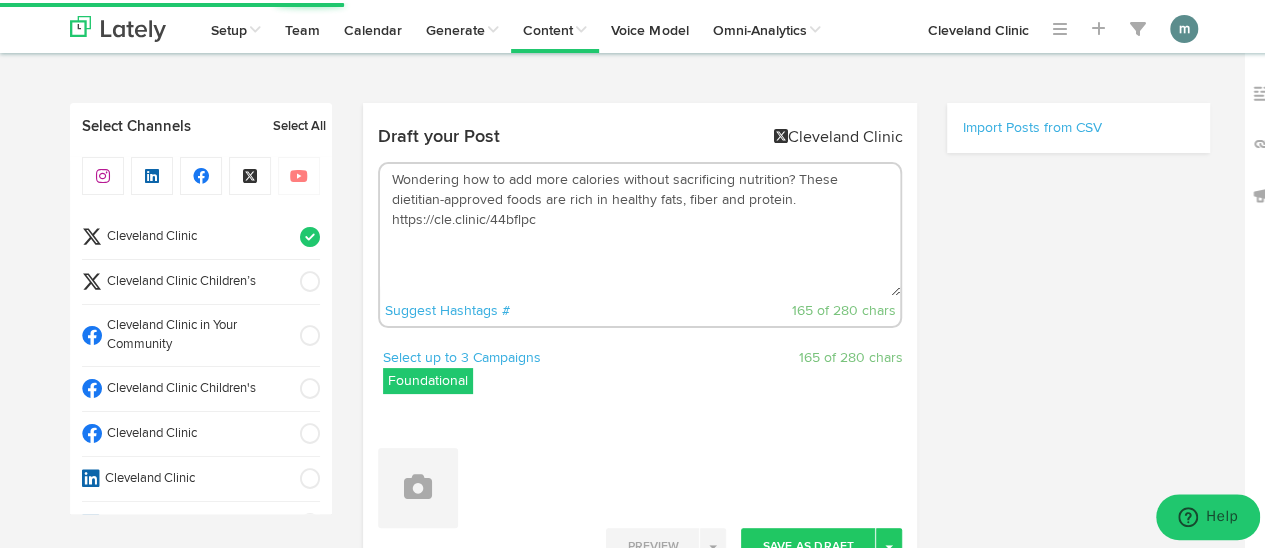 click on "Wondering how to add more calories without sacrificing nutrition? These dietitian-approved foods are rich in healthy fats, fiber and protein. https://cle.clinic/44bflpc" at bounding box center [640, 227] 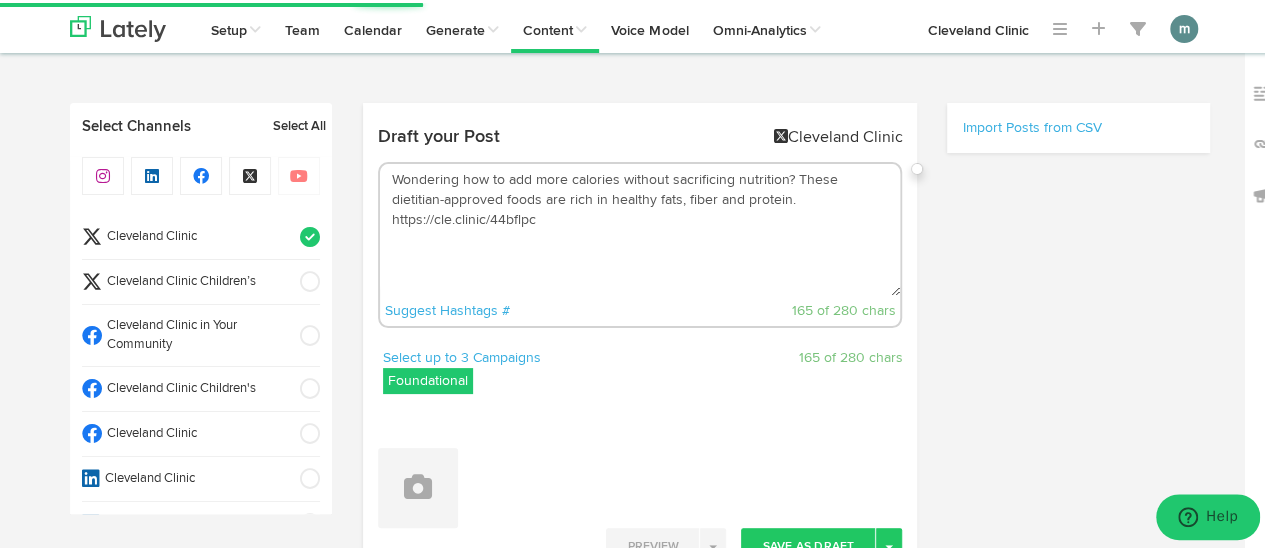 click on "Wondering how to add more calories without sacrificing nutrition? These dietitian-approved foods are rich in healthy fats, fiber and protein. https://cle.clinic/44bflpc" at bounding box center (640, 227) 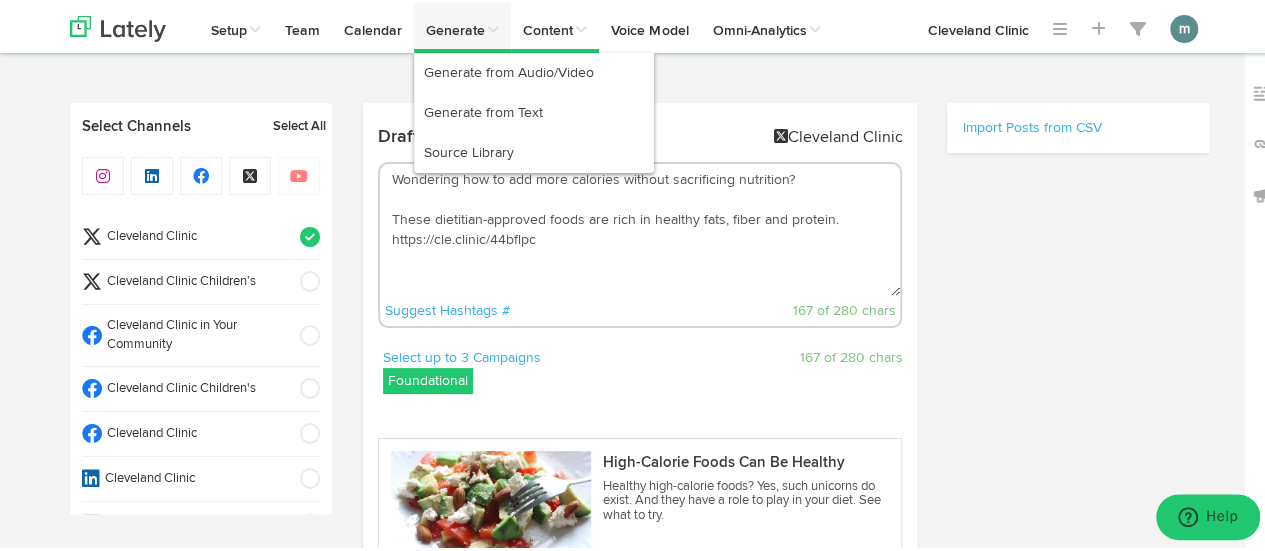 type on "Wondering how to add more calories without sacrificing nutrition?
These dietitian-approved foods are rich in healthy fats, fiber and protein. https://cle.clinic/44bflpc" 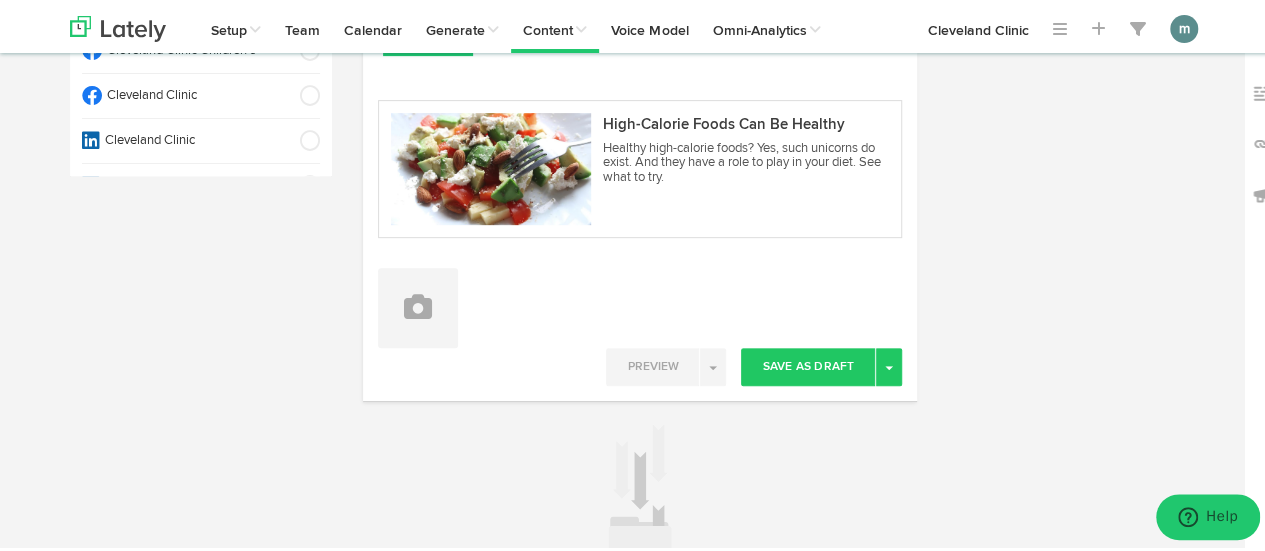 scroll, scrollTop: 400, scrollLeft: 0, axis: vertical 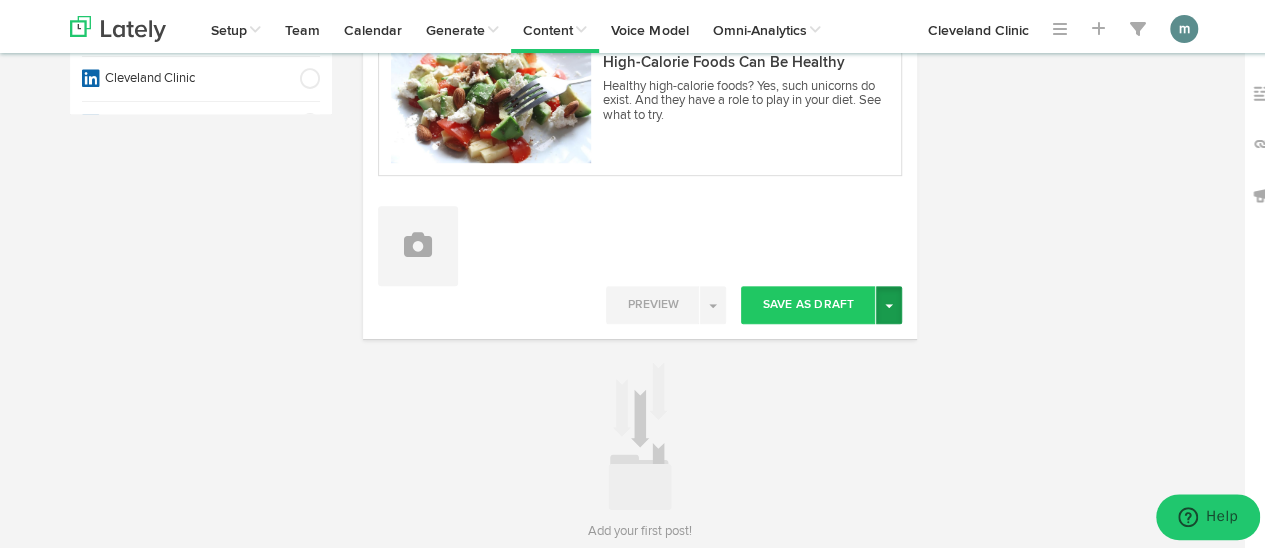 click at bounding box center [889, 303] 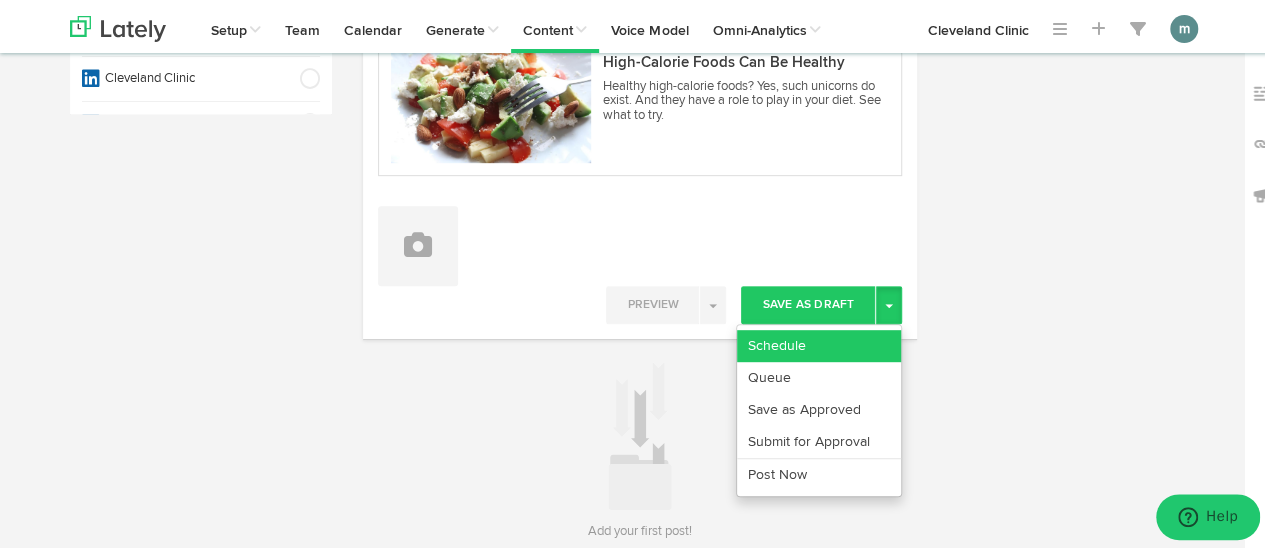 click on "Schedule" at bounding box center [819, 343] 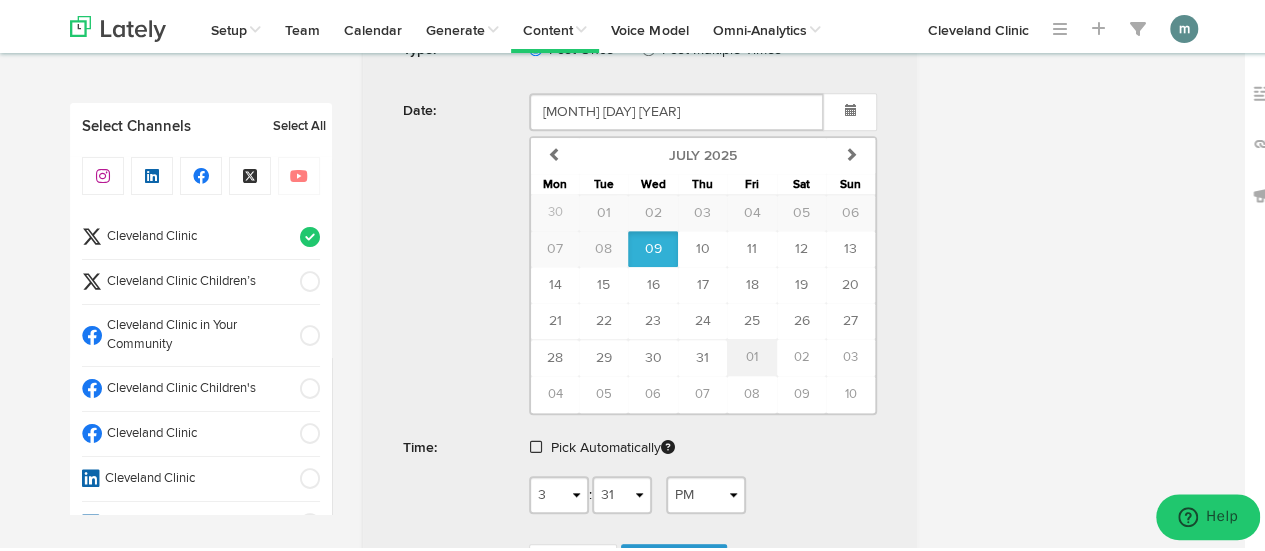 scroll, scrollTop: 822, scrollLeft: 0, axis: vertical 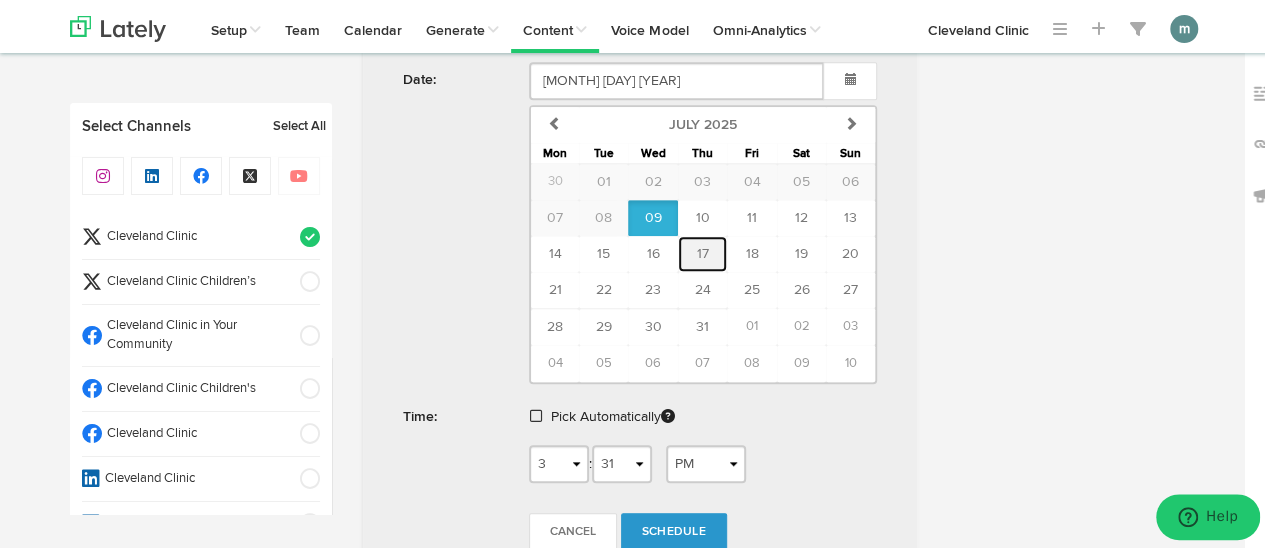 click on "17" at bounding box center [703, 251] 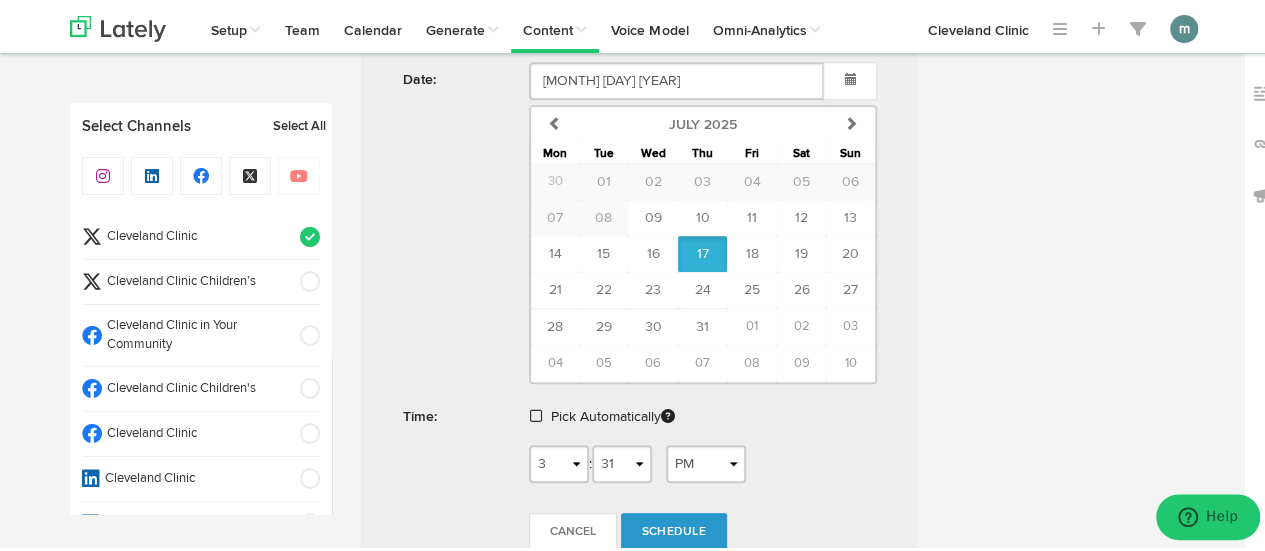 click at bounding box center [536, 413] 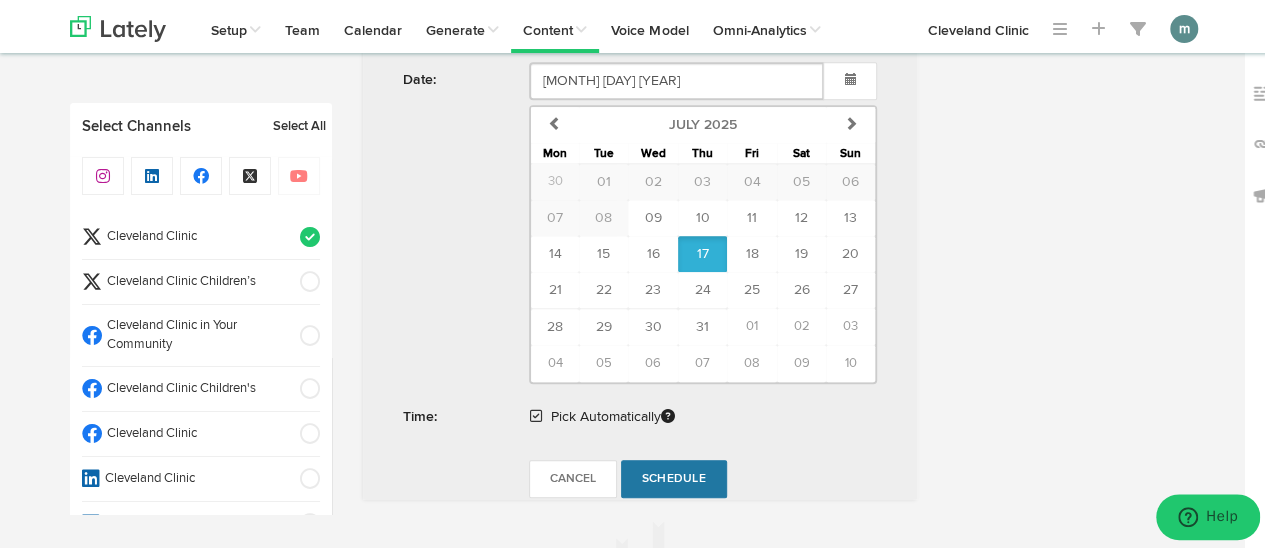 click on "Schedule" at bounding box center (674, 476) 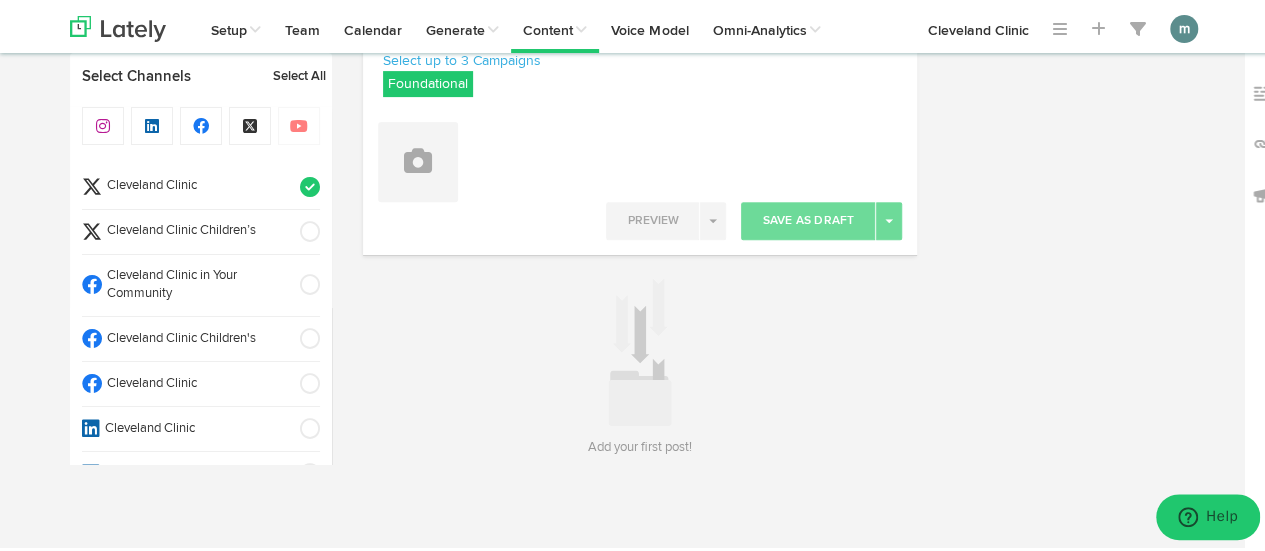 scroll, scrollTop: 295, scrollLeft: 0, axis: vertical 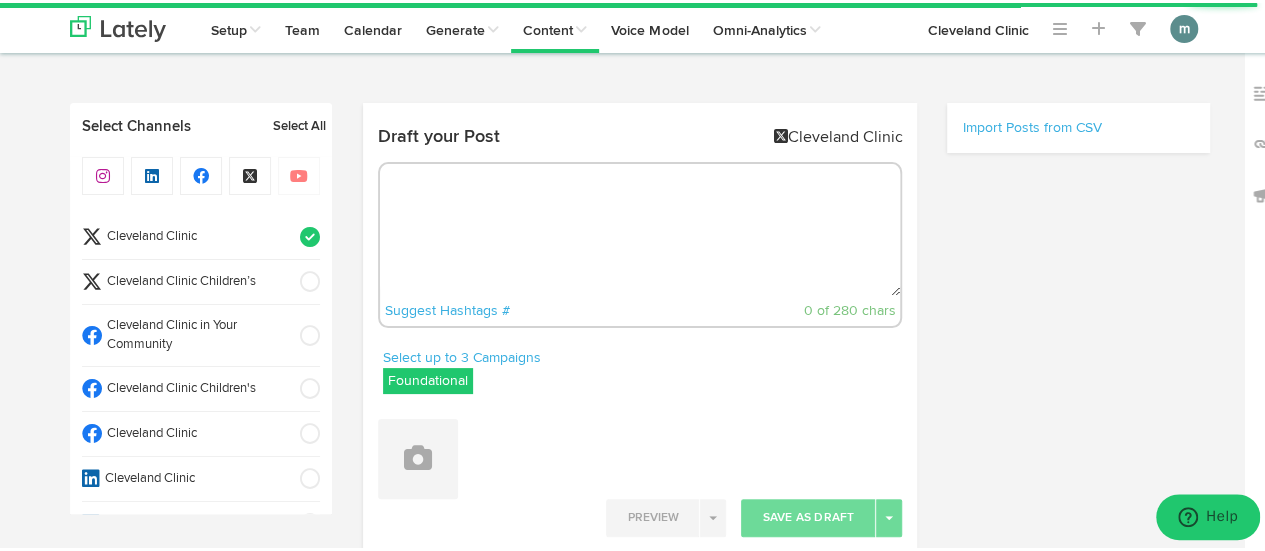 click at bounding box center [640, 227] 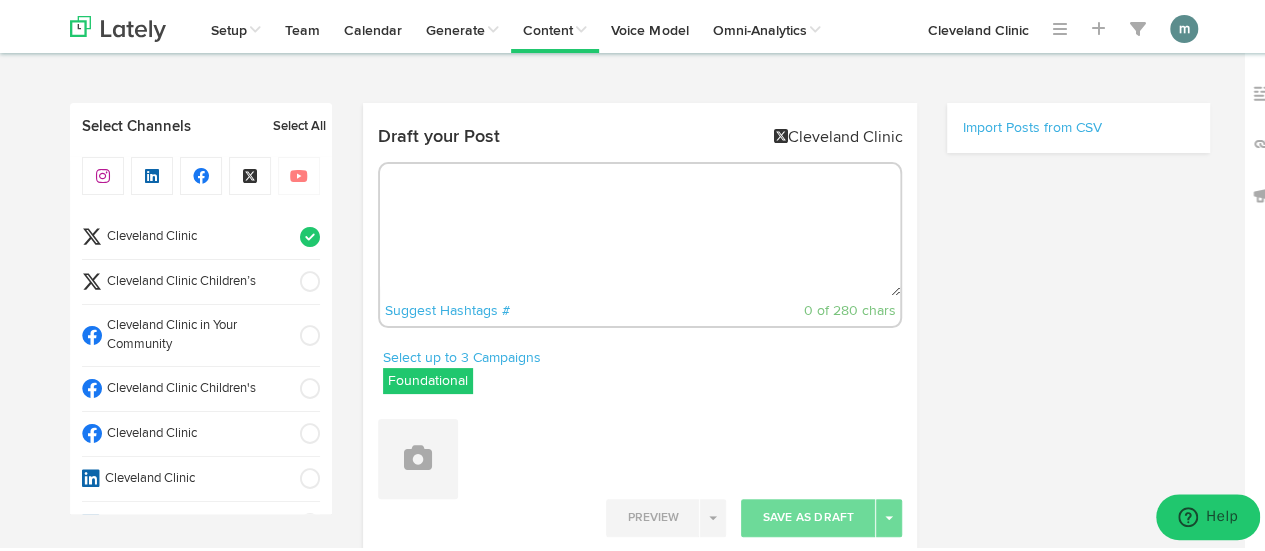 paste on "Struggling to master lunges? A doctor shares why form matters and how building strength through squats can help. https://cle.clinic/3ErlXFE" 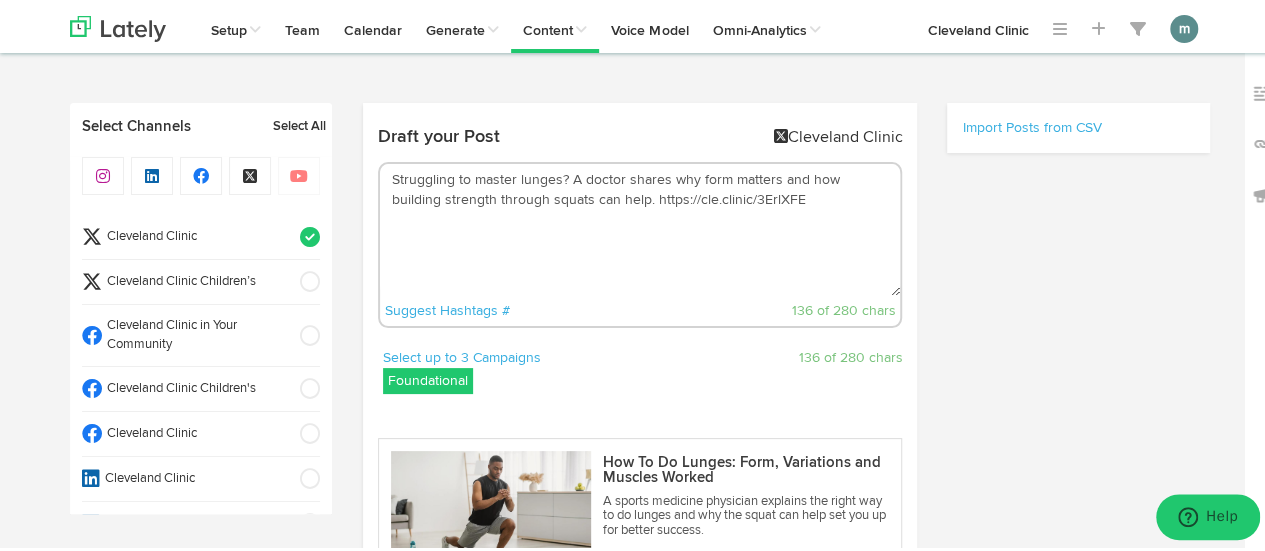 click on "Struggling to master lunges? A doctor shares why form matters and how building strength through squats can help. https://cle.clinic/3ErlXFE" at bounding box center [640, 227] 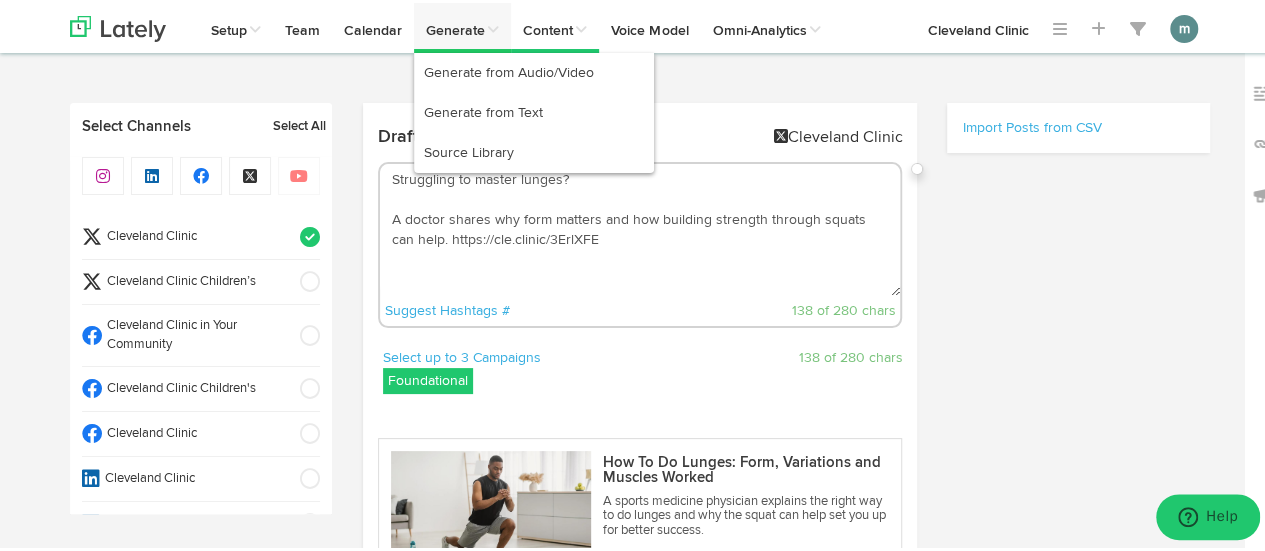 type on "Struggling to master lunges?
A doctor shares why form matters and how building strength through squats can help. https://cle.clinic/3ErlXFE" 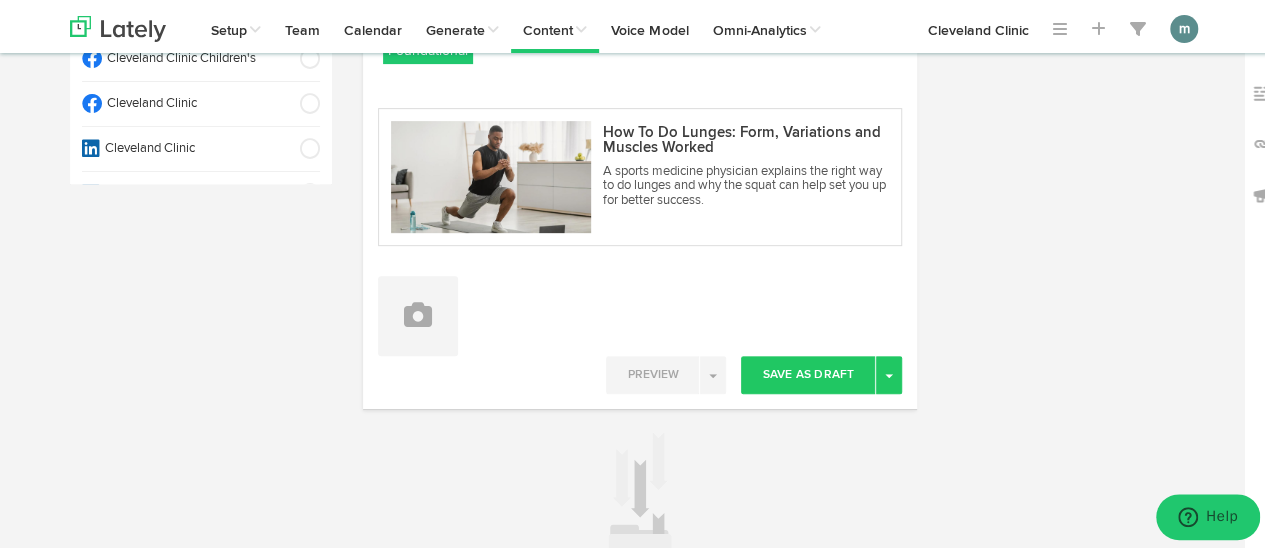 scroll, scrollTop: 400, scrollLeft: 0, axis: vertical 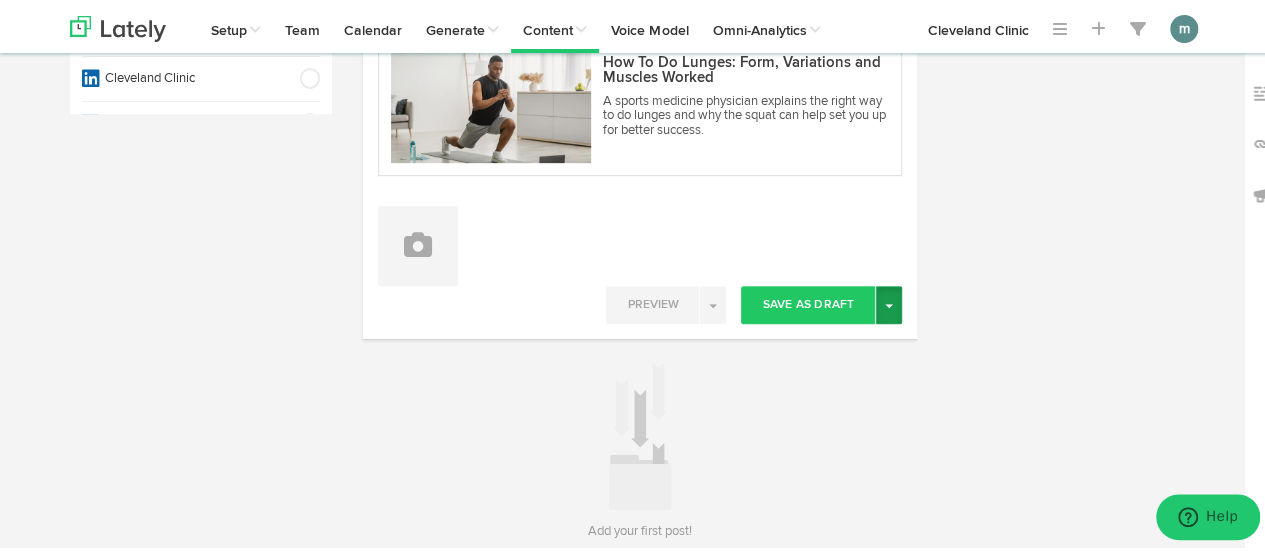 click at bounding box center (889, 303) 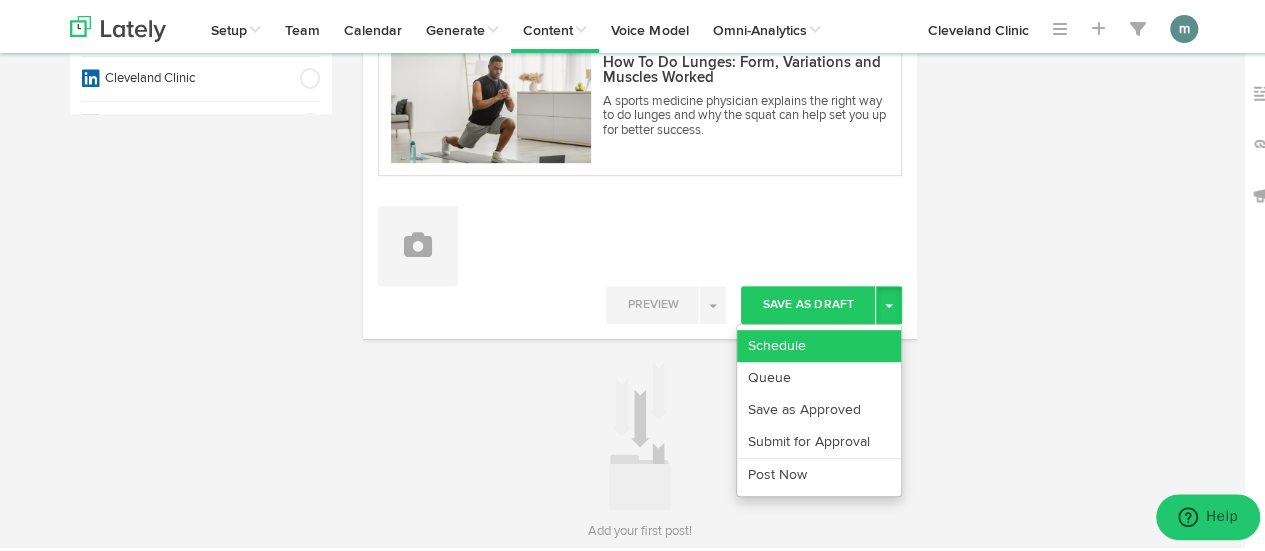click on "Schedule" at bounding box center [819, 343] 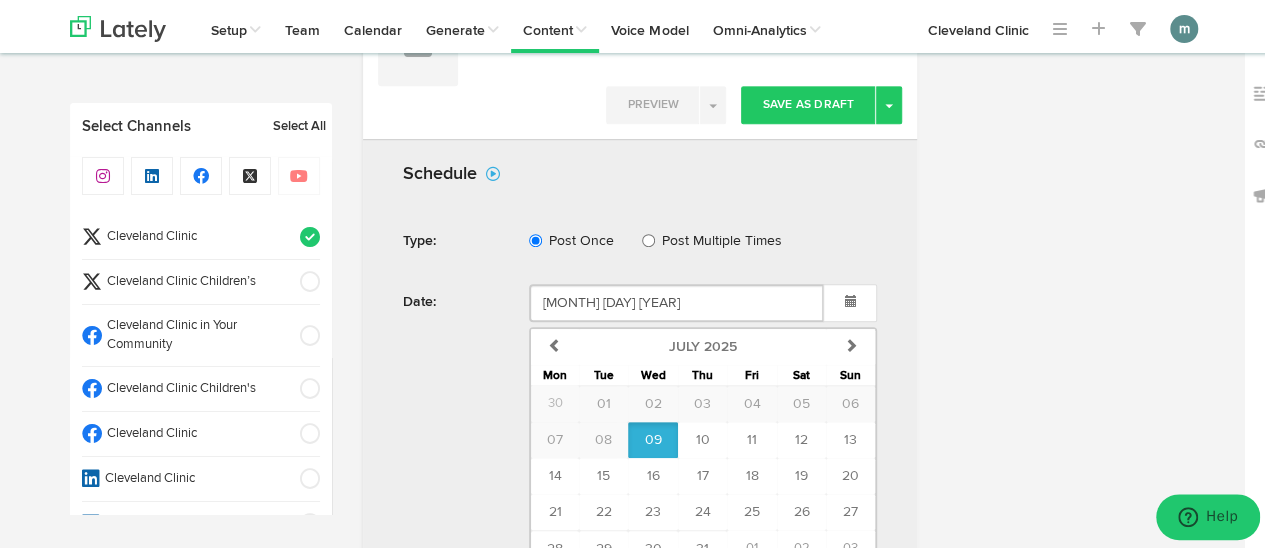 scroll, scrollTop: 700, scrollLeft: 0, axis: vertical 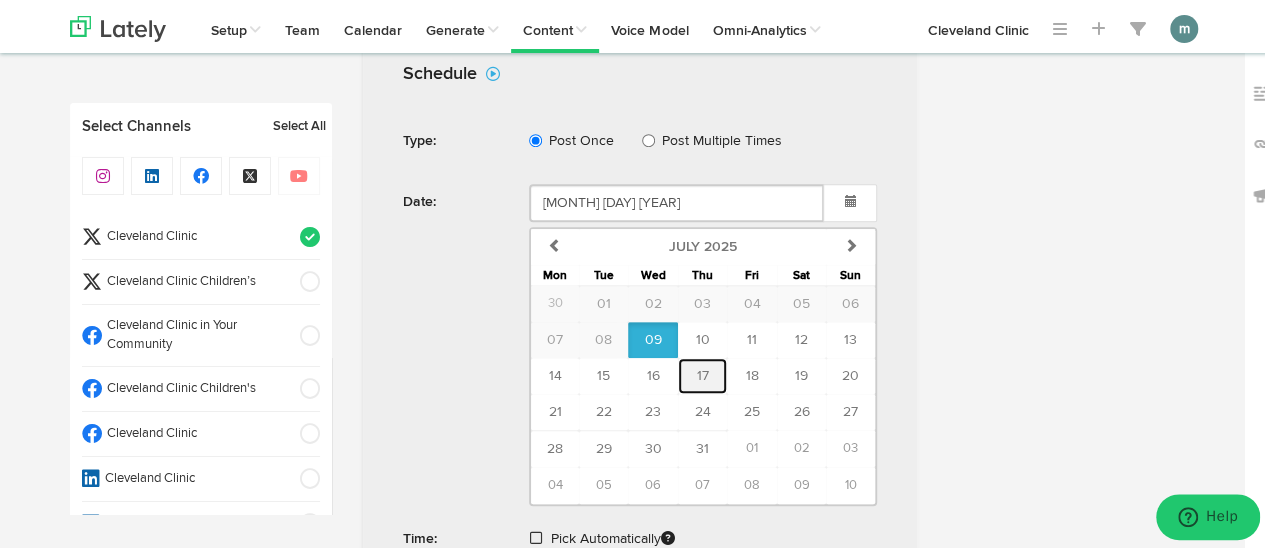 click on "17" at bounding box center (702, 373) 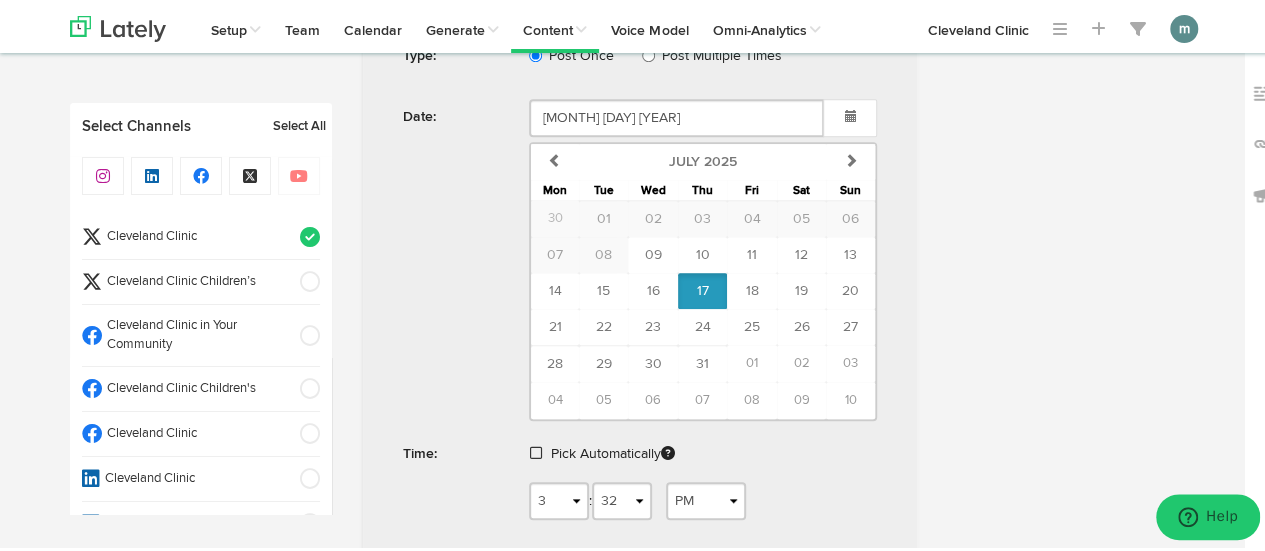 scroll, scrollTop: 900, scrollLeft: 0, axis: vertical 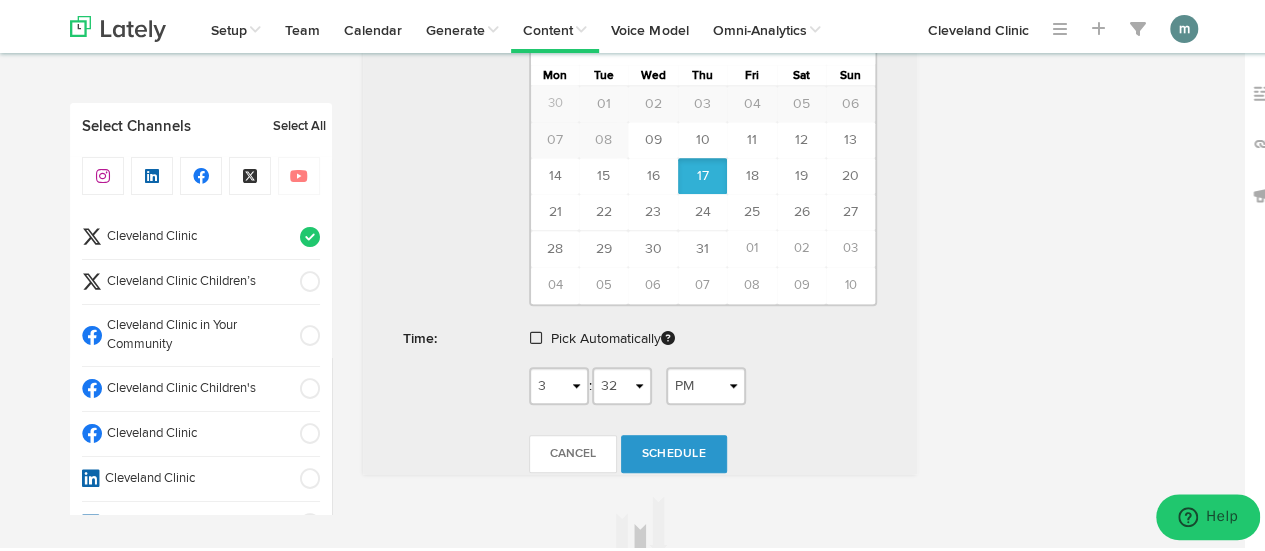 click at bounding box center (536, 335) 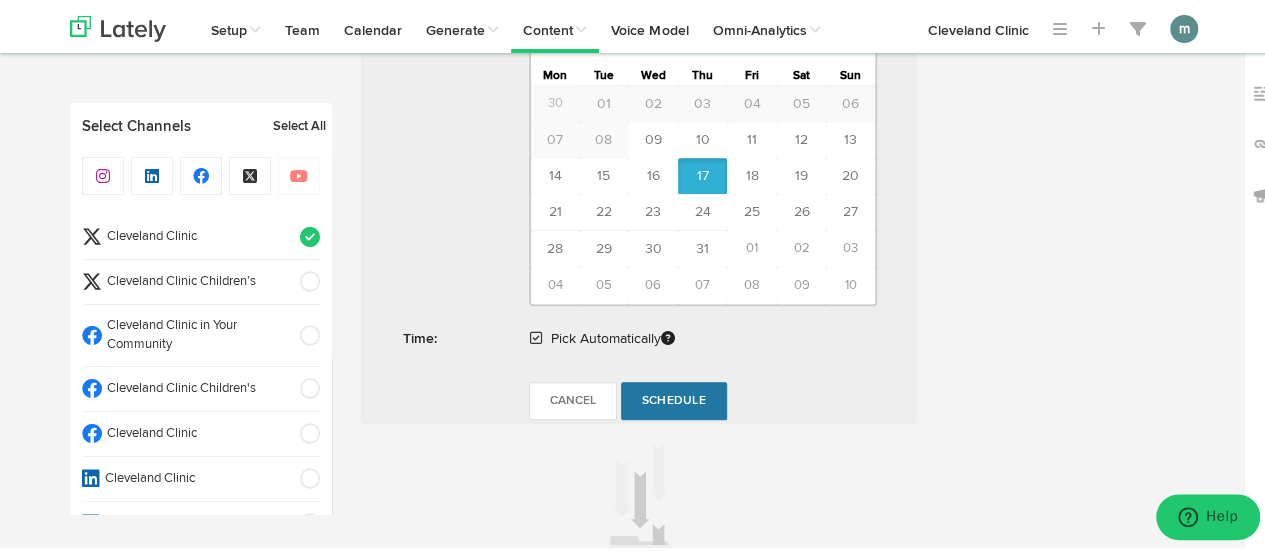 click on "Schedule" at bounding box center (674, 398) 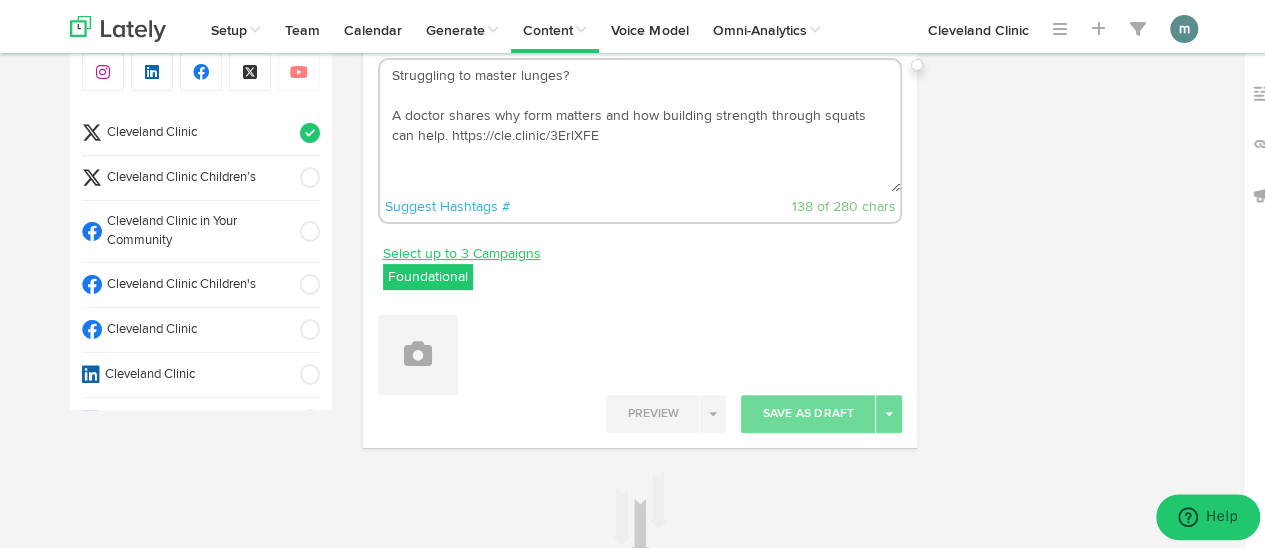 scroll, scrollTop: 95, scrollLeft: 0, axis: vertical 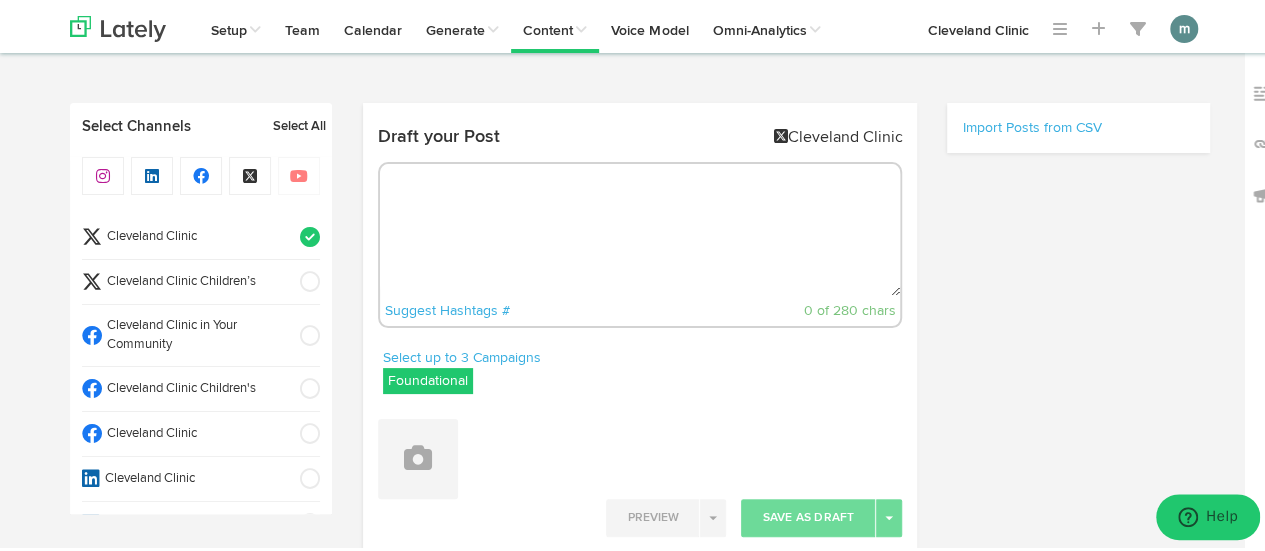 click at bounding box center [640, 227] 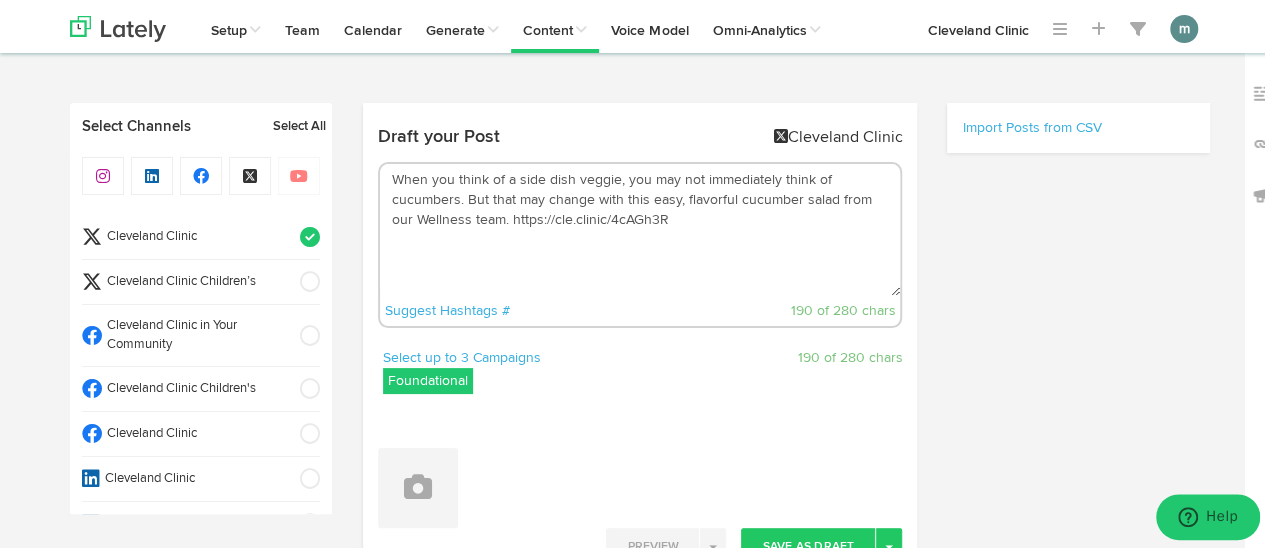 click on "When you think of a side dish veggie, you may not immediately think of cucumbers. But that may change with this easy, flavorful cucumber salad from our Wellness team. https://cle.clinic/4cAGh3R" at bounding box center (640, 227) 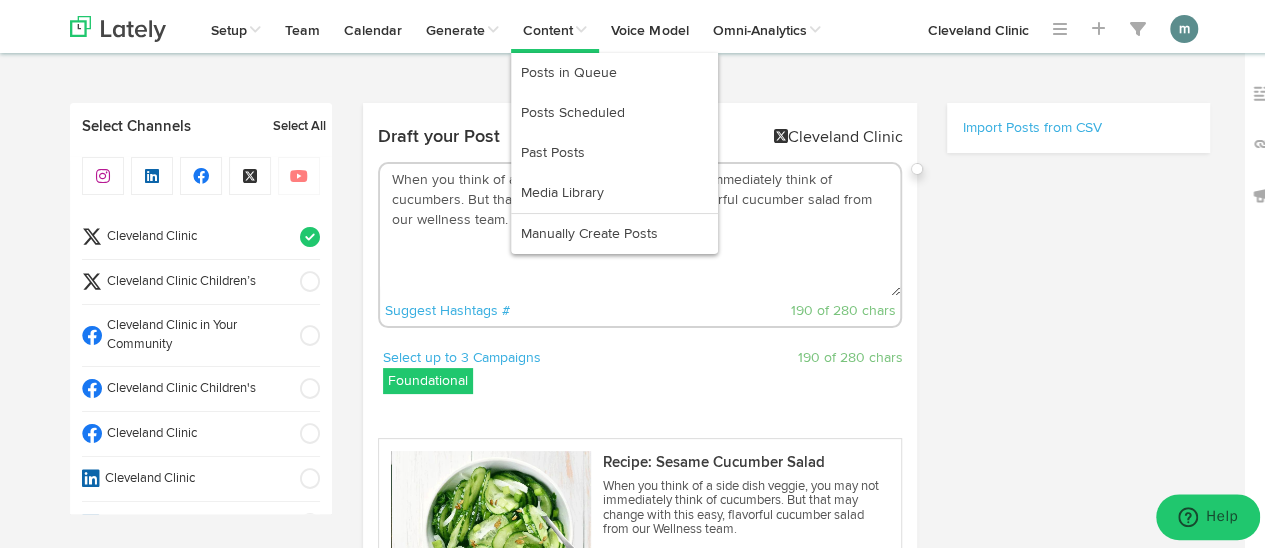 type on "When you think of a side dish veggie, you may not immediately think of cucumbers. But that may change with this easy, flavorful cucumber salad from our wellness team. https://cle.clinic/4cAGh3R" 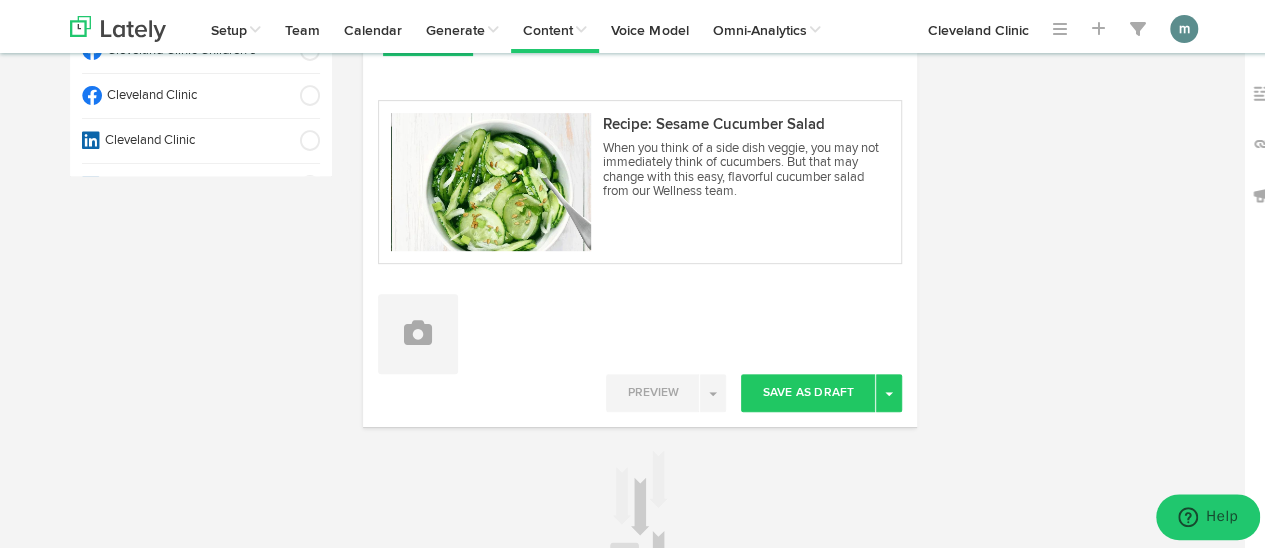 scroll, scrollTop: 400, scrollLeft: 0, axis: vertical 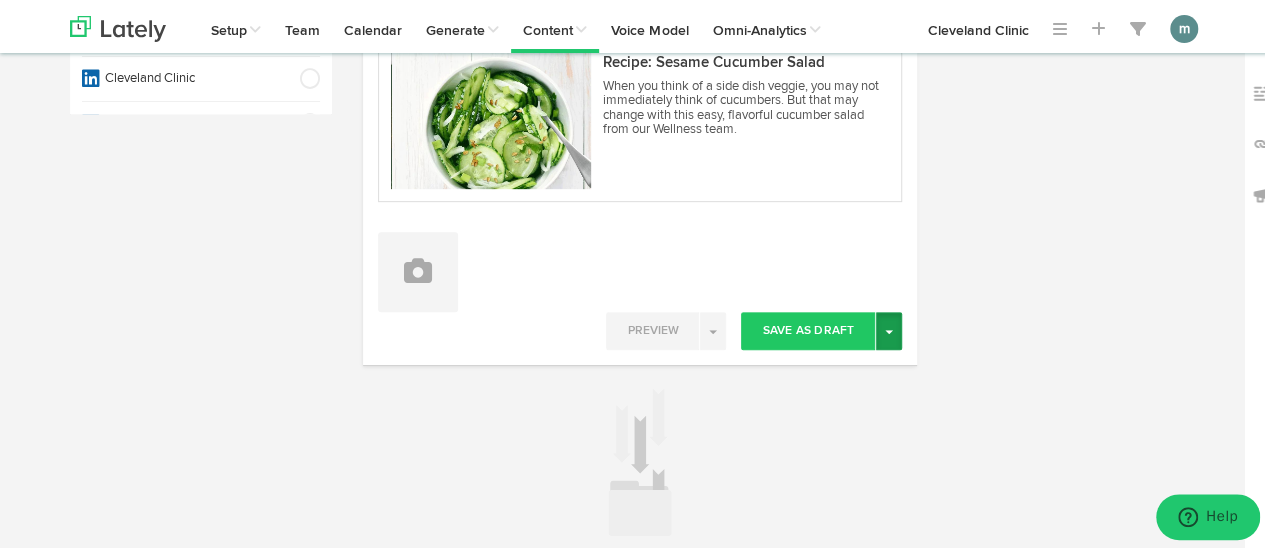 click on "Toggle Dropdown" at bounding box center (889, 328) 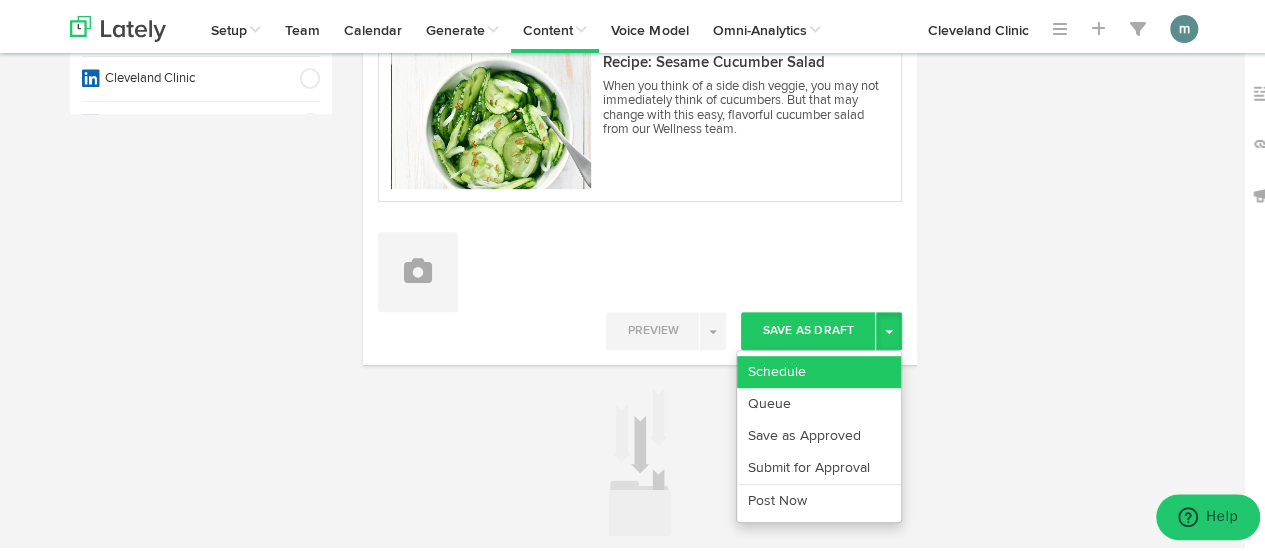 click on "Schedule" at bounding box center (819, 369) 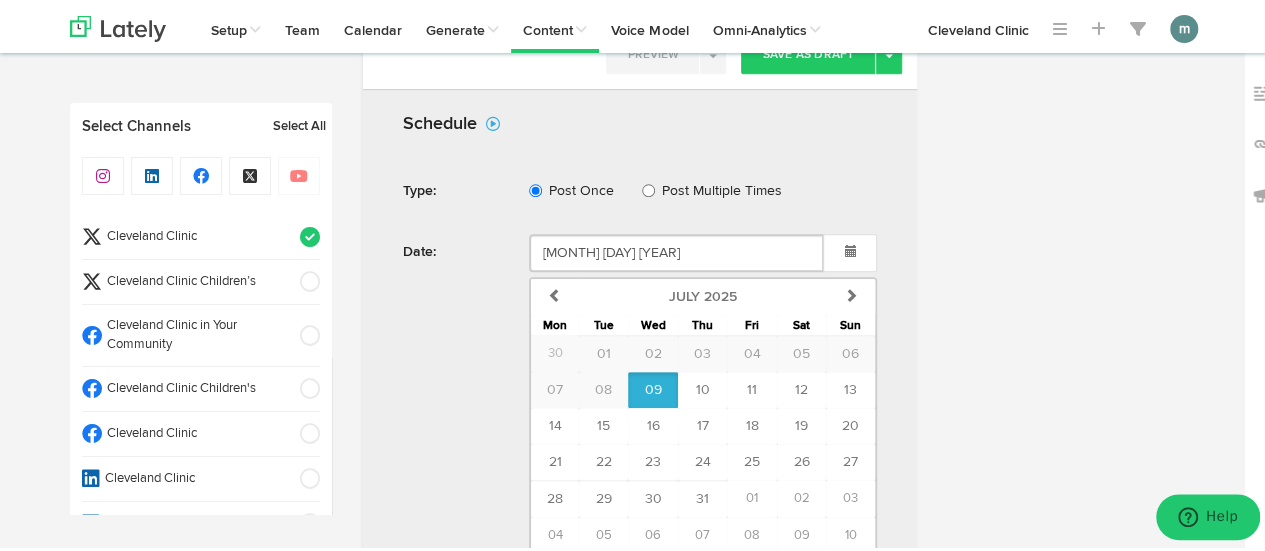 scroll, scrollTop: 700, scrollLeft: 0, axis: vertical 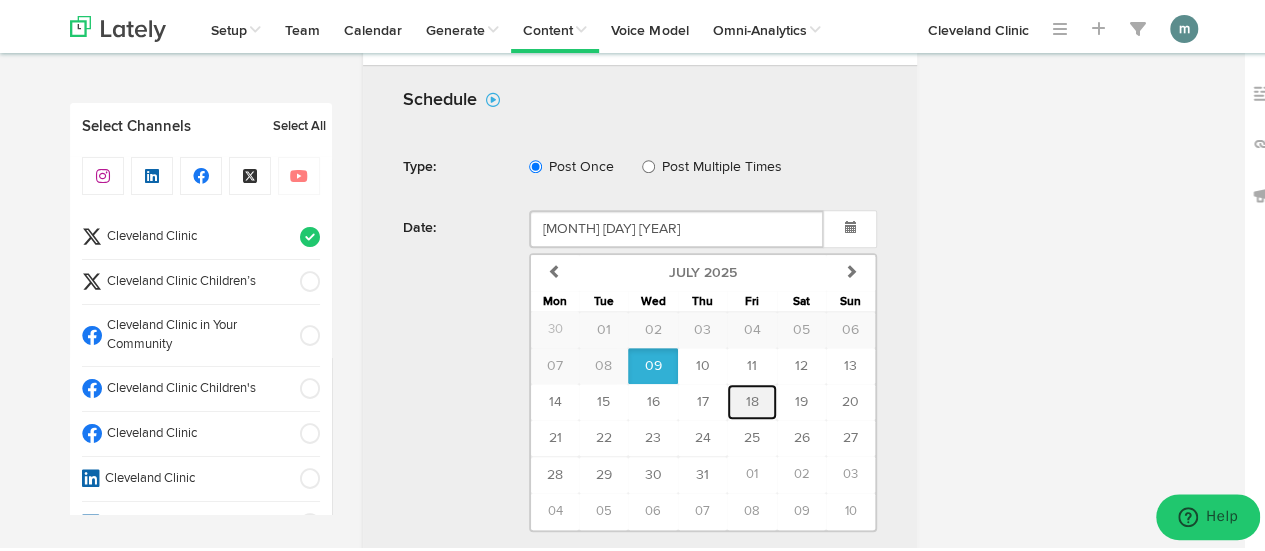 click on "18" at bounding box center (751, 399) 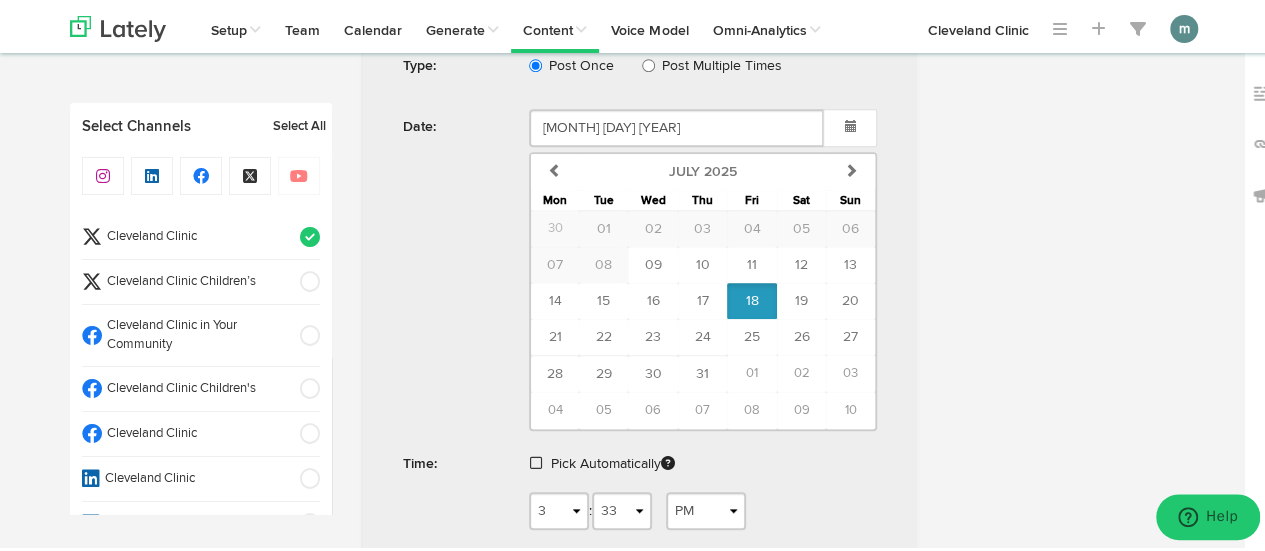 scroll, scrollTop: 900, scrollLeft: 0, axis: vertical 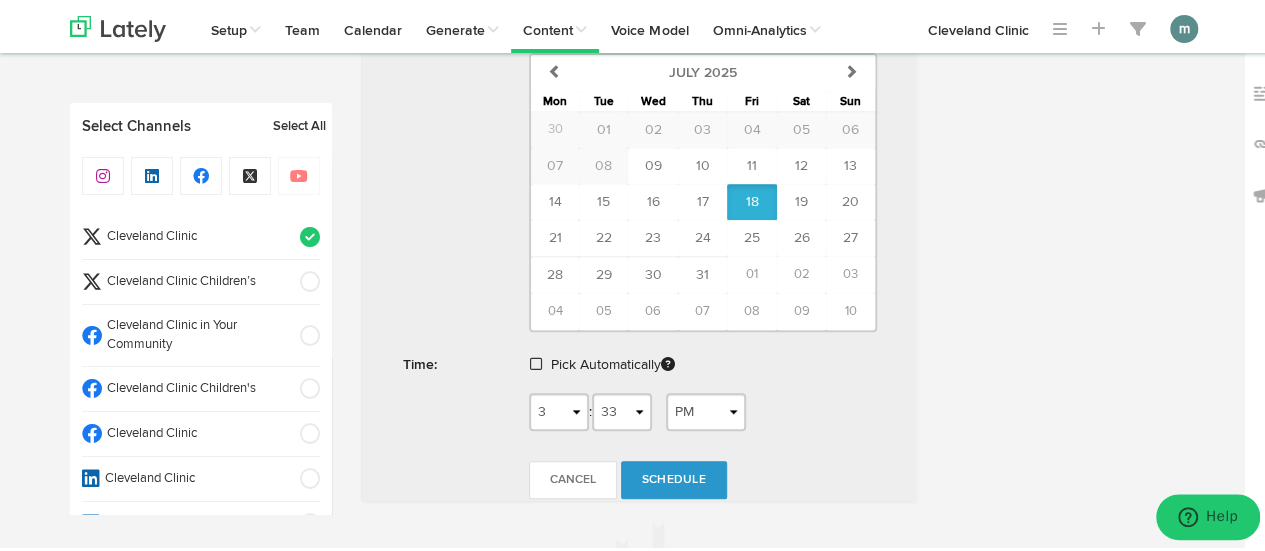 click at bounding box center (536, 361) 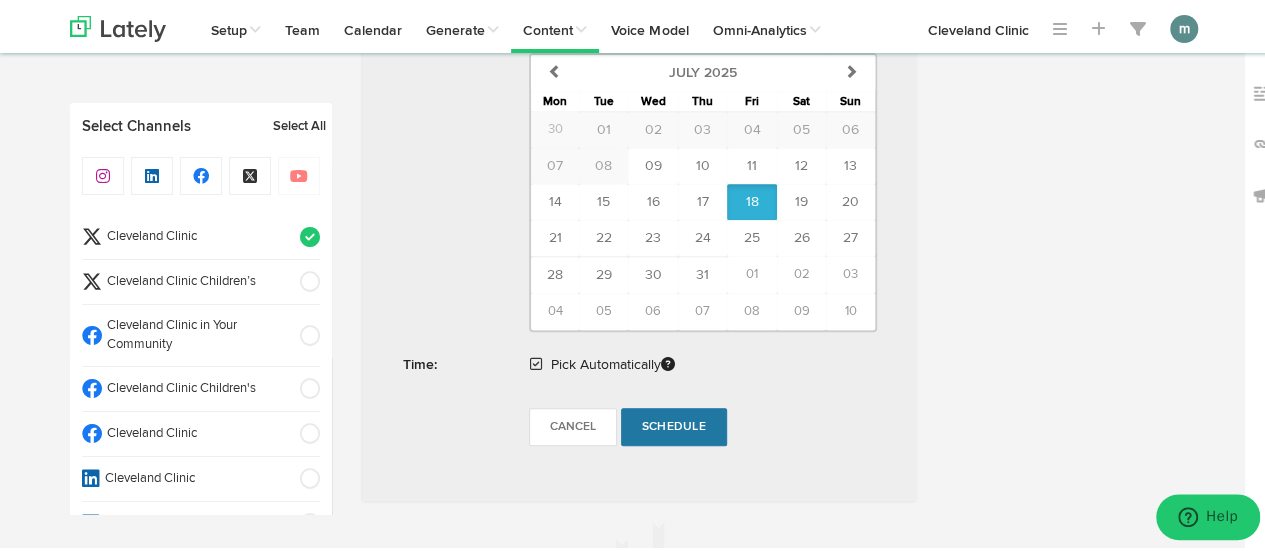 click on "Schedule" at bounding box center (674, 424) 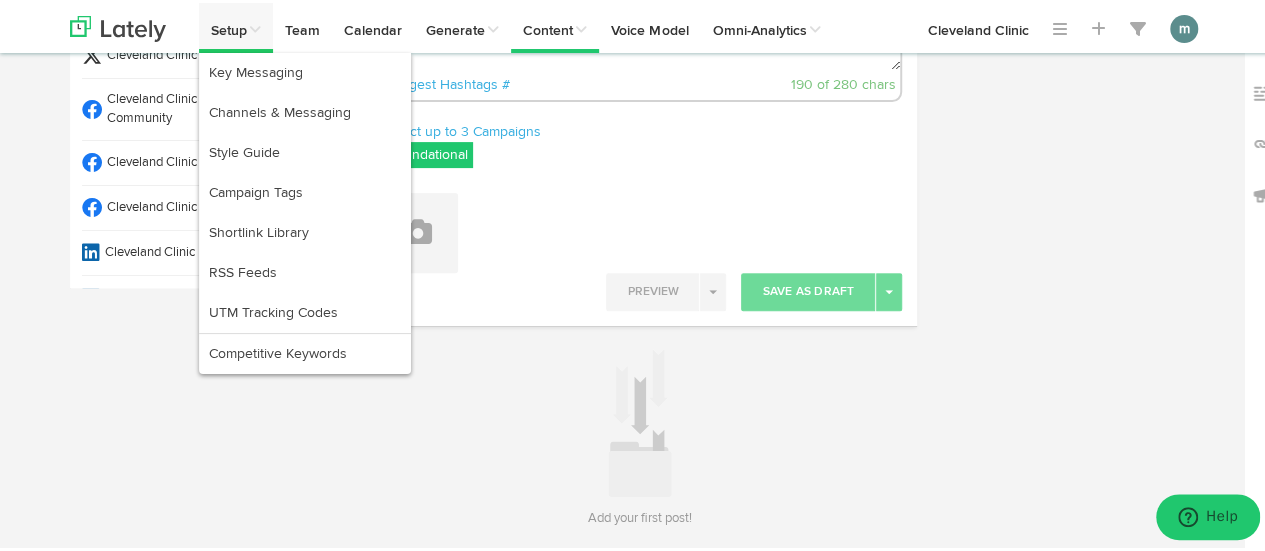scroll, scrollTop: 195, scrollLeft: 0, axis: vertical 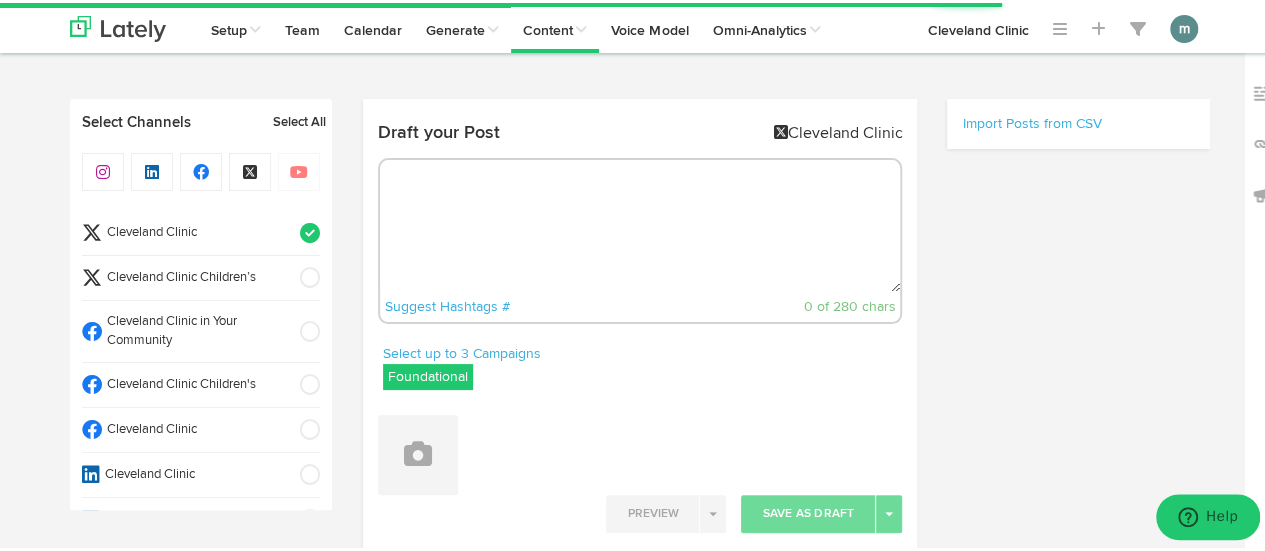 click at bounding box center [640, 223] 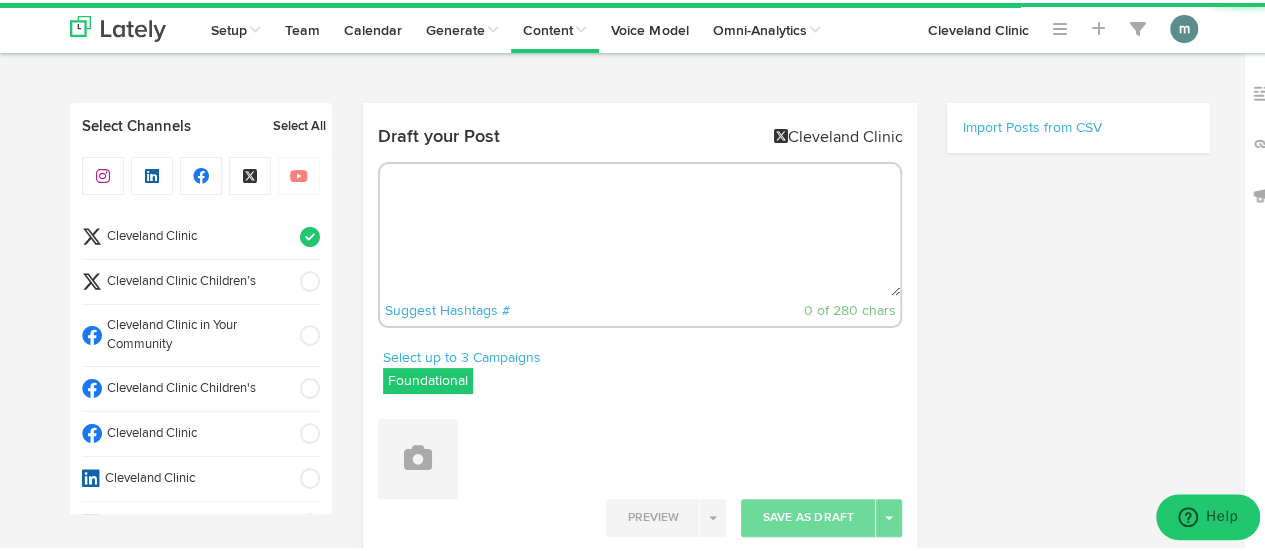 paste on "Small intestinal bacterial overgrowth (SIBO) happens when there’s a disruption to the normal amount of bacteria found in your small intestine. Following a SIBO diet and changing what you eat may help manage symptoms. https://cle.clinic/4lnF5oe" 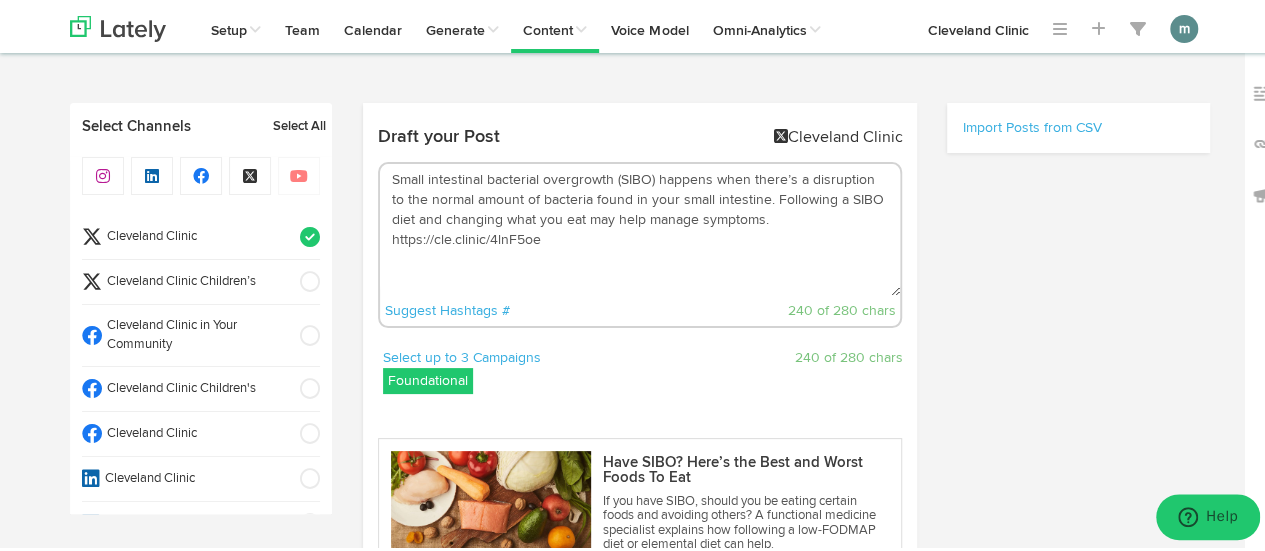 drag, startPoint x: 749, startPoint y: 198, endPoint x: 391, endPoint y: 177, distance: 358.6154 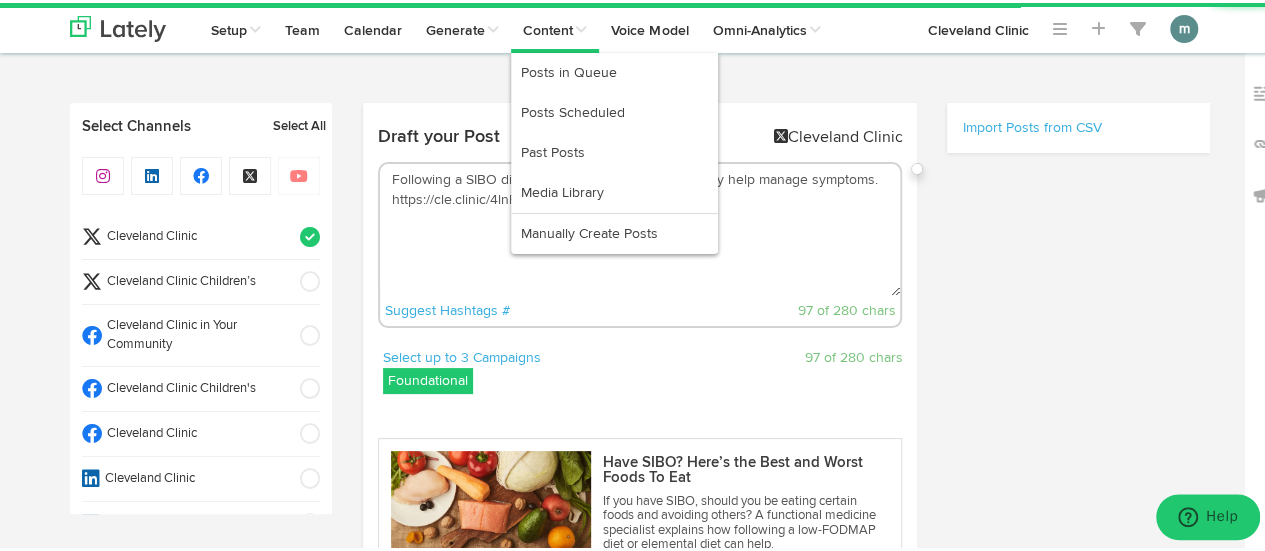 type on "Following a SIBO diet and changing what you eat may help manage symptoms. https://cle.clinic/4lnF5oe" 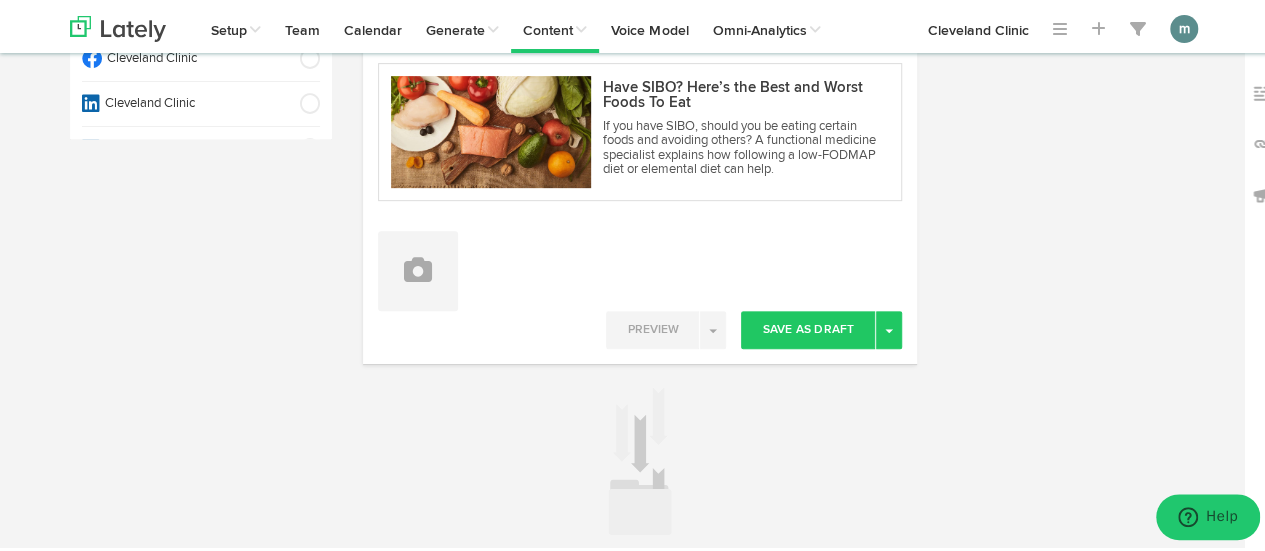 scroll, scrollTop: 400, scrollLeft: 0, axis: vertical 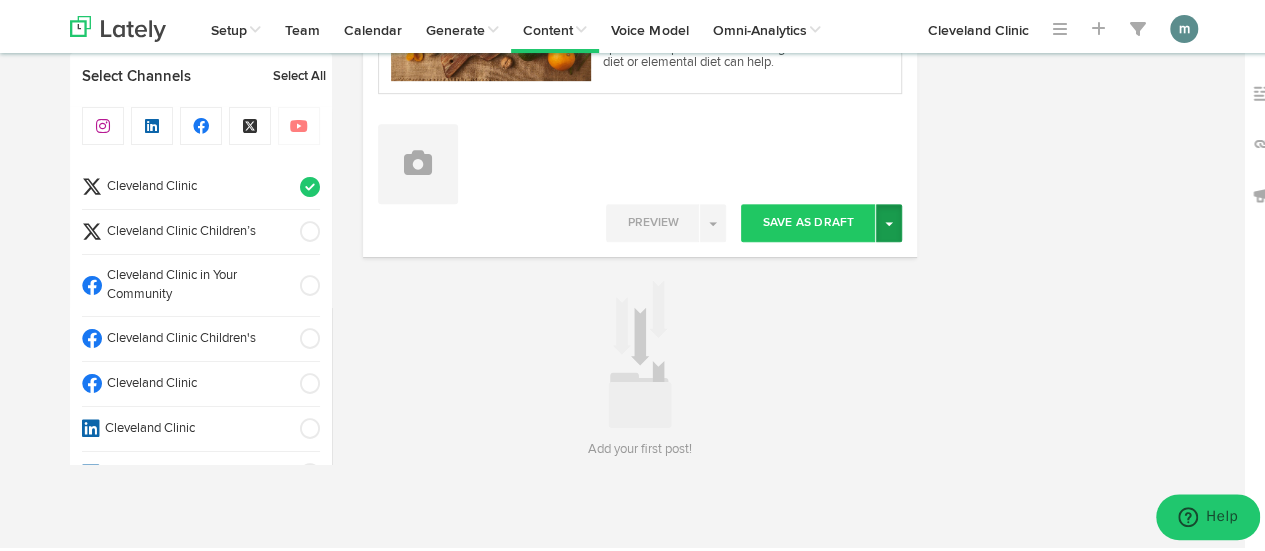 drag, startPoint x: 878, startPoint y: 217, endPoint x: 863, endPoint y: 233, distance: 21.931713 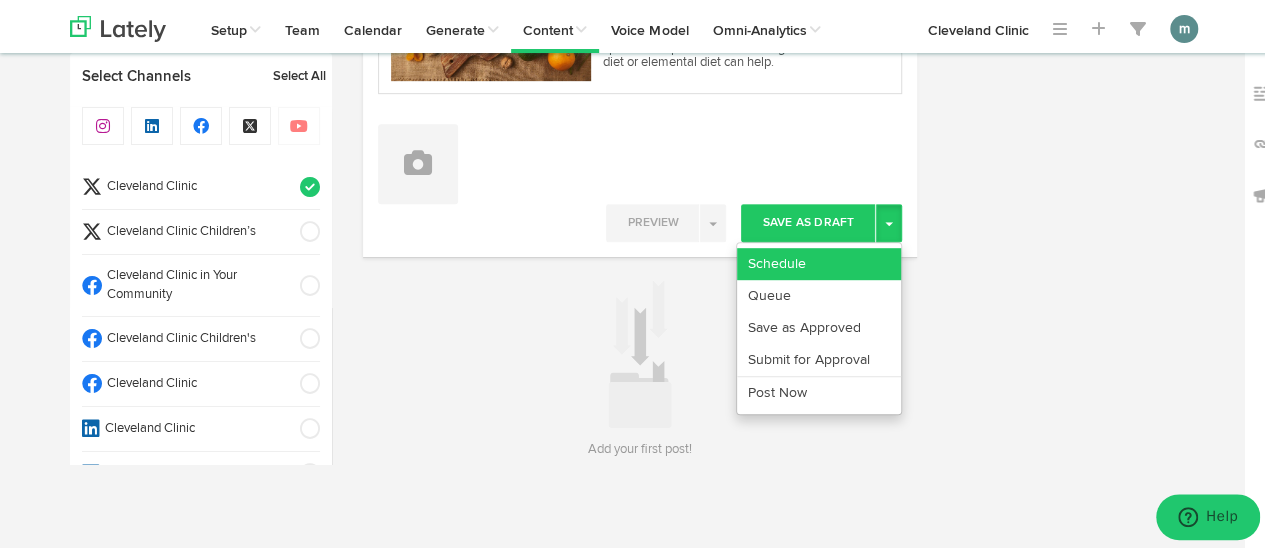 click on "Schedule" at bounding box center (819, 261) 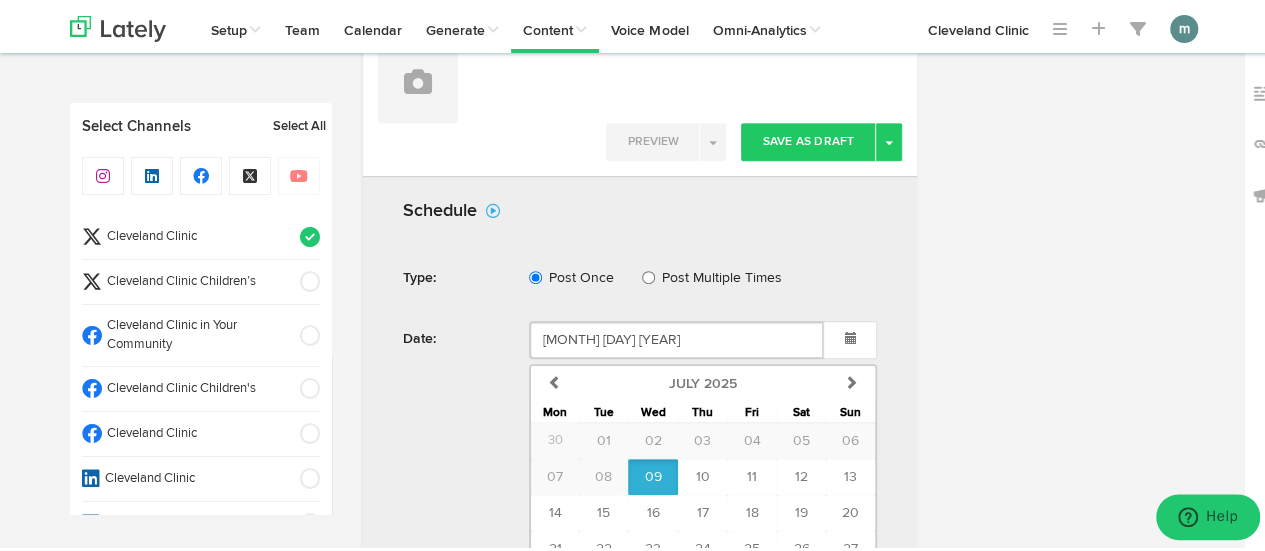 scroll, scrollTop: 682, scrollLeft: 0, axis: vertical 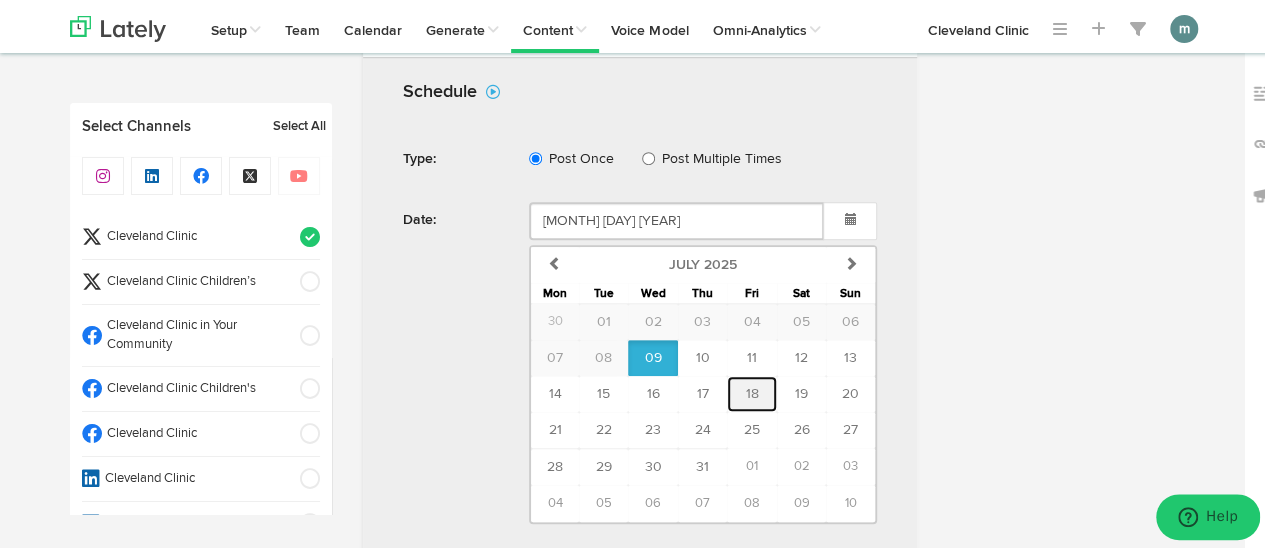 click on "18" at bounding box center [751, 391] 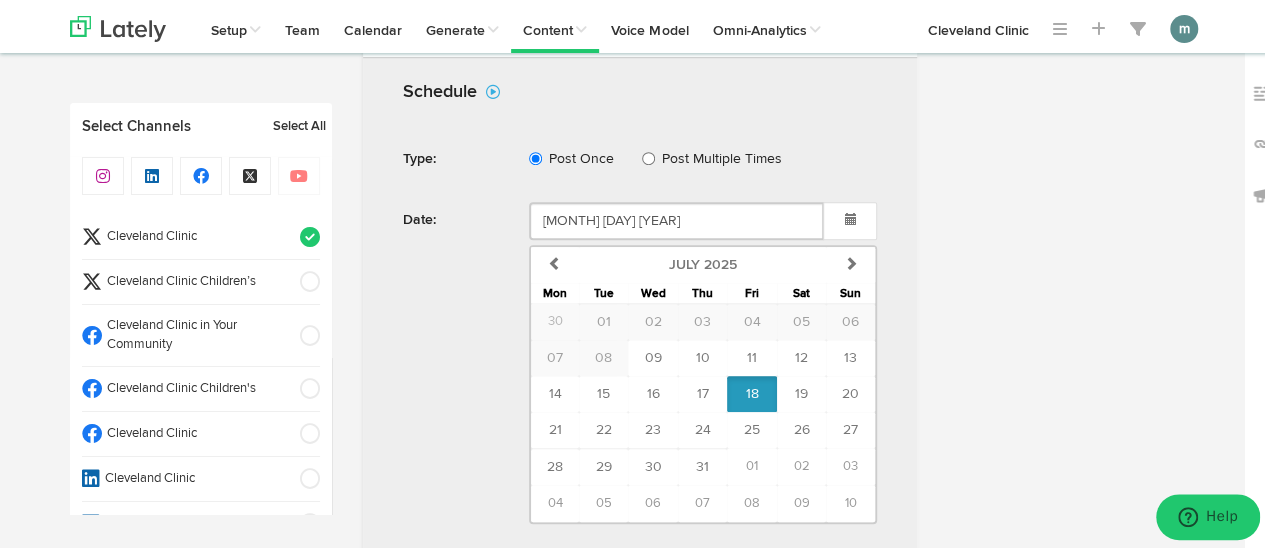 scroll, scrollTop: 782, scrollLeft: 0, axis: vertical 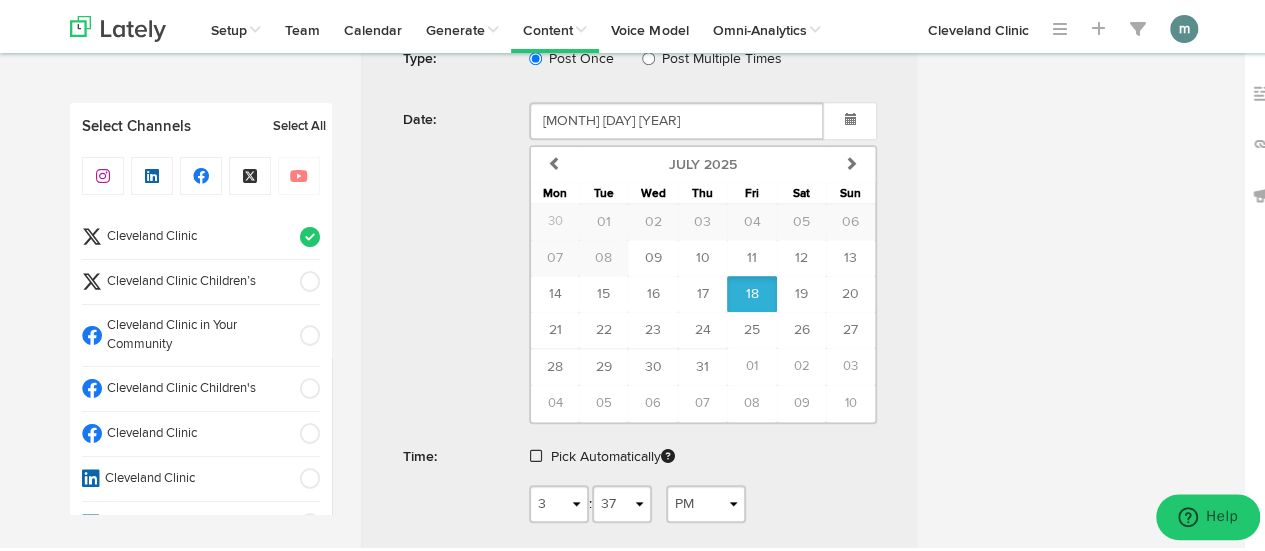 click at bounding box center [536, 453] 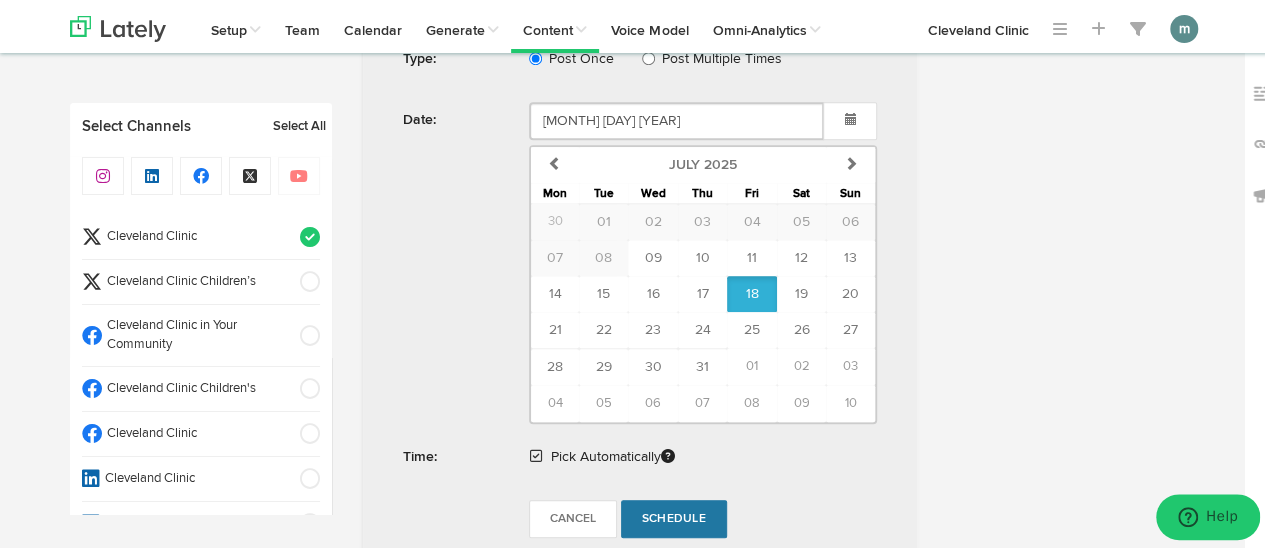 click on "Schedule" at bounding box center (674, 516) 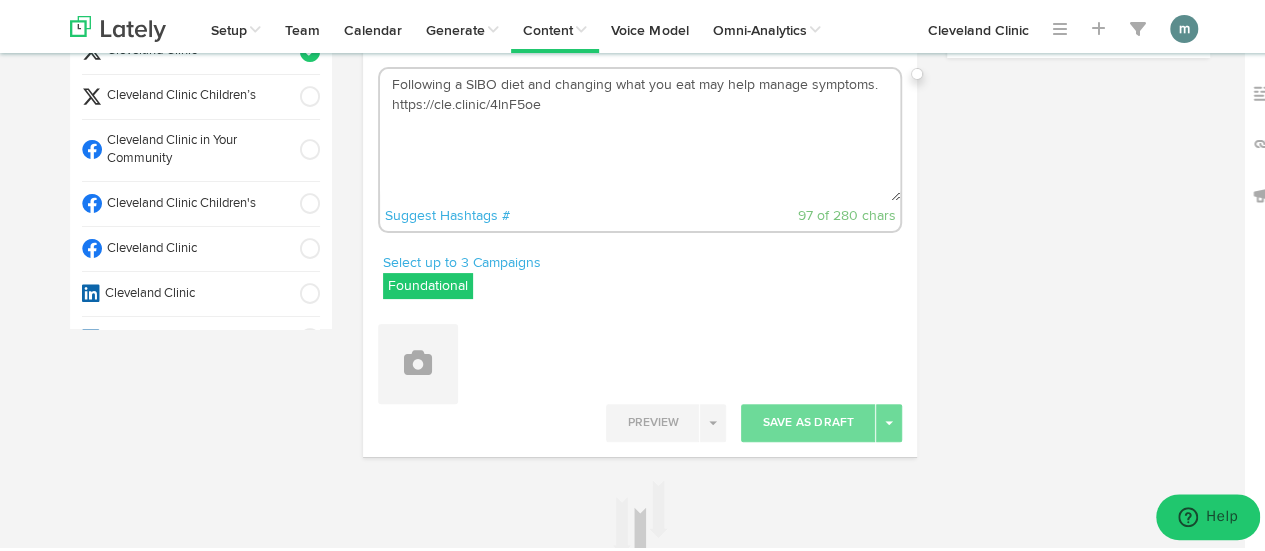 scroll, scrollTop: 0, scrollLeft: 0, axis: both 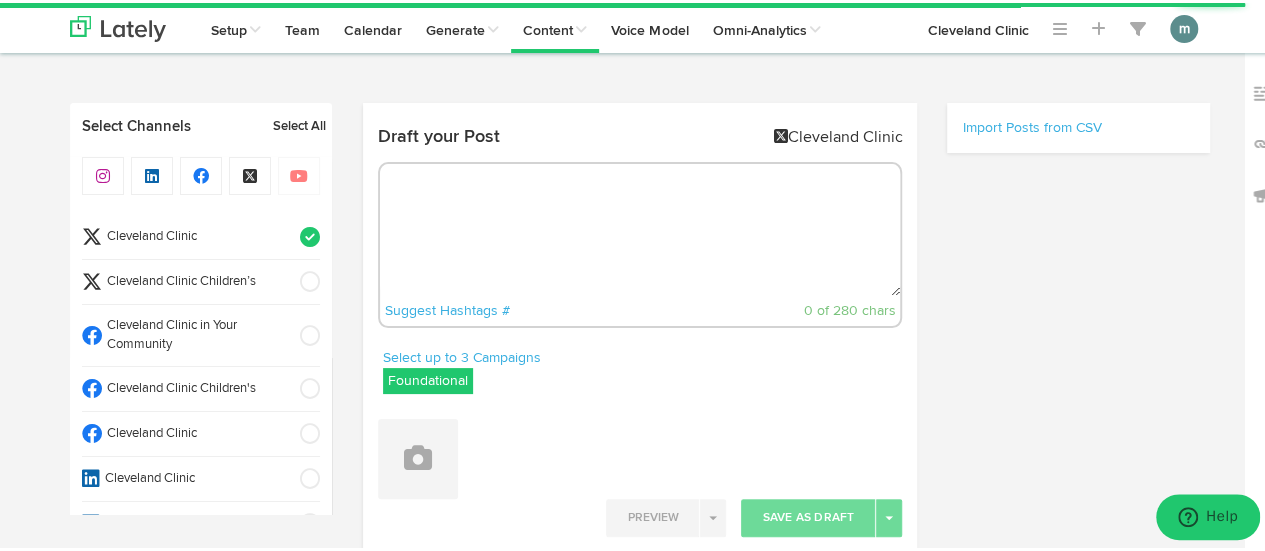 click on "Cleveland Clinic" at bounding box center [194, 234] 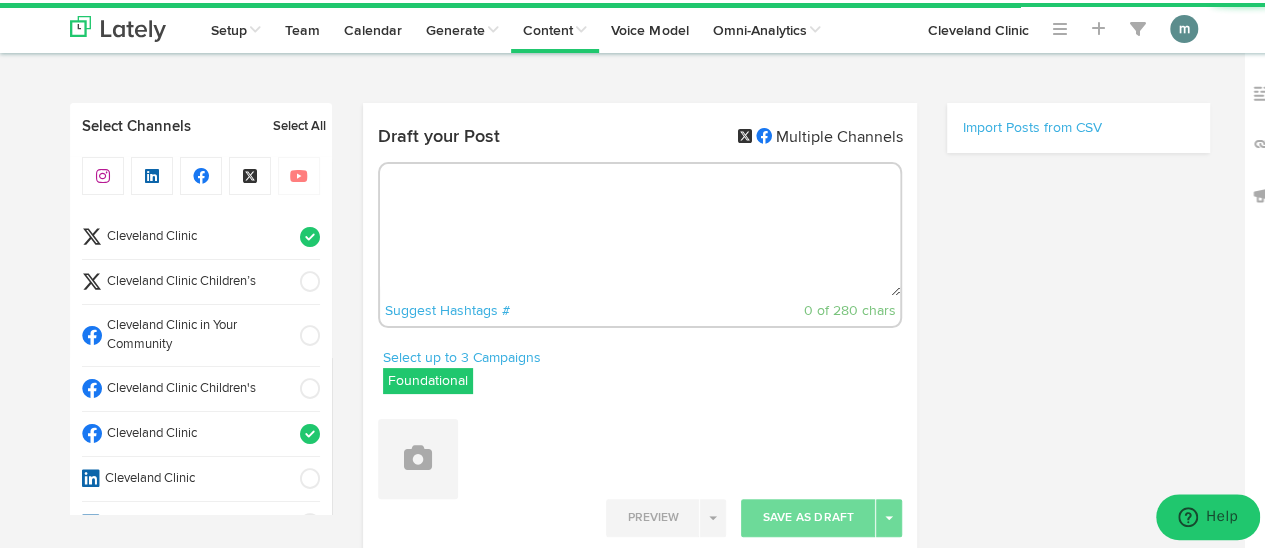click on "Cleveland Clinic" at bounding box center (194, 234) 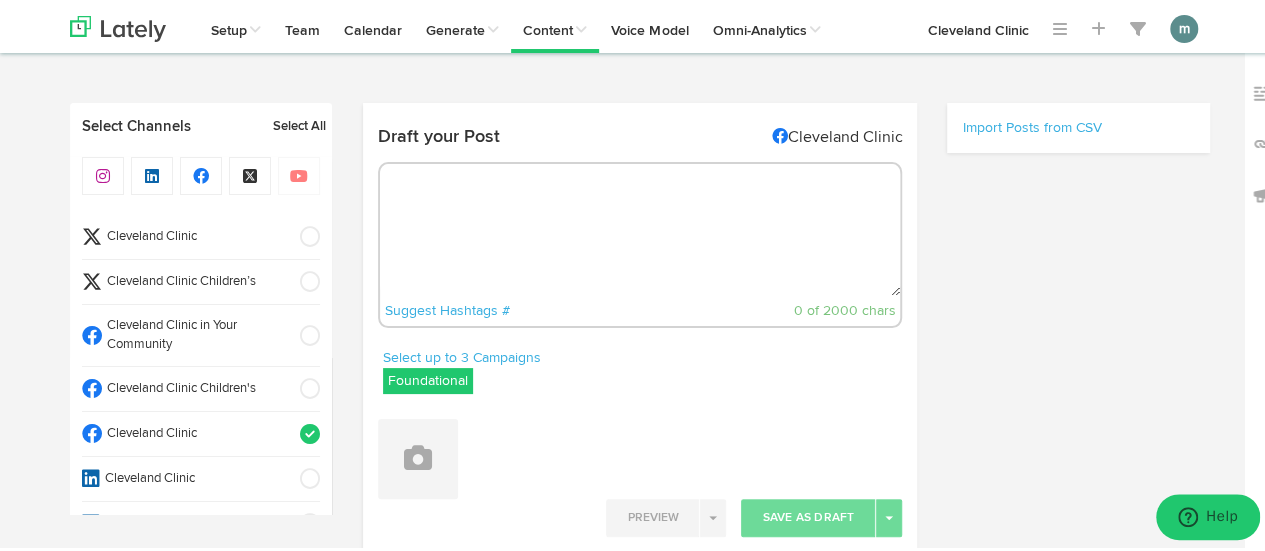 click at bounding box center (640, 227) 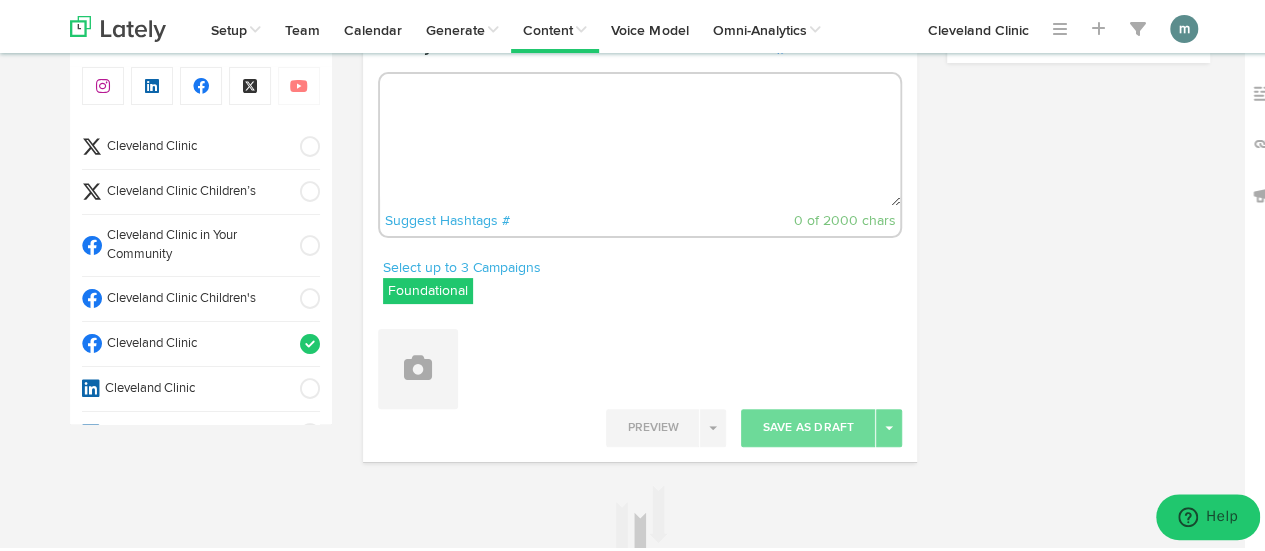 paste on "Small intestinal bacterial overgrowth (SIBO) happens when there’s a disruption to the normal amount of bacteria found in your small intestine. Following a SIBO diet and changing what you eat may help manage symptoms. https://cle.clinic/4eEbDHW" 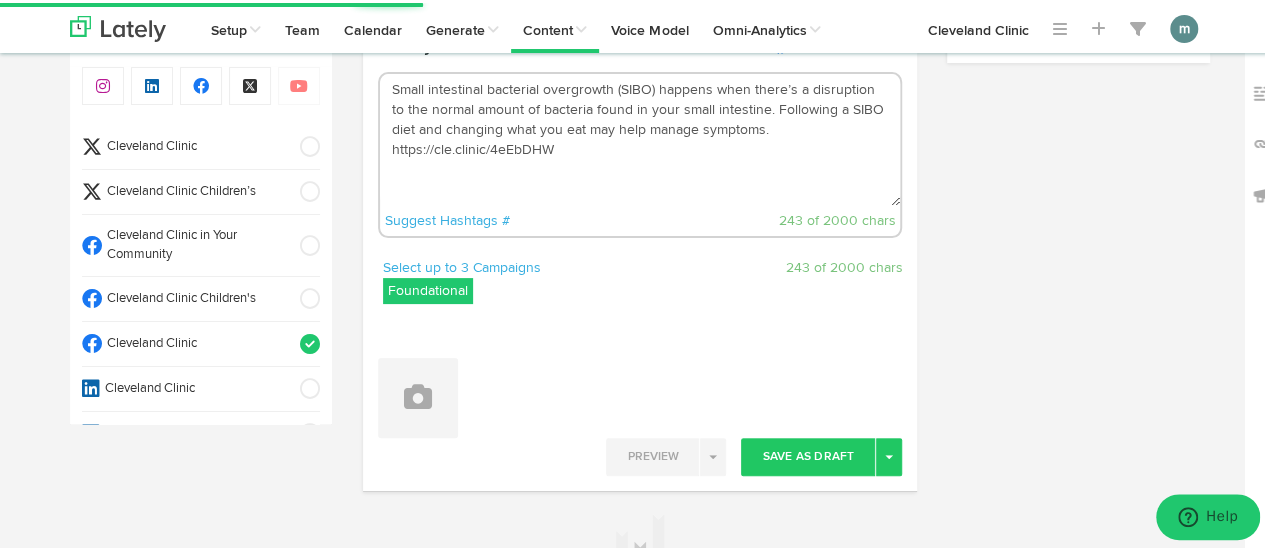 drag, startPoint x: 750, startPoint y: 110, endPoint x: 374, endPoint y: 89, distance: 376.58597 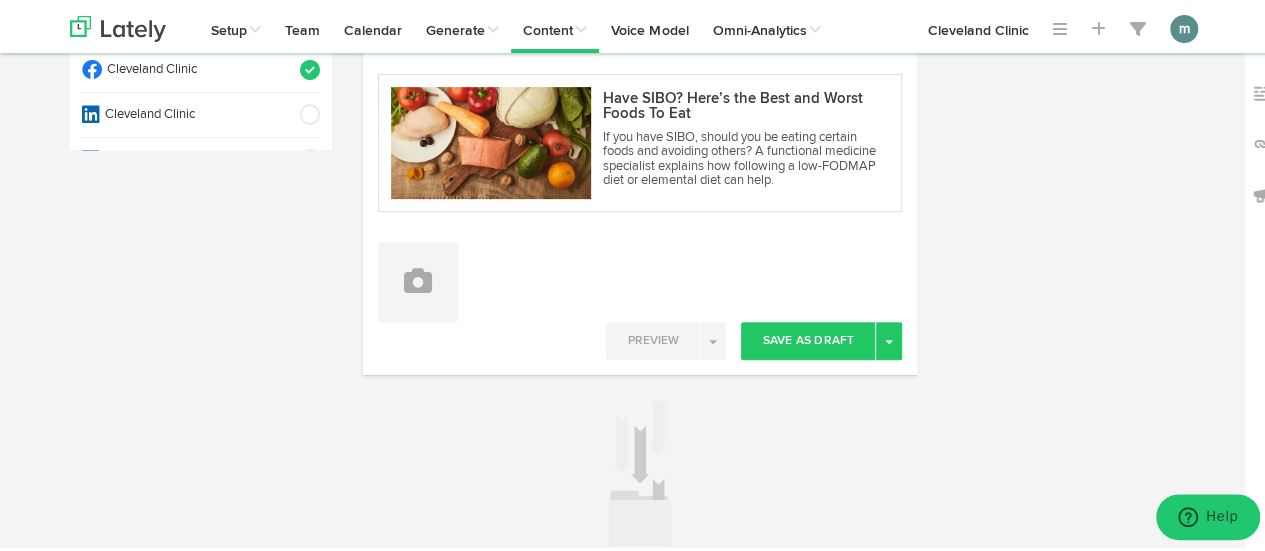 scroll, scrollTop: 482, scrollLeft: 0, axis: vertical 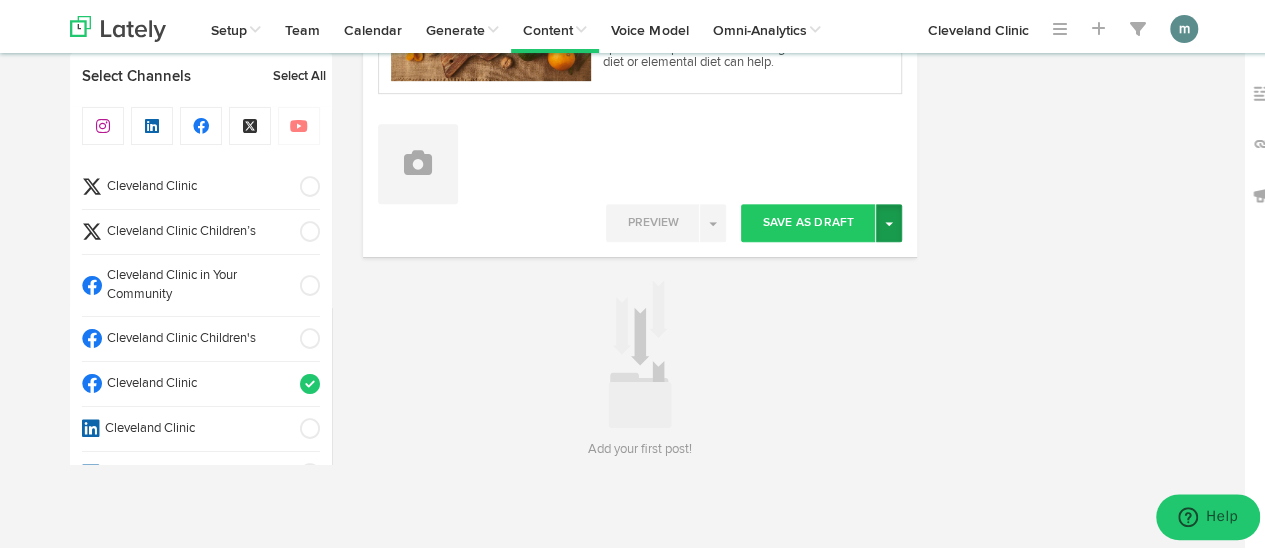 type on "Following a SIBO diet and changing what you eat may help manage symptoms. https://cle.clinic/4eEbDHW" 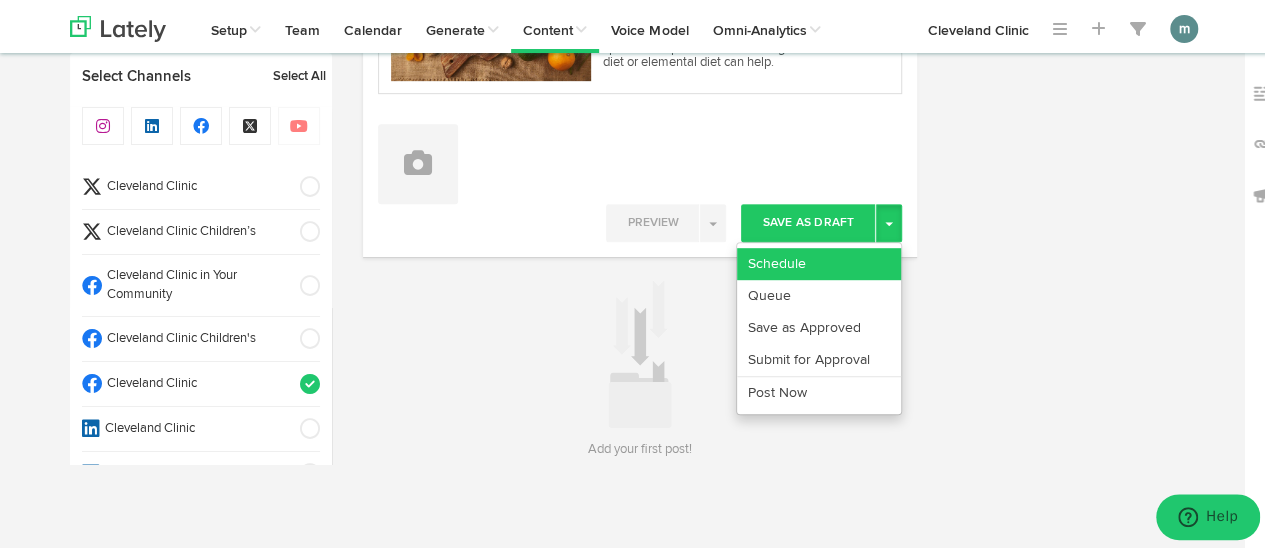 click on "Schedule" at bounding box center (819, 261) 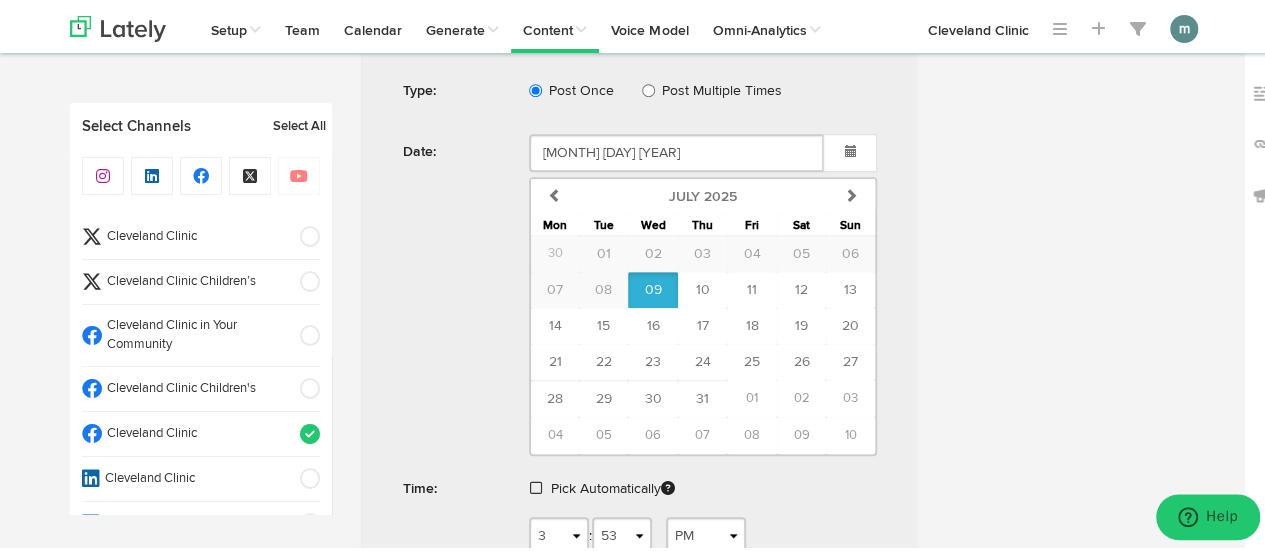 scroll, scrollTop: 782, scrollLeft: 0, axis: vertical 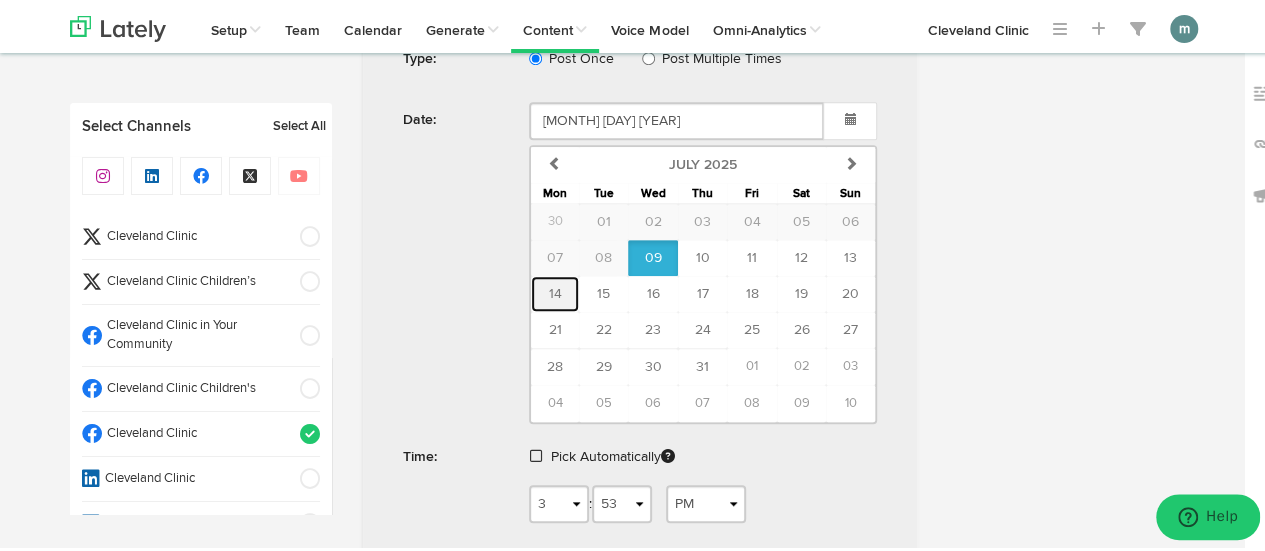 click on "14" at bounding box center (555, 291) 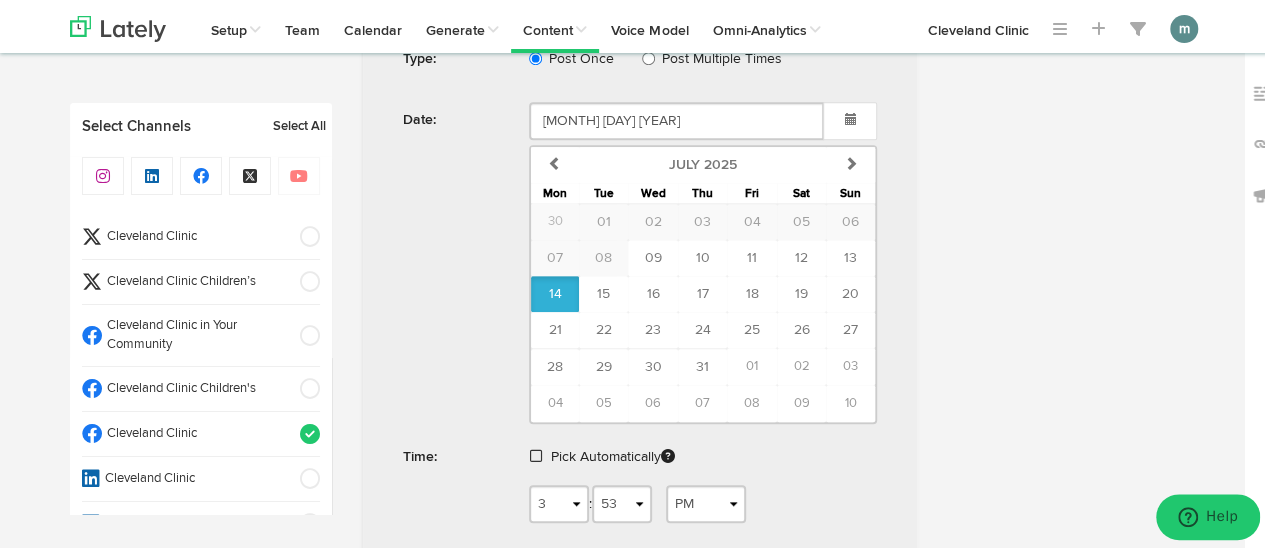 click at bounding box center [536, 453] 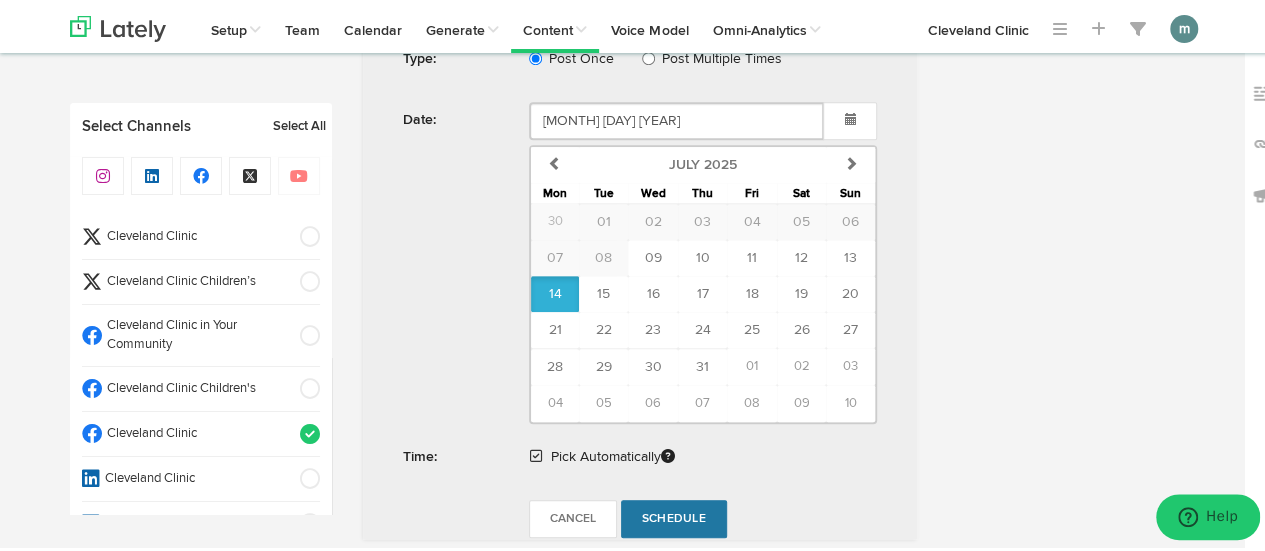 click on "Schedule" at bounding box center (674, 516) 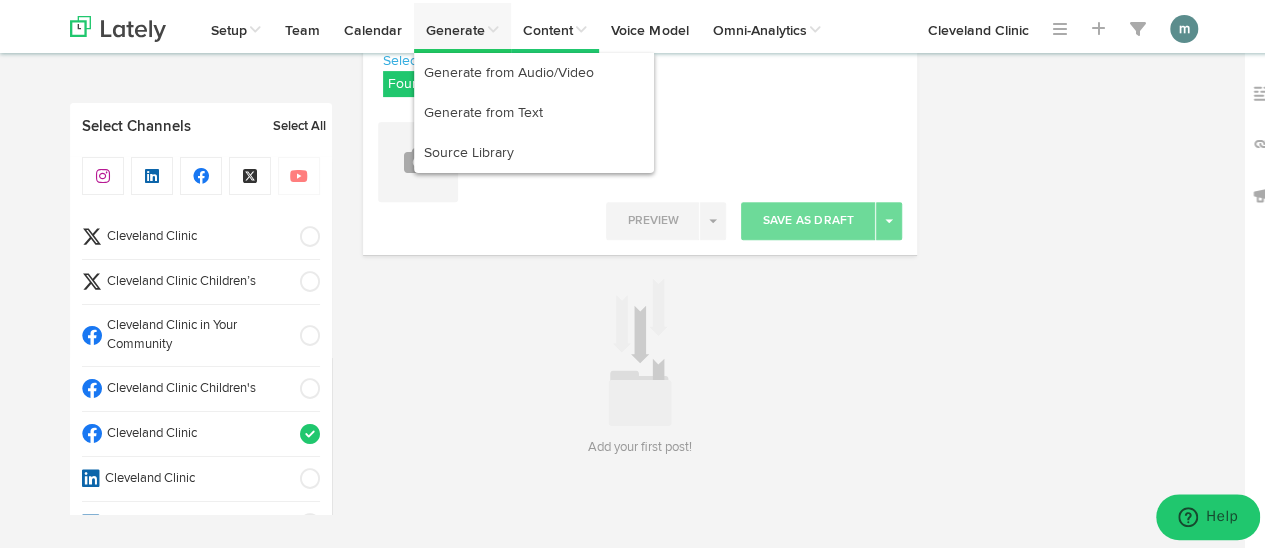 scroll, scrollTop: 295, scrollLeft: 0, axis: vertical 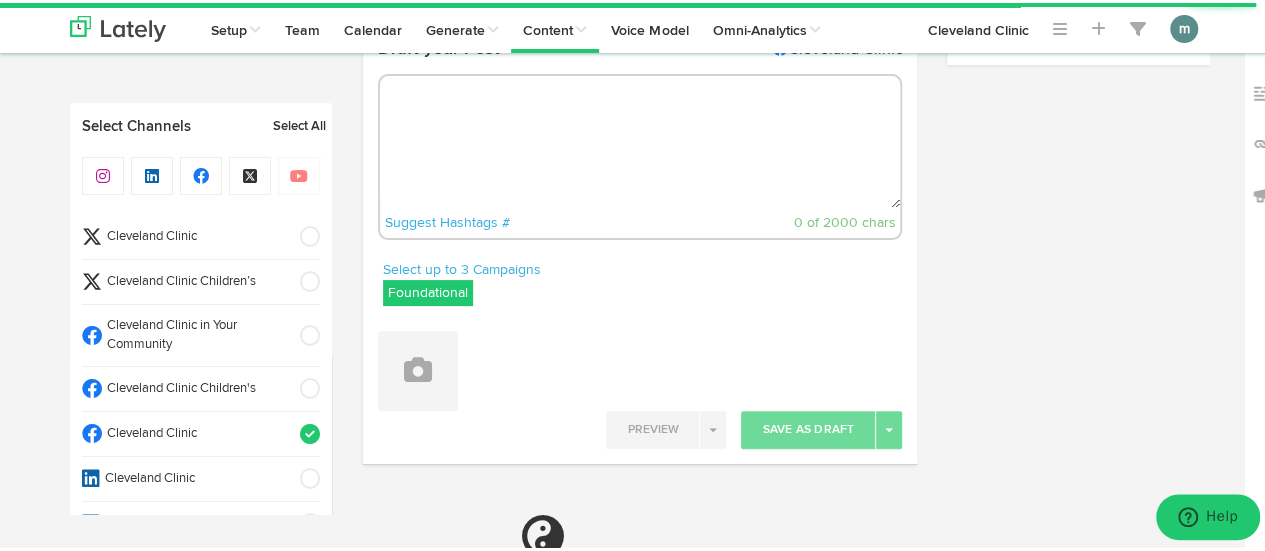 click at bounding box center [640, 139] 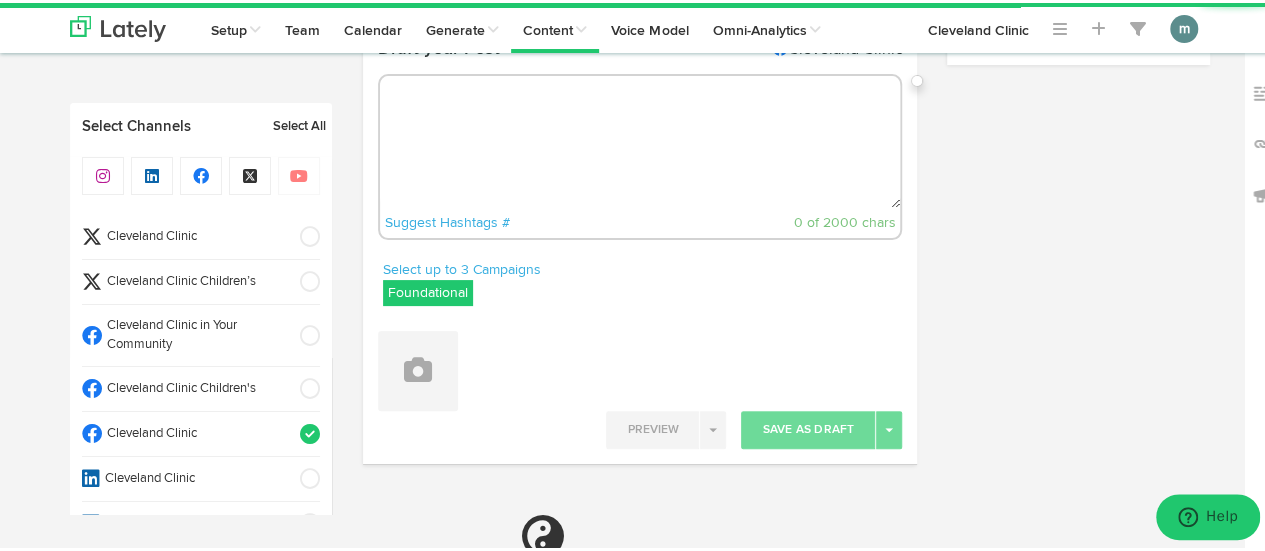 paste on "Need a new idea for a chicken dinner? Try this flavorful, grilled Jamaican jerk chicken, bursting with flavor. https://cle.clinic/4icPT62" 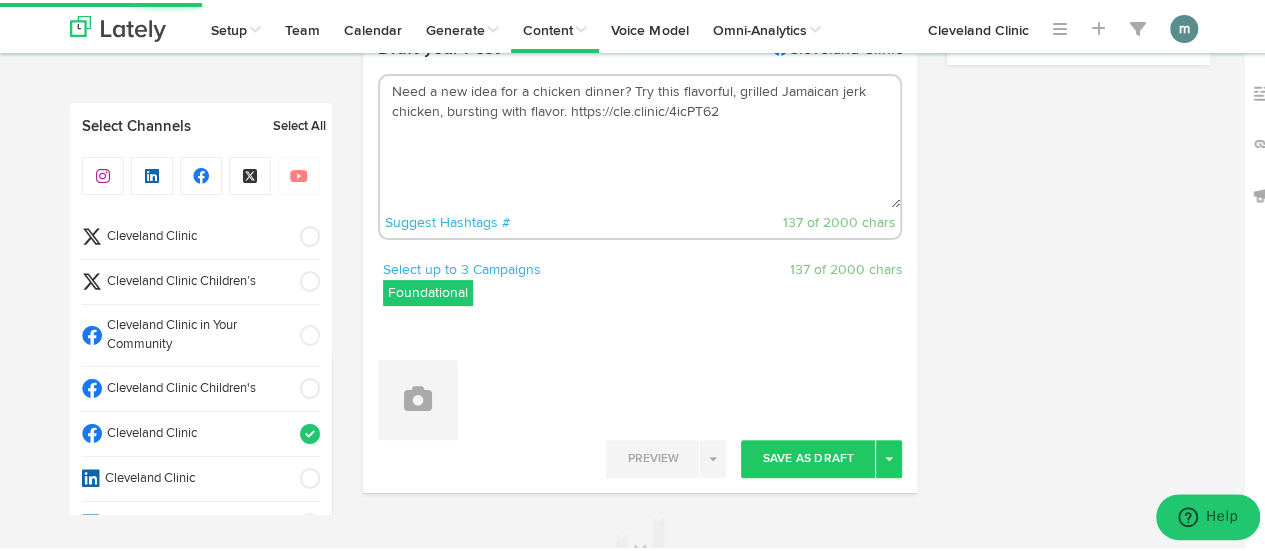 click on "Need a new idea for a chicken dinner? Try this flavorful, grilled Jamaican jerk chicken, bursting with flavor. https://cle.clinic/4icPT62" at bounding box center [640, 139] 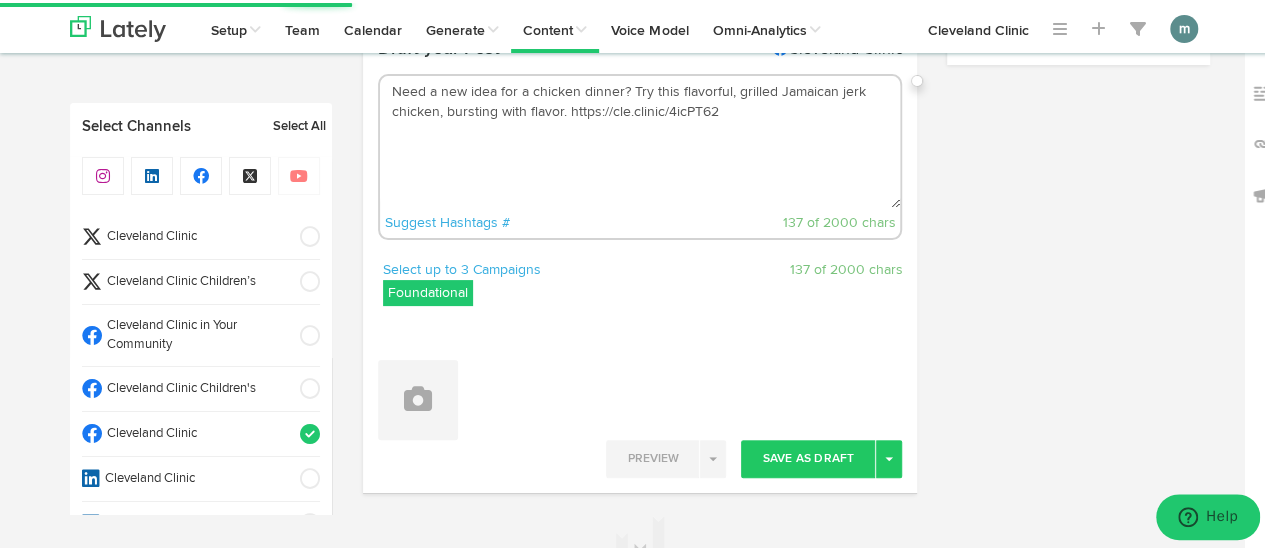 click on "Need a new idea for a chicken dinner? Try this flavorful, grilled Jamaican jerk chicken, bursting with flavor. https://cle.clinic/4icPT62" at bounding box center (640, 139) 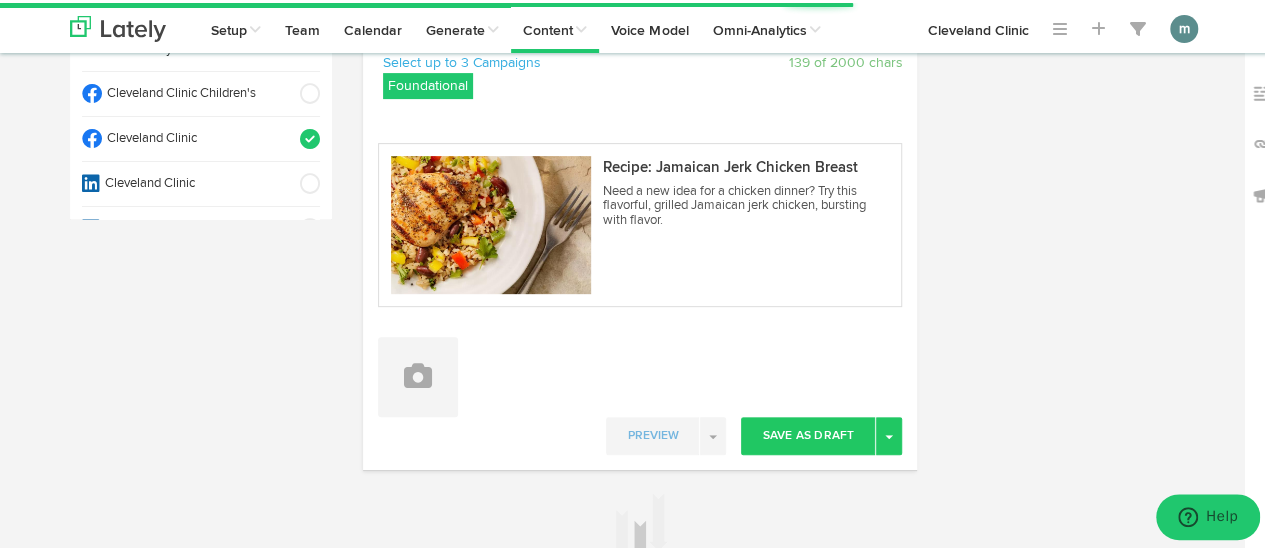 scroll, scrollTop: 388, scrollLeft: 0, axis: vertical 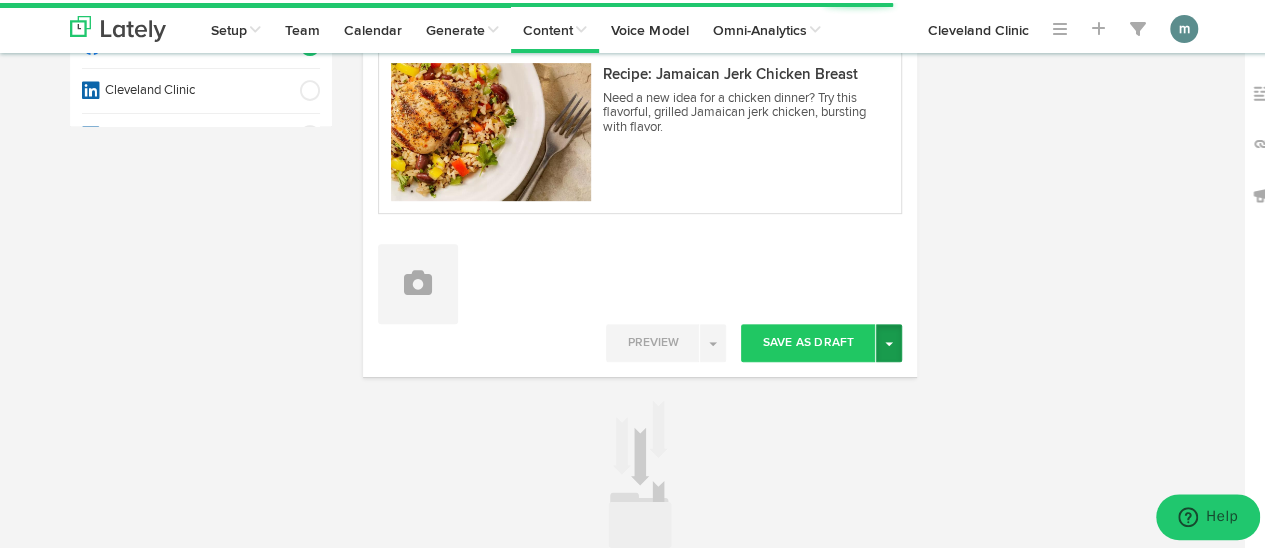 type on "Need a new idea for a chicken dinner?
Try this flavorful, grilled Jamaican jerk chicken, bursting with flavor. https://cle.clinic/4icPT62" 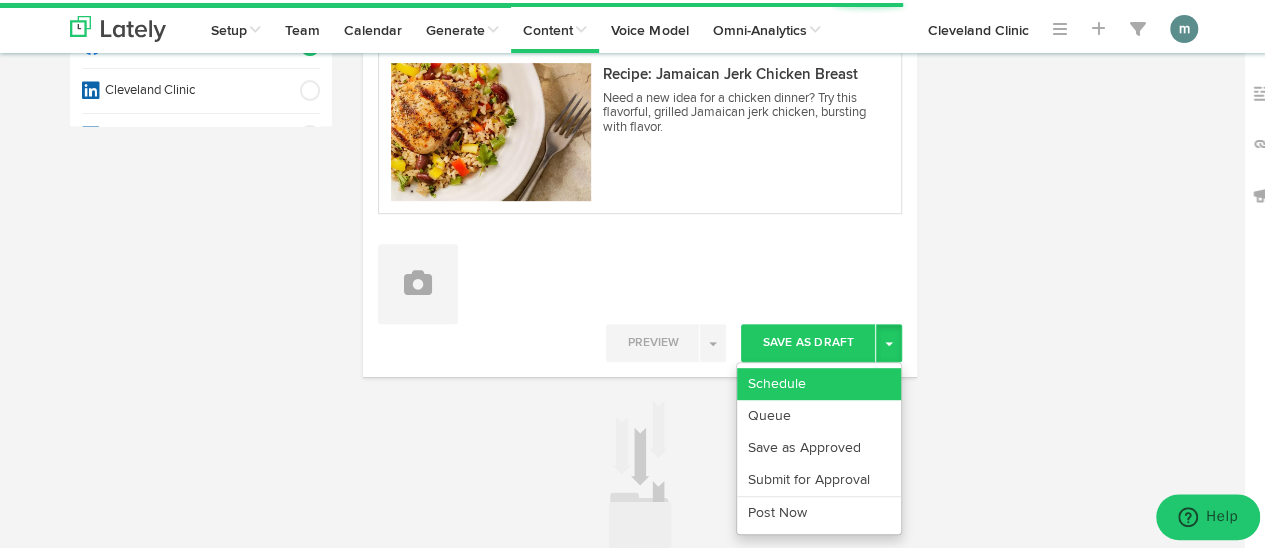 click on "Schedule" at bounding box center (819, 381) 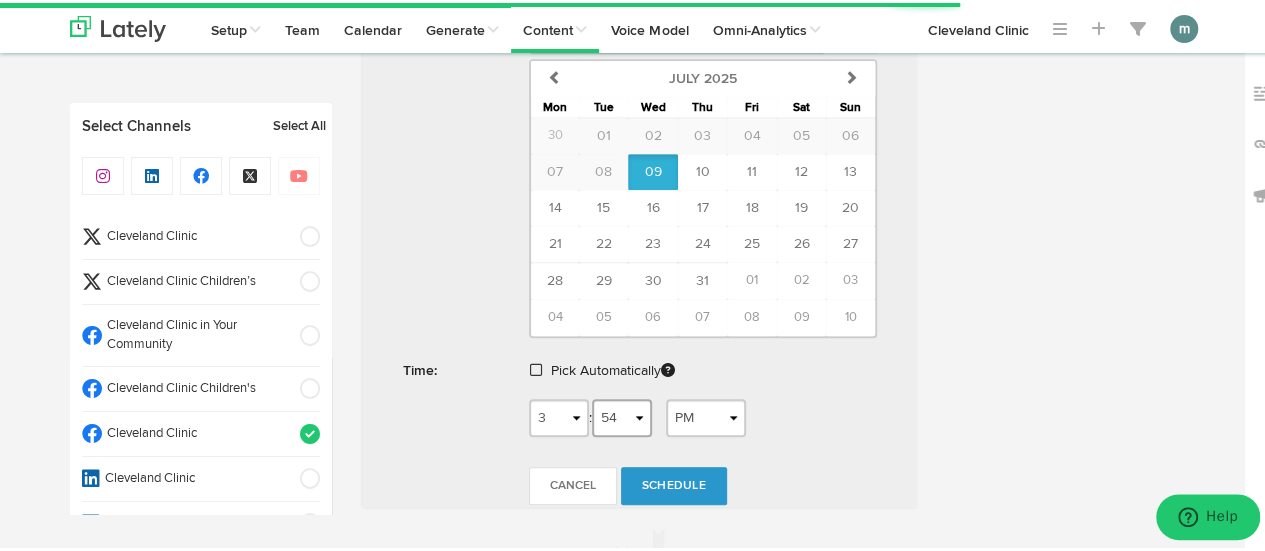 scroll, scrollTop: 941, scrollLeft: 0, axis: vertical 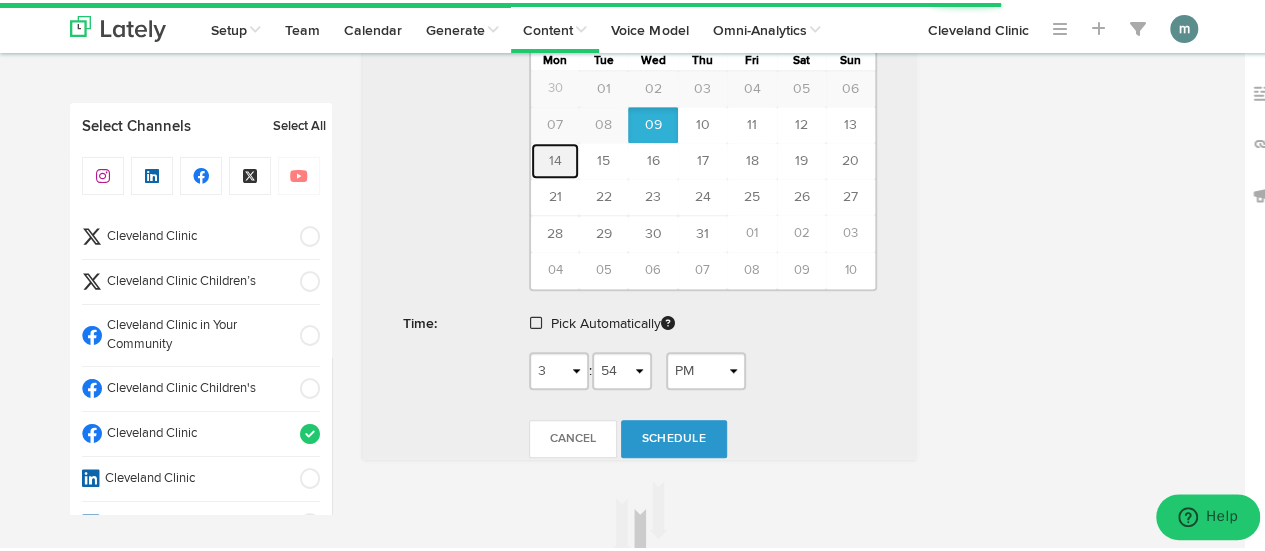 click on "14" at bounding box center [555, 158] 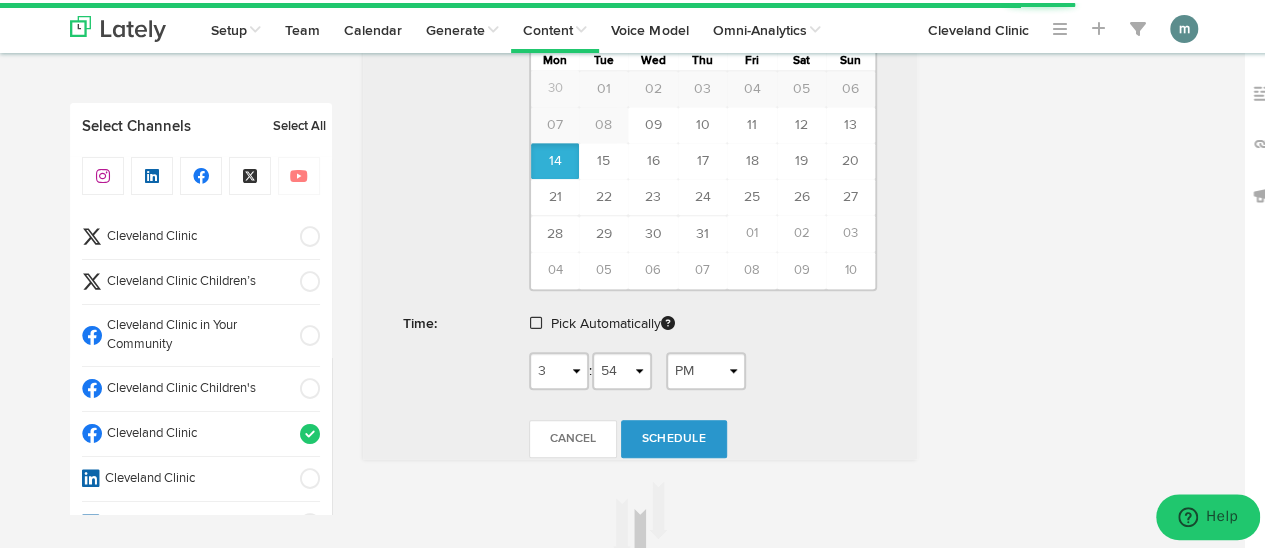 click at bounding box center [536, 320] 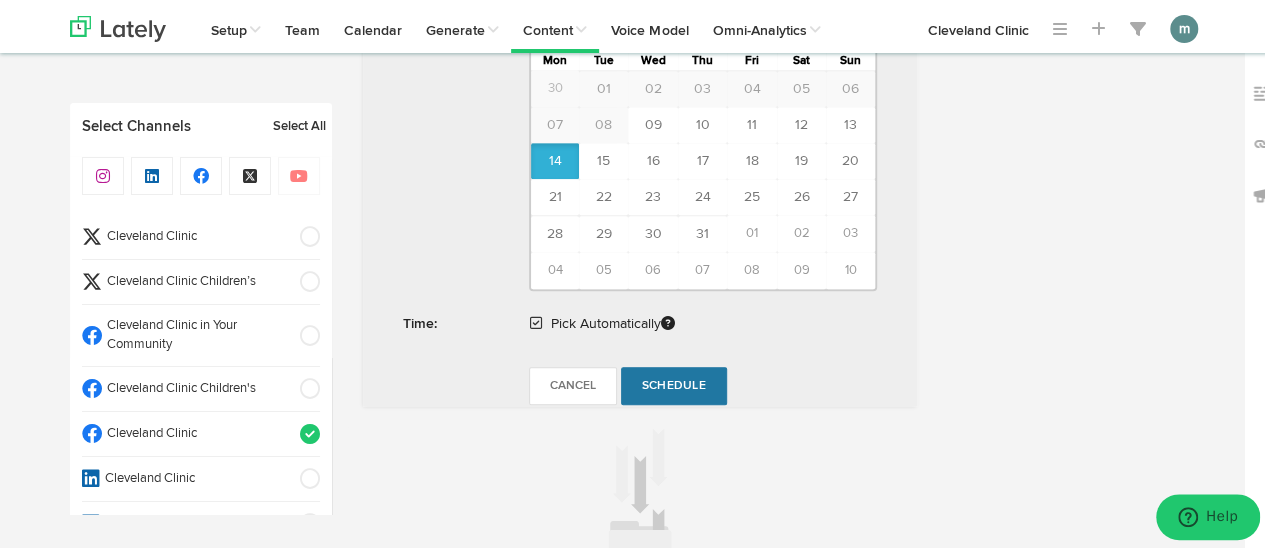 click on "Schedule" at bounding box center (674, 383) 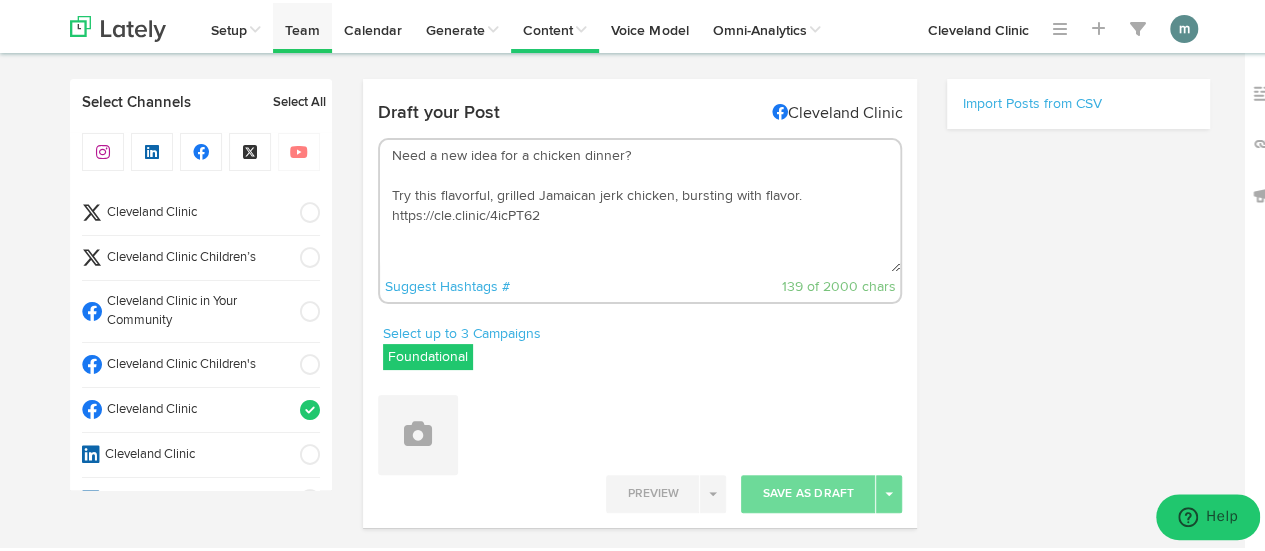 scroll, scrollTop: 0, scrollLeft: 0, axis: both 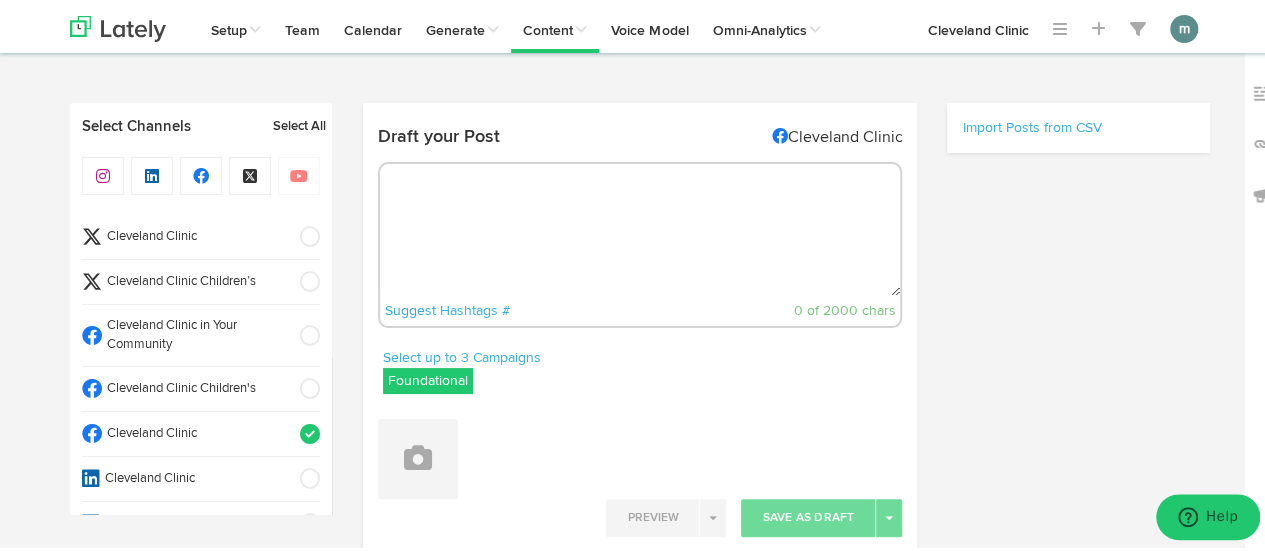 click at bounding box center (640, 227) 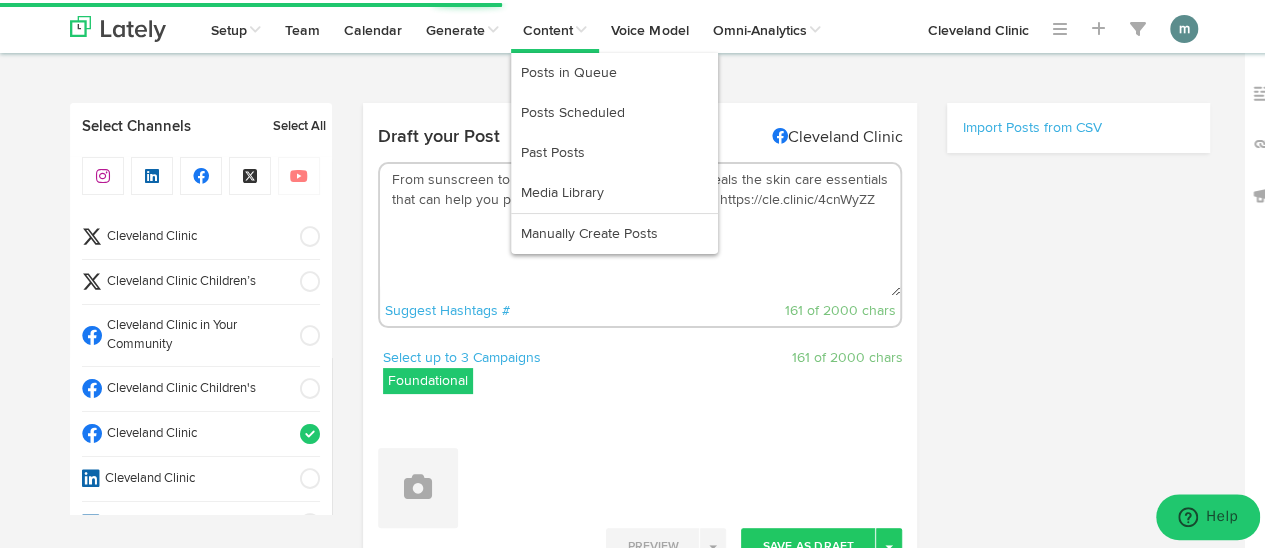 type on "From sunscreen to antioxidants, a dermatologist reveals the skin care essentials that can help you protect your skin every single day. https://cle.clinic/4cnWyZZ" 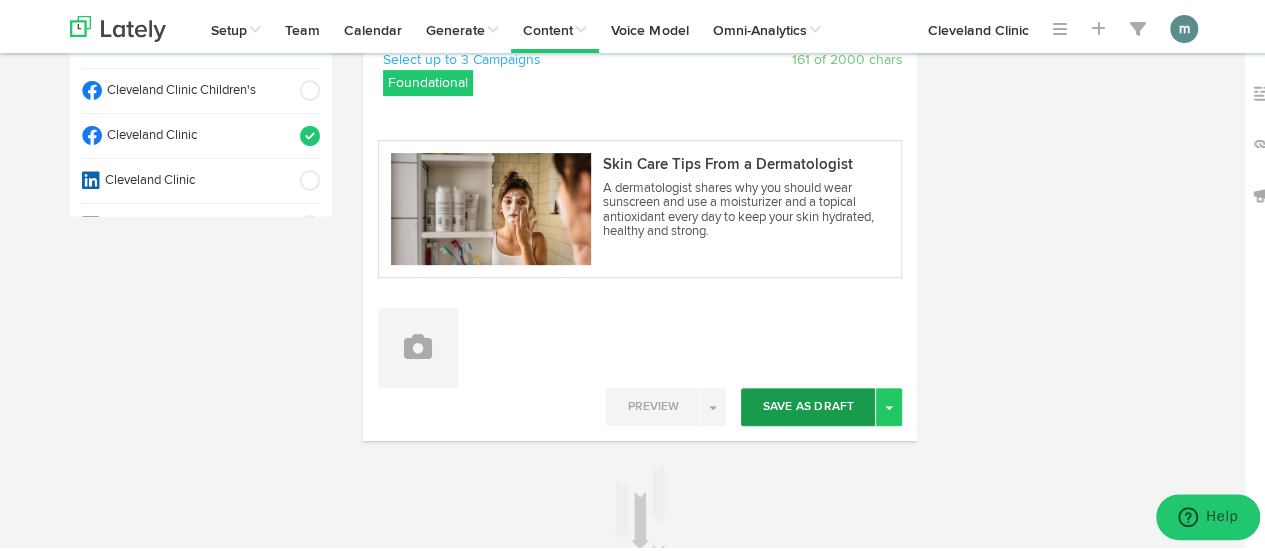 scroll, scrollTop: 300, scrollLeft: 0, axis: vertical 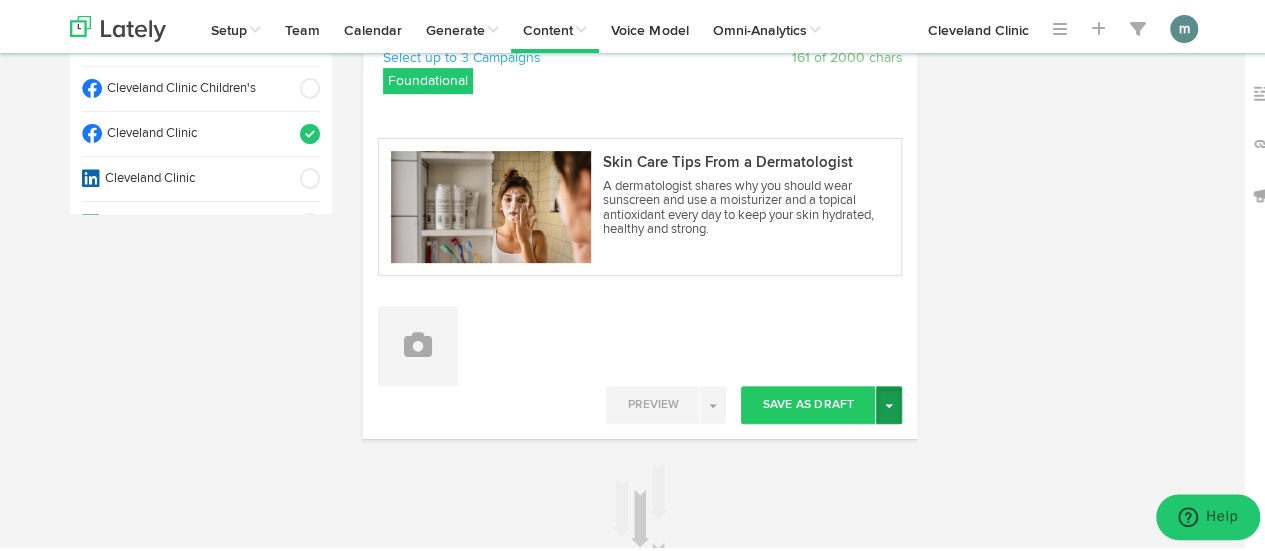 click on "Toggle Dropdown" at bounding box center (889, 402) 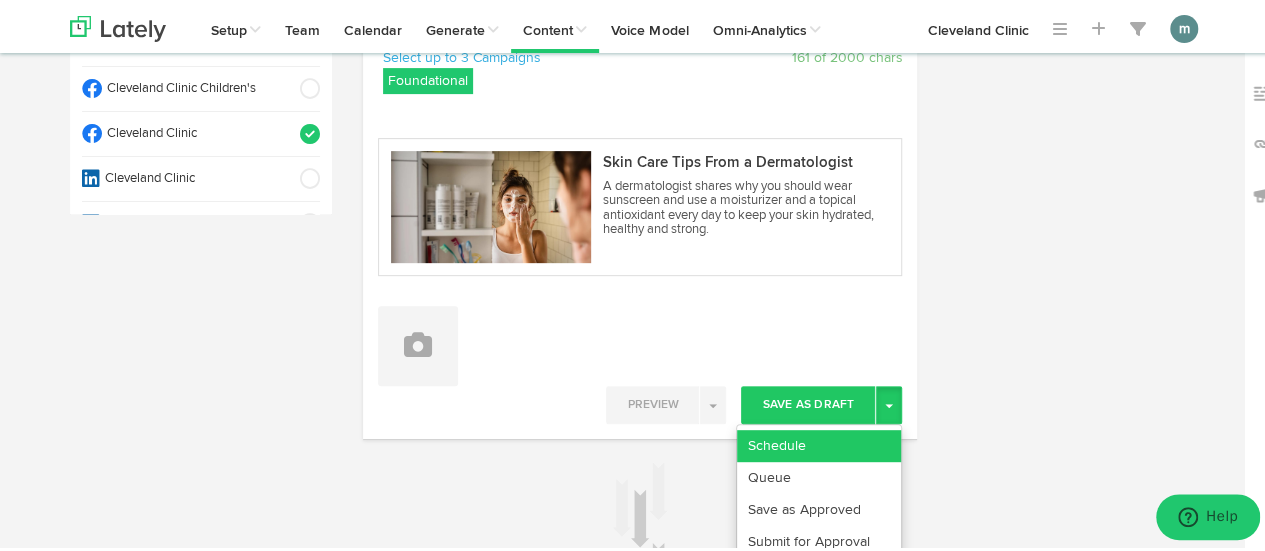 click on "Schedule" at bounding box center [819, 443] 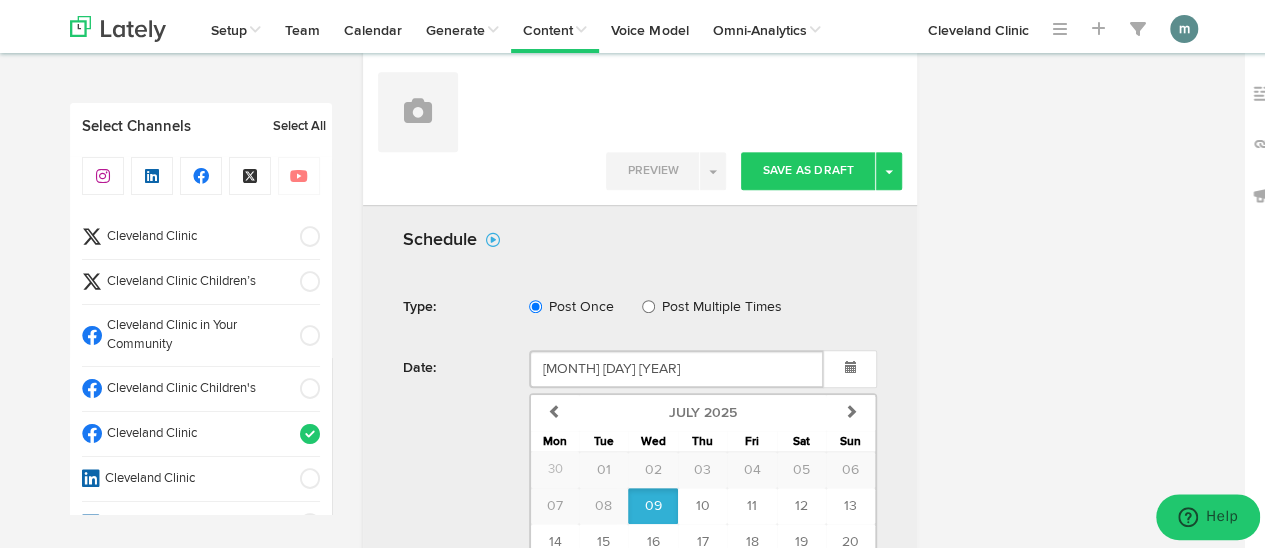 scroll, scrollTop: 834, scrollLeft: 0, axis: vertical 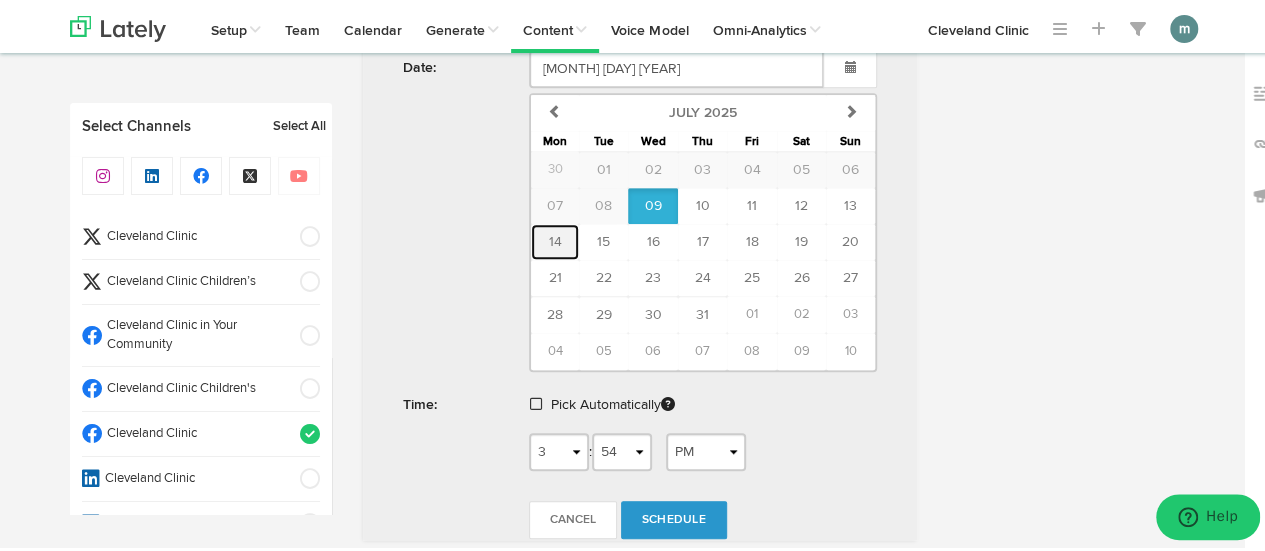 click on "14" at bounding box center (555, 239) 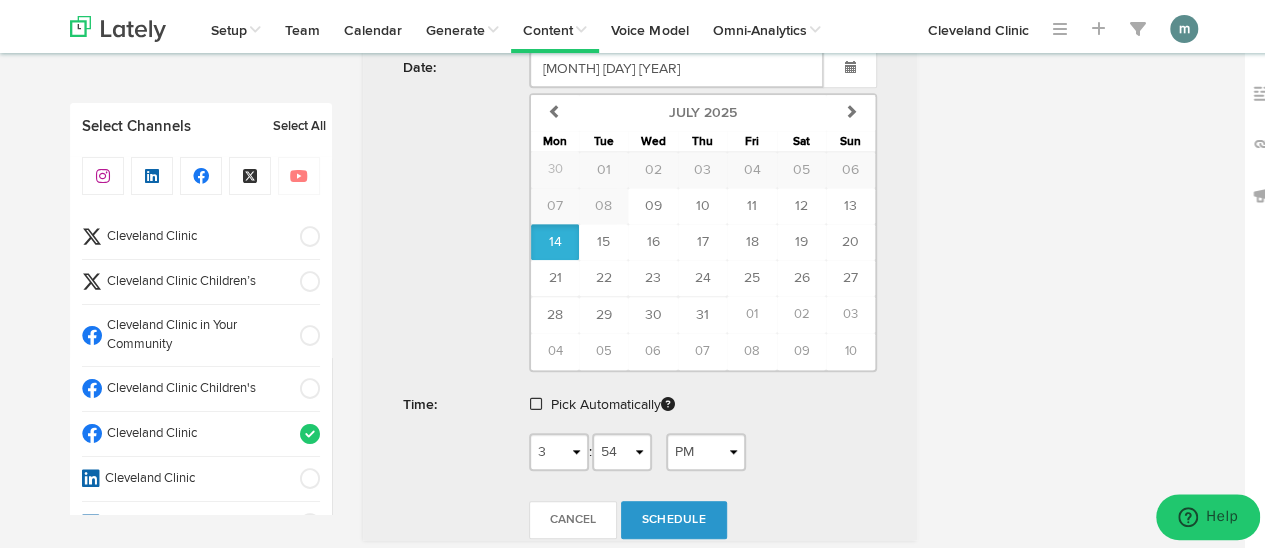 click at bounding box center [536, 401] 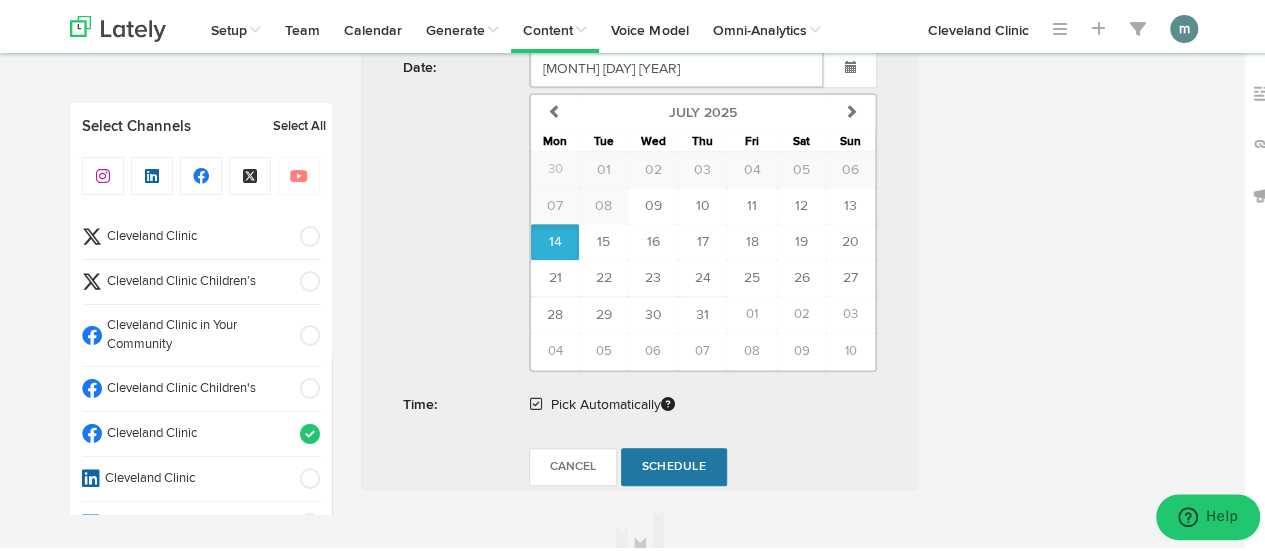 click on "Schedule" at bounding box center (674, 464) 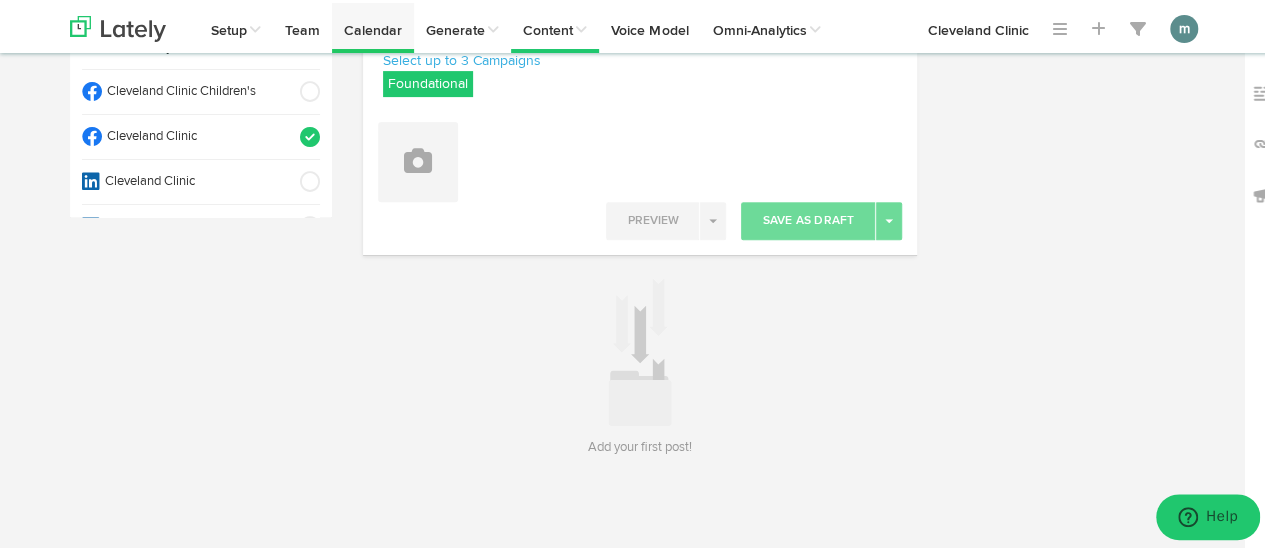scroll, scrollTop: 295, scrollLeft: 0, axis: vertical 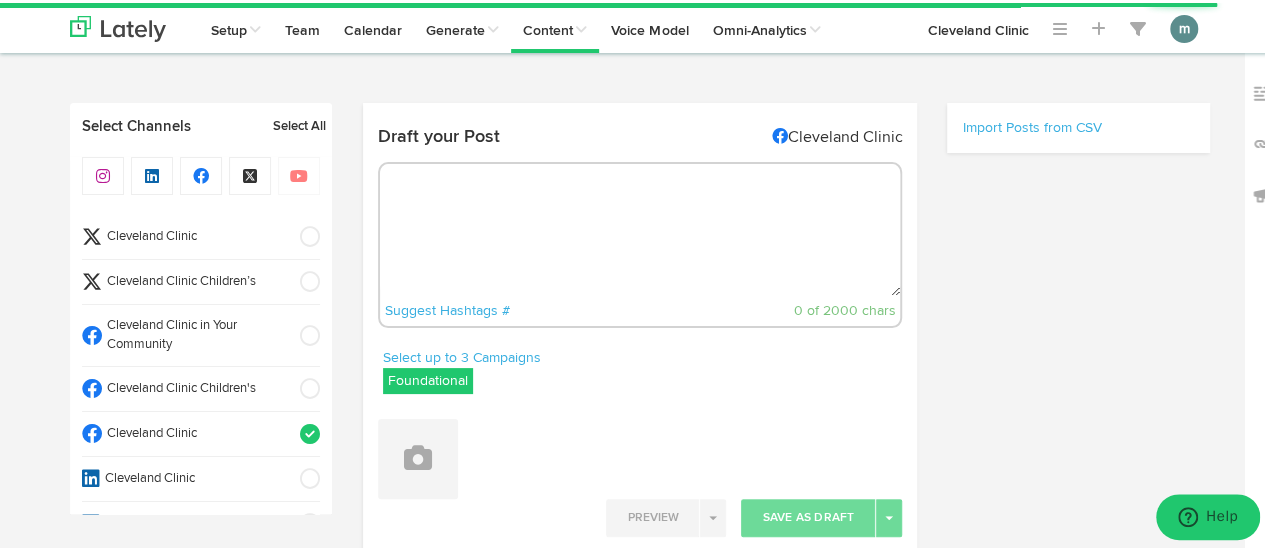 click at bounding box center (640, 227) 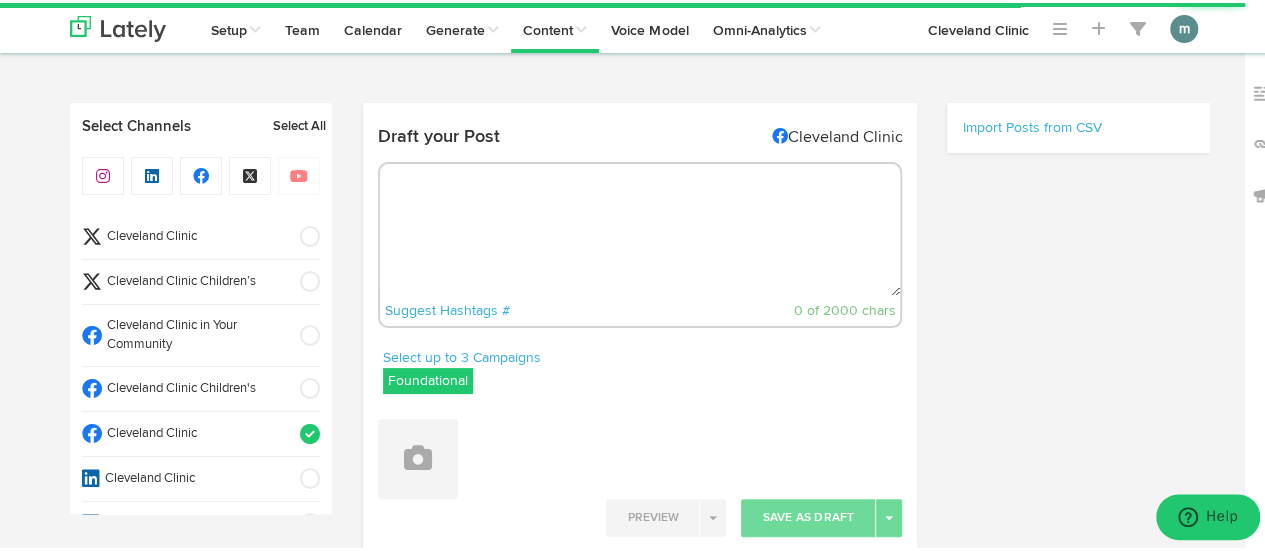 paste on "Allergies cause fatigue because, for starters, your immune system expends a lot of energy responding to the thing you’re allergic to. https://cle.clinic/4lN5nzT" 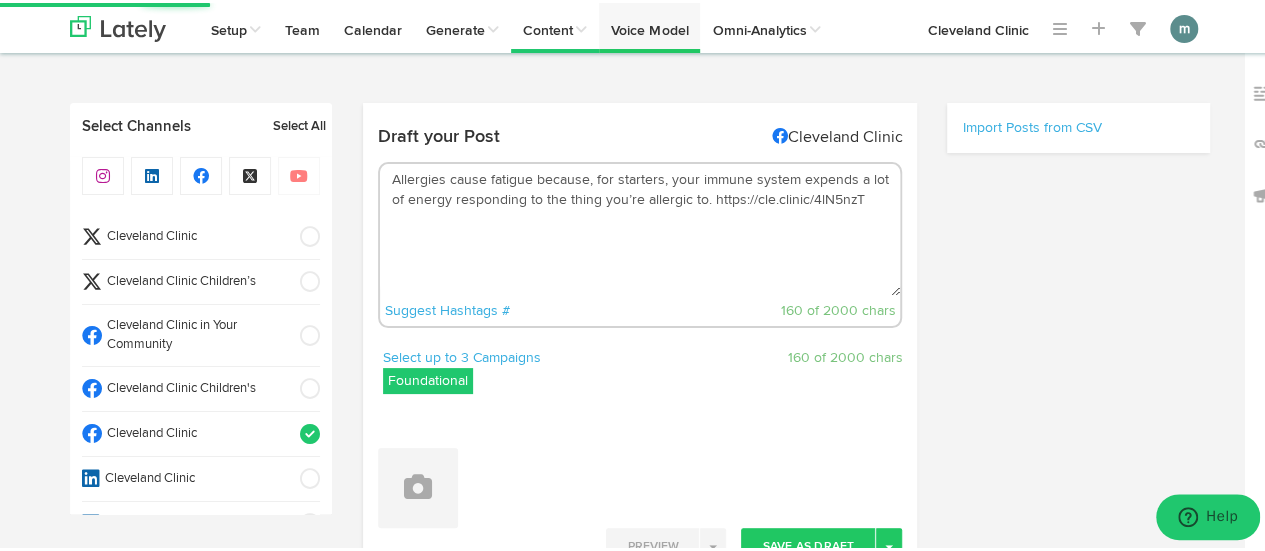 type on "Allergies cause fatigue because, for starters, your immune system expends a lot of energy responding to the thing you’re allergic to. https://cle.clinic/4lN5nzT" 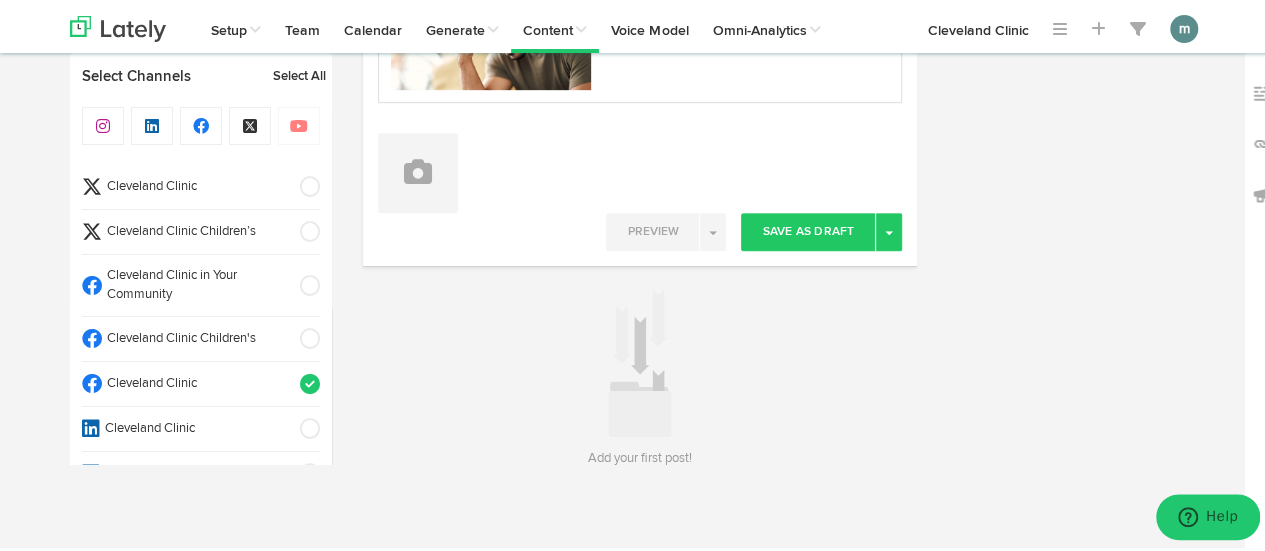 scroll, scrollTop: 482, scrollLeft: 0, axis: vertical 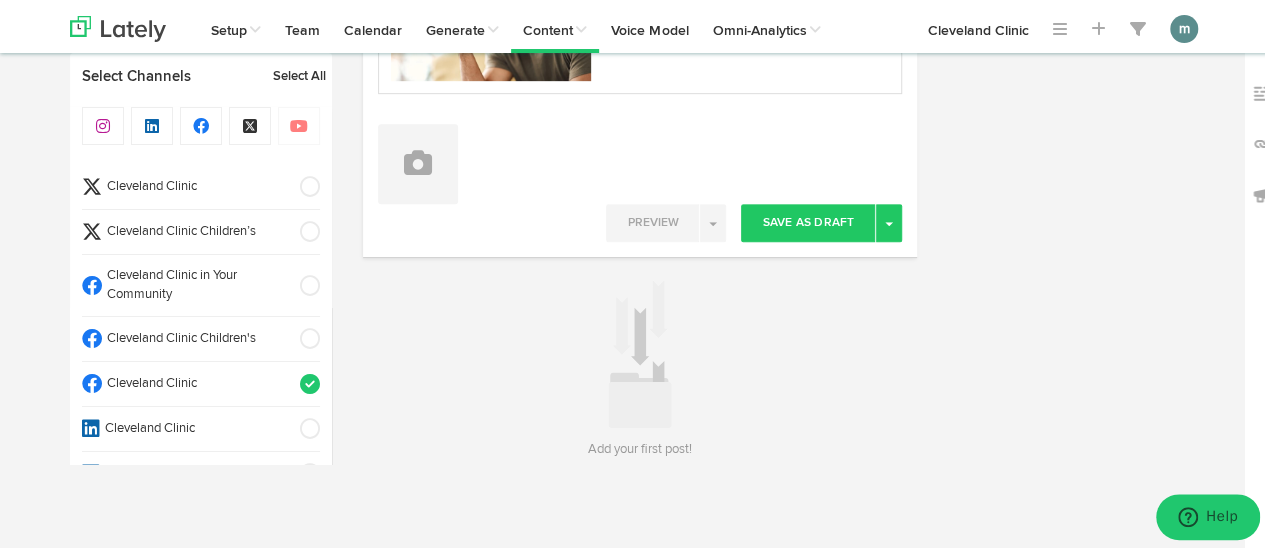 drag, startPoint x: 888, startPoint y: 231, endPoint x: 874, endPoint y: 244, distance: 19.104973 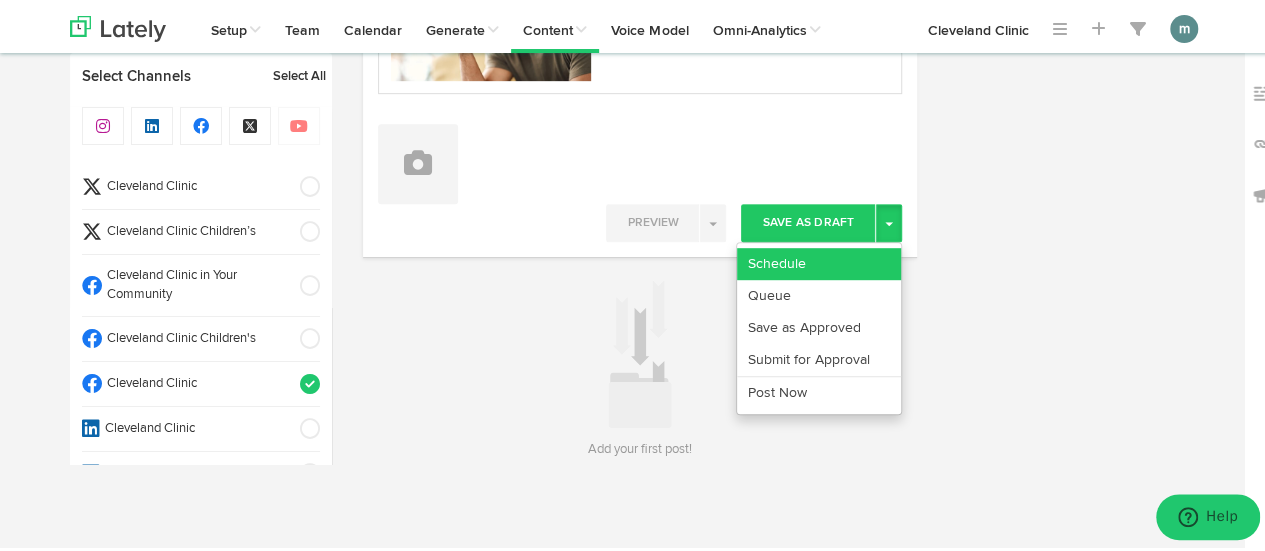 click on "Schedule" at bounding box center [819, 261] 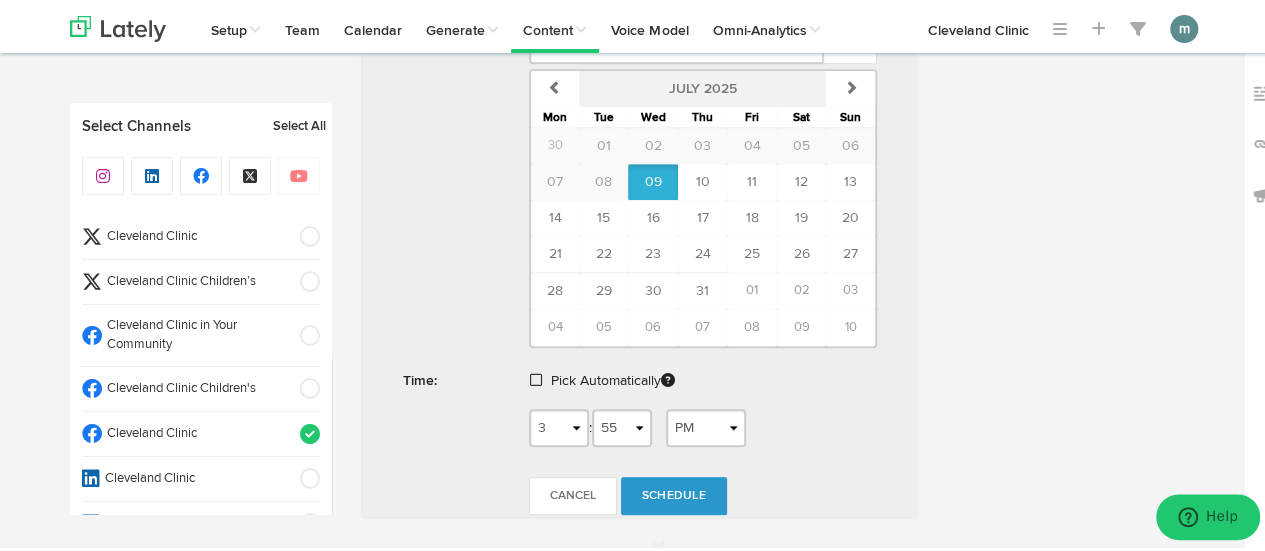 scroll, scrollTop: 882, scrollLeft: 0, axis: vertical 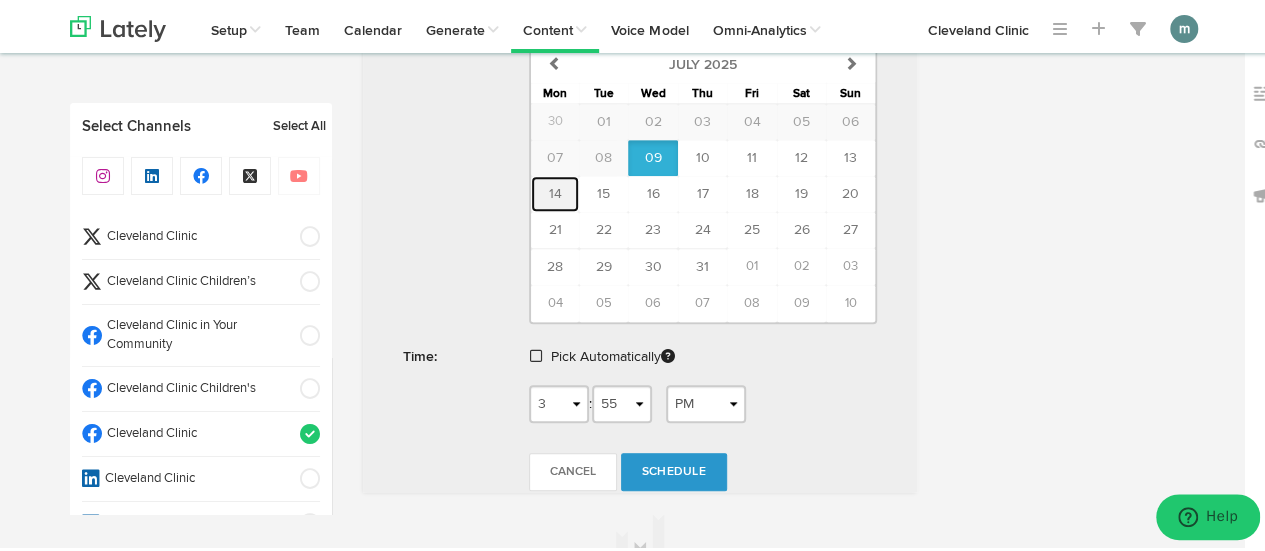 click on "14" at bounding box center [554, 191] 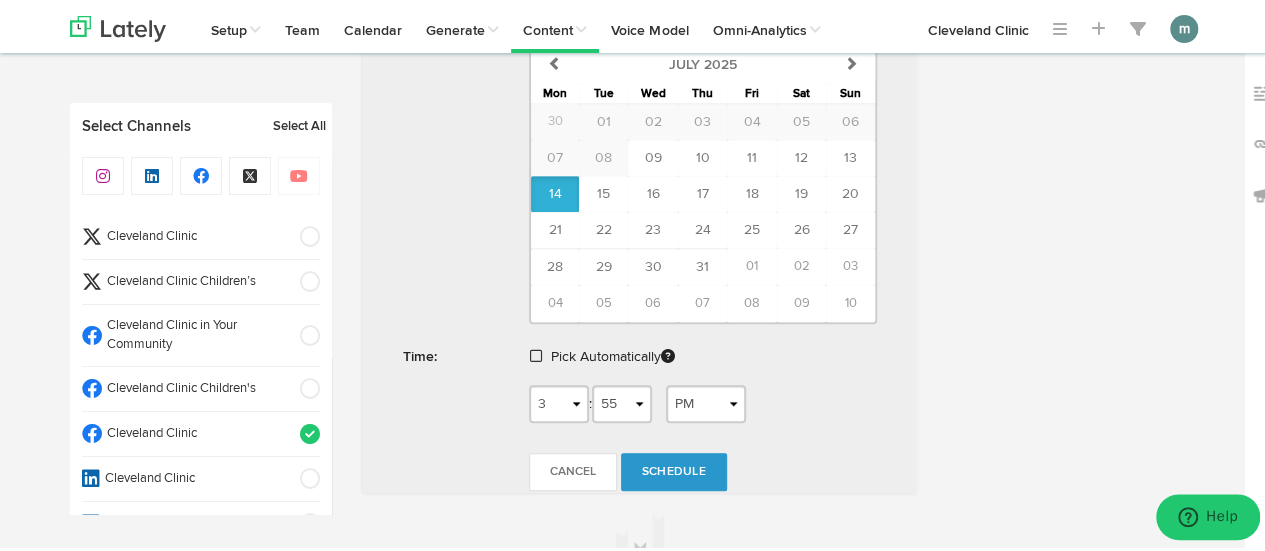 click at bounding box center [536, 353] 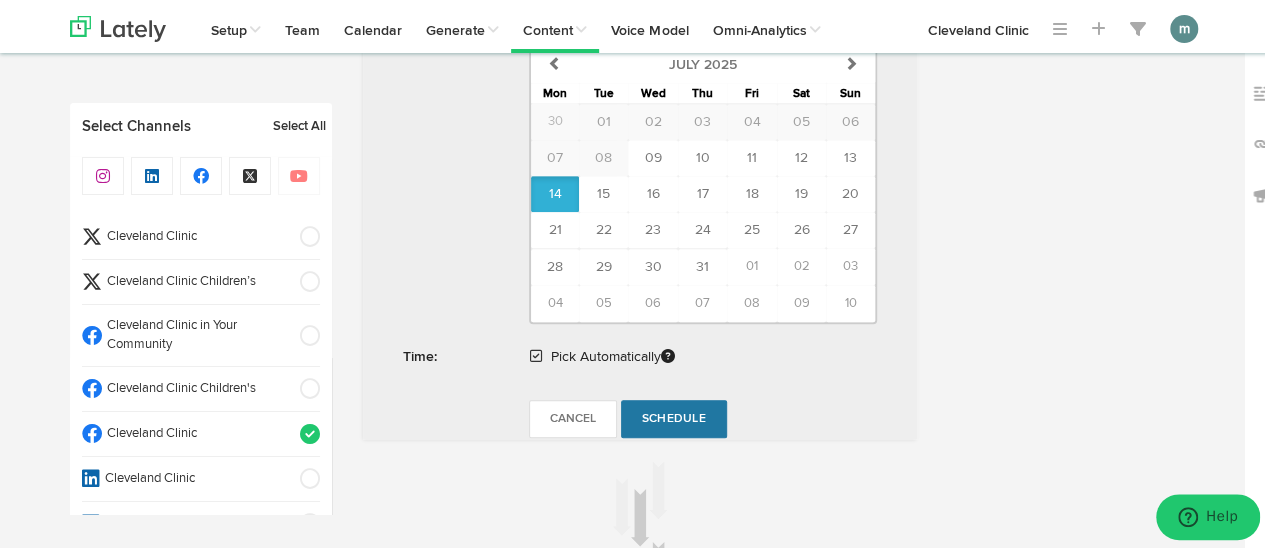 click on "Schedule" at bounding box center [674, 416] 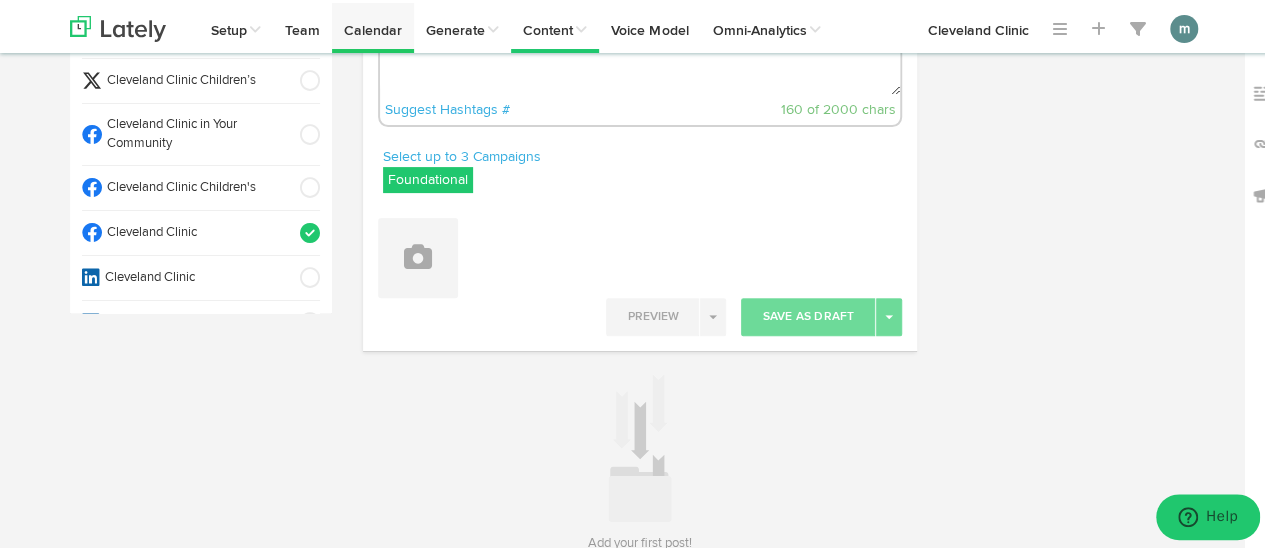 scroll, scrollTop: 295, scrollLeft: 0, axis: vertical 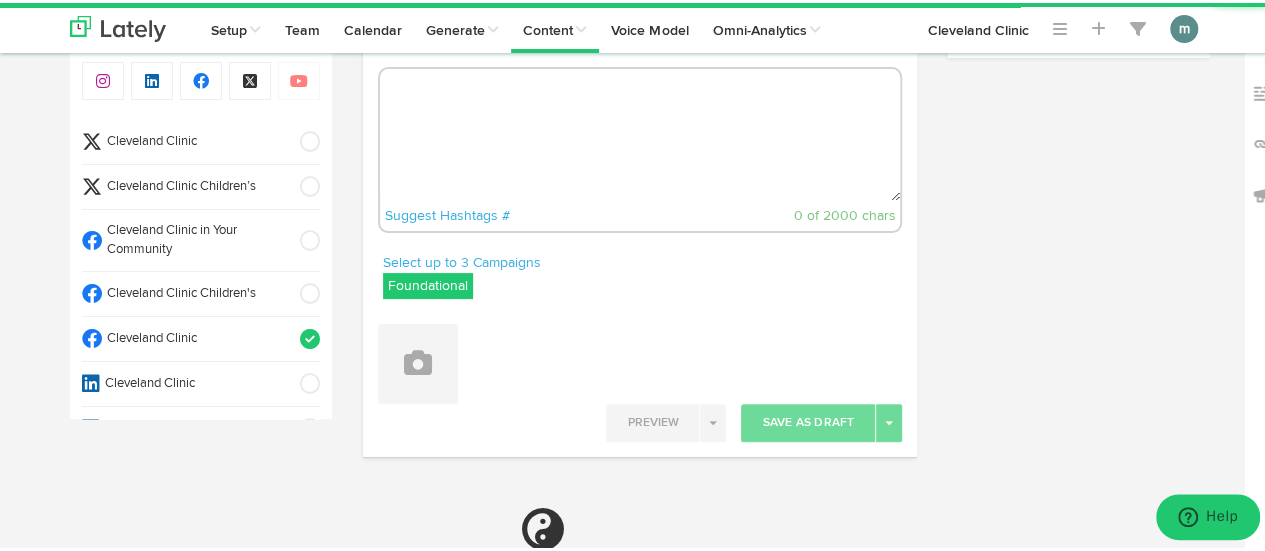click at bounding box center (640, 132) 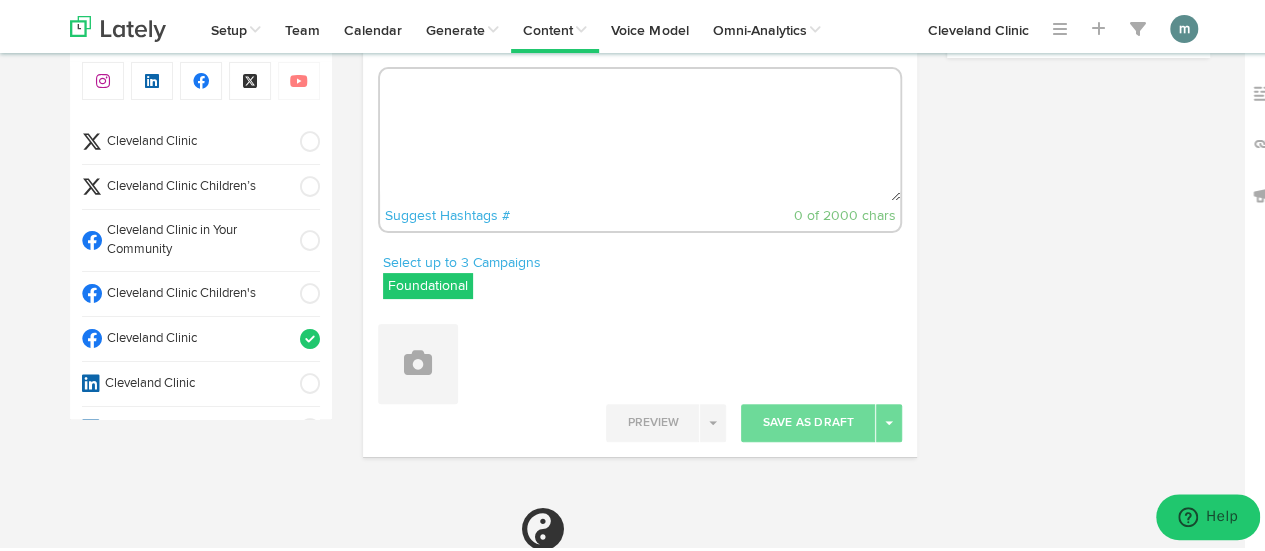 paste on "Curious about cutting back on meat but still want seafood on your plate? The pescatarian diet might be the balanced approach you're looking for. https://cle.clinic/4jfFKa5" 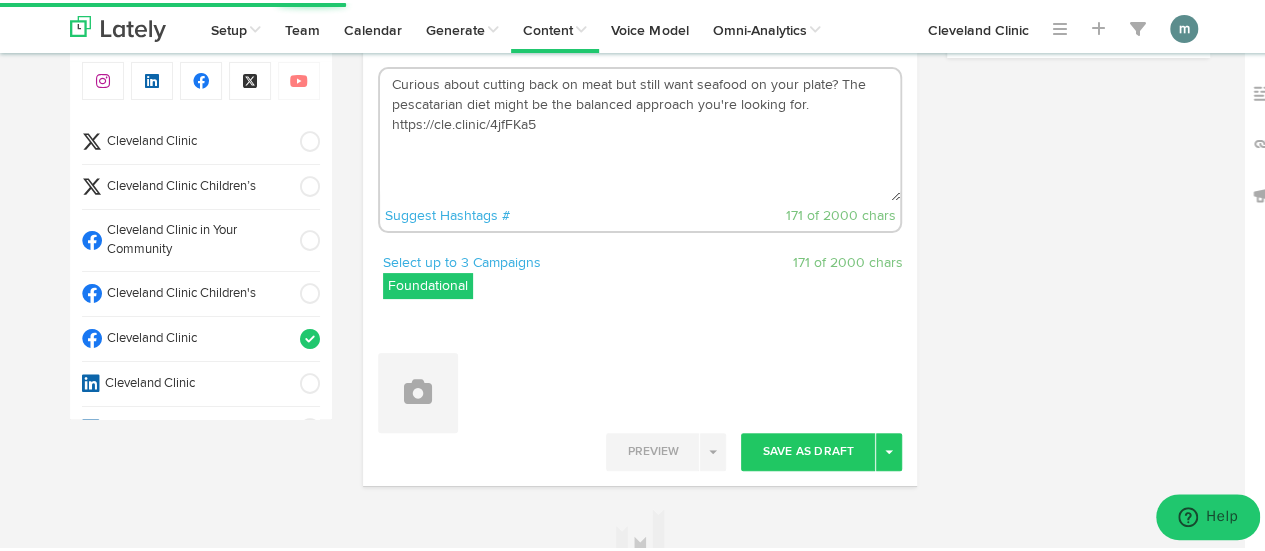 click on "Curious about cutting back on meat but still want seafood on your plate? The pescatarian diet might be the balanced approach you're looking for. https://cle.clinic/4jfFKa5" at bounding box center [640, 132] 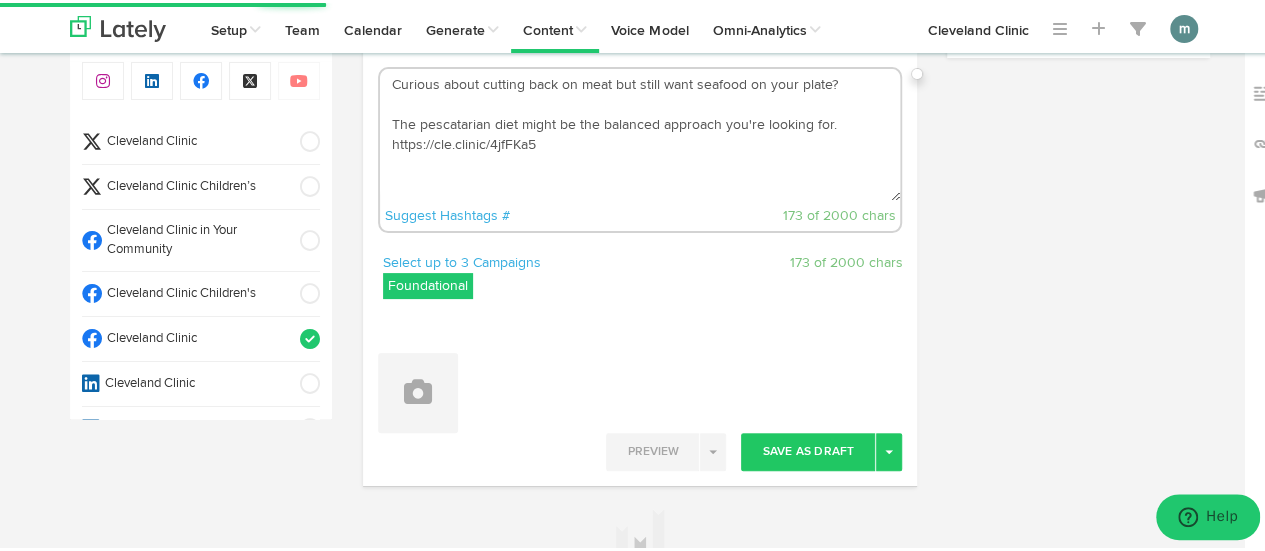 type on "Curious about cutting back on meat but still want seafood on your plate?
The pescatarian diet might be the balanced approach you're looking for. https://cle.clinic/4jfFKa5" 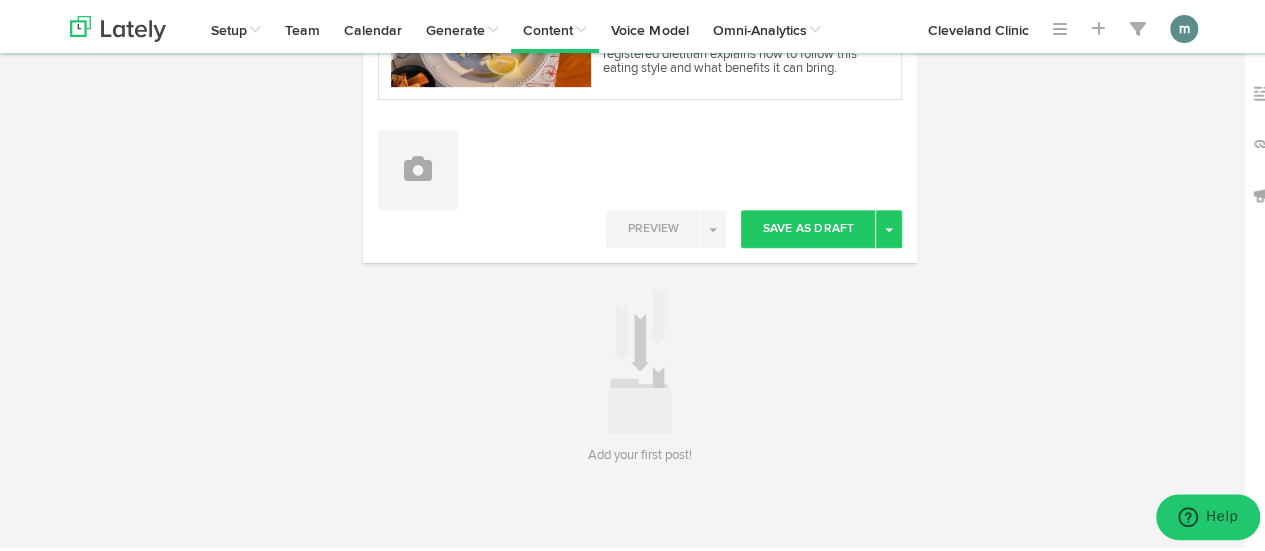 scroll, scrollTop: 482, scrollLeft: 0, axis: vertical 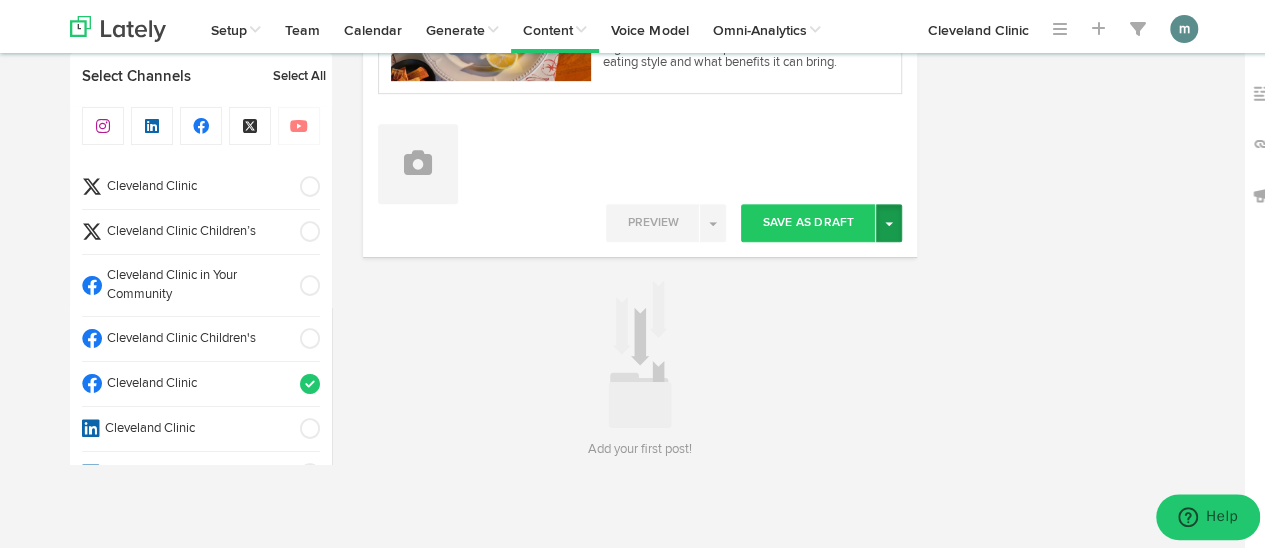 click on "Toggle Dropdown" at bounding box center [889, 220] 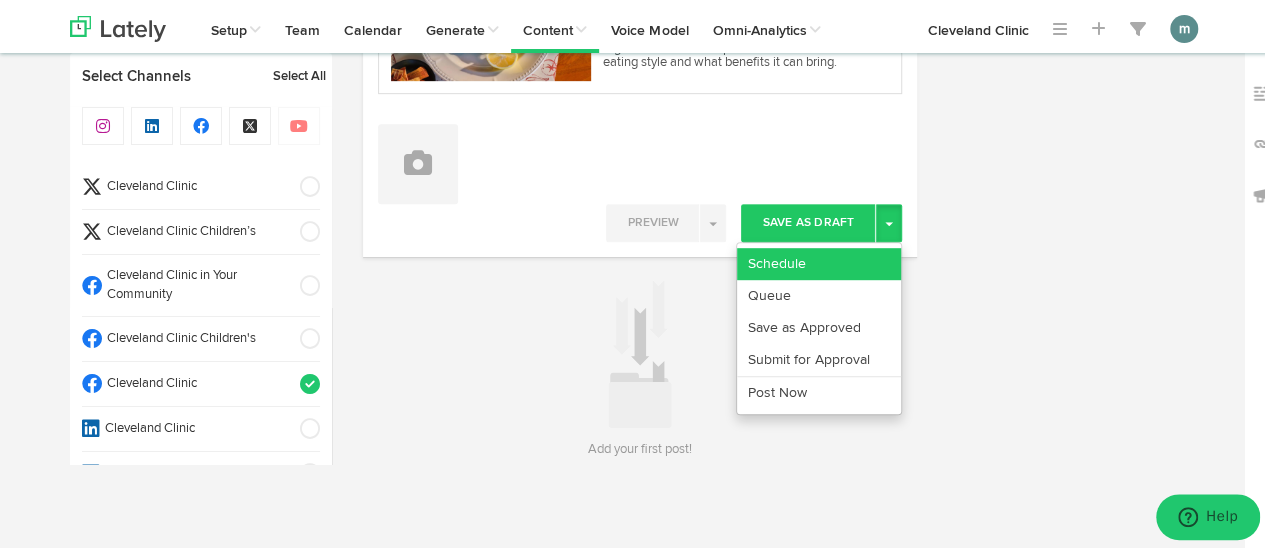 click on "Schedule" at bounding box center (819, 261) 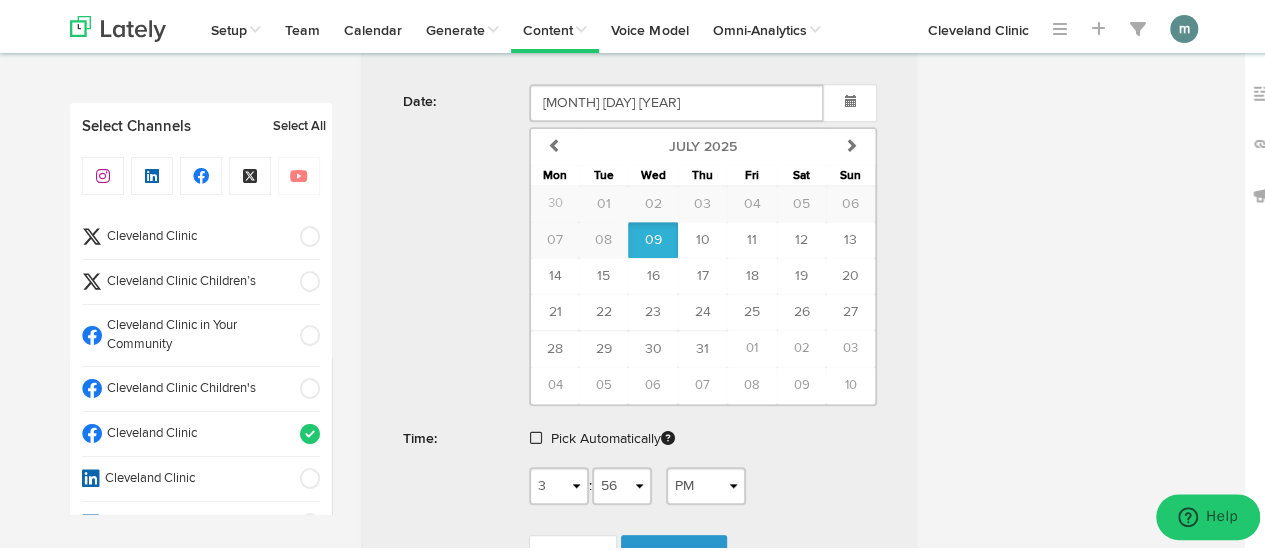 scroll, scrollTop: 882, scrollLeft: 0, axis: vertical 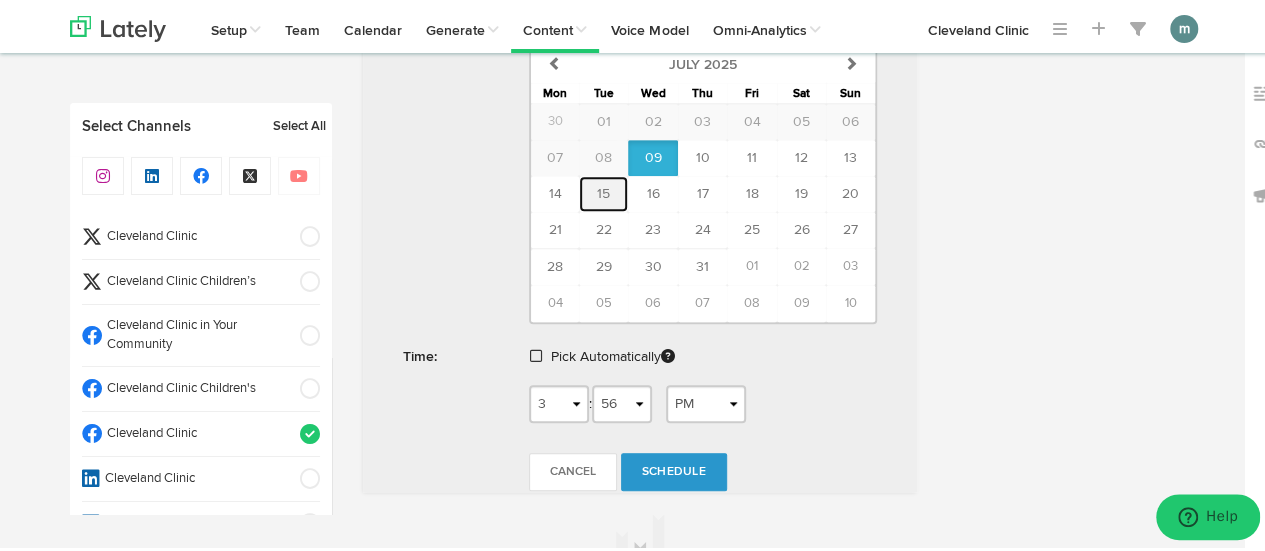 click on "15" at bounding box center [603, 191] 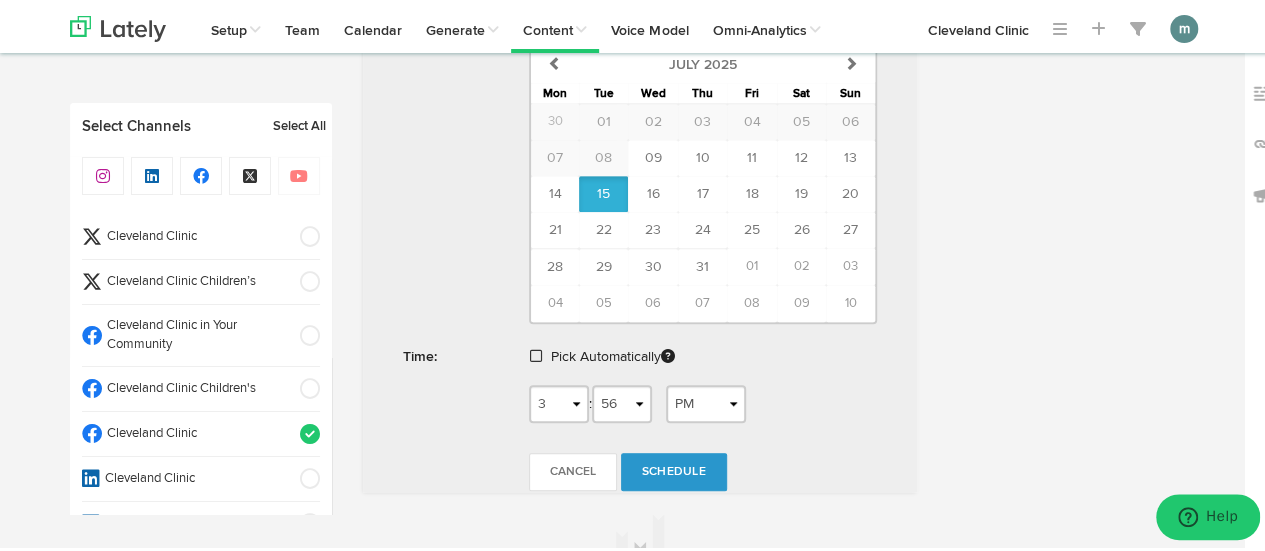 click at bounding box center (536, 353) 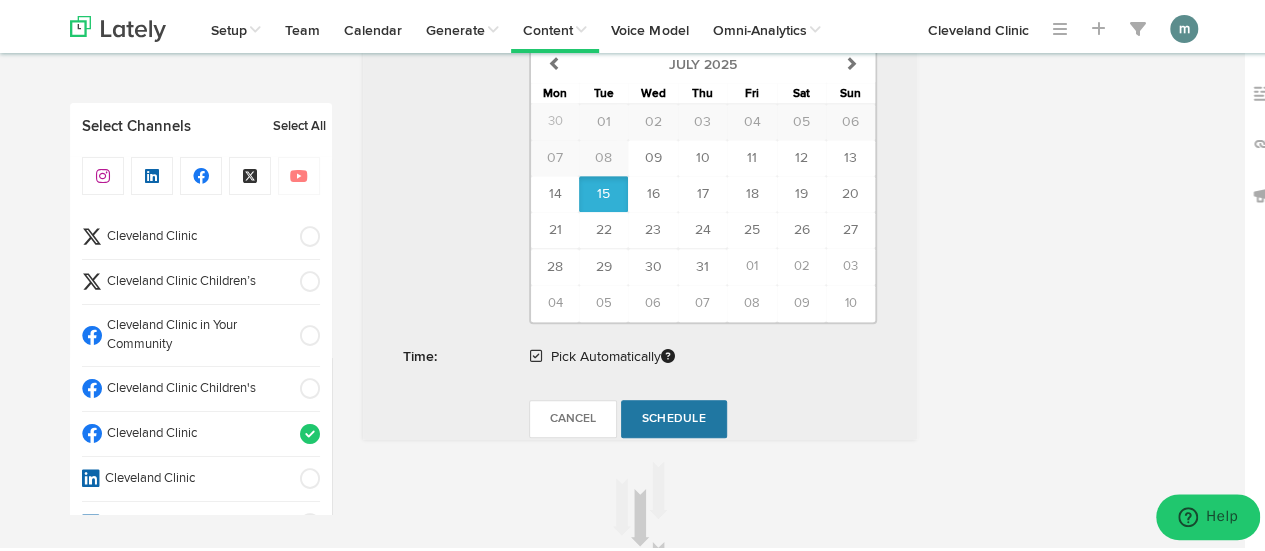 click on "Schedule" at bounding box center (674, 416) 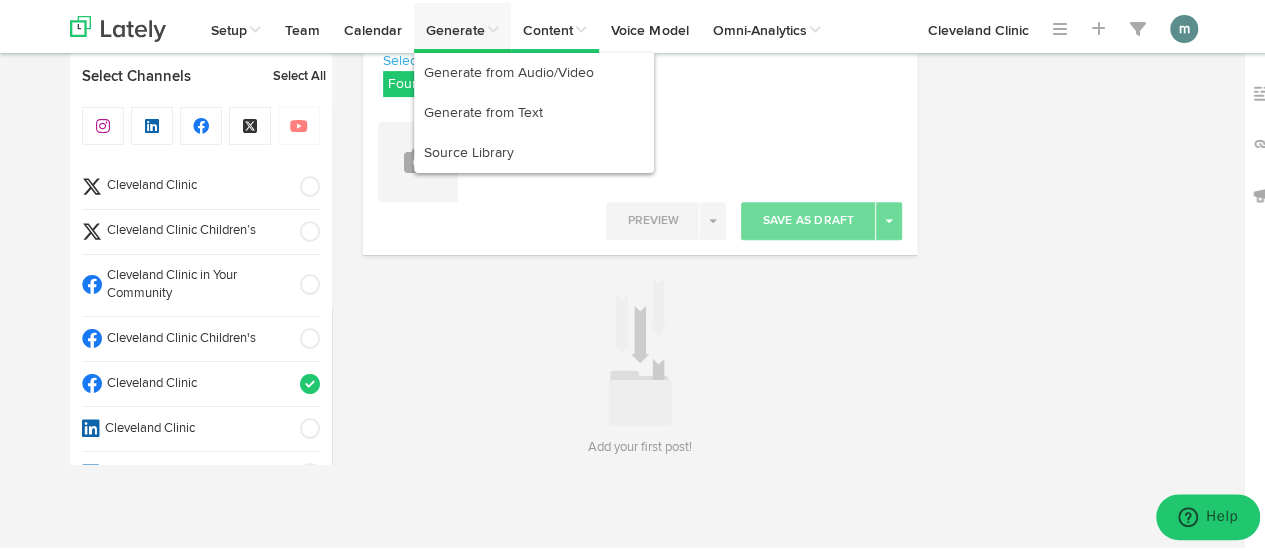 scroll, scrollTop: 295, scrollLeft: 0, axis: vertical 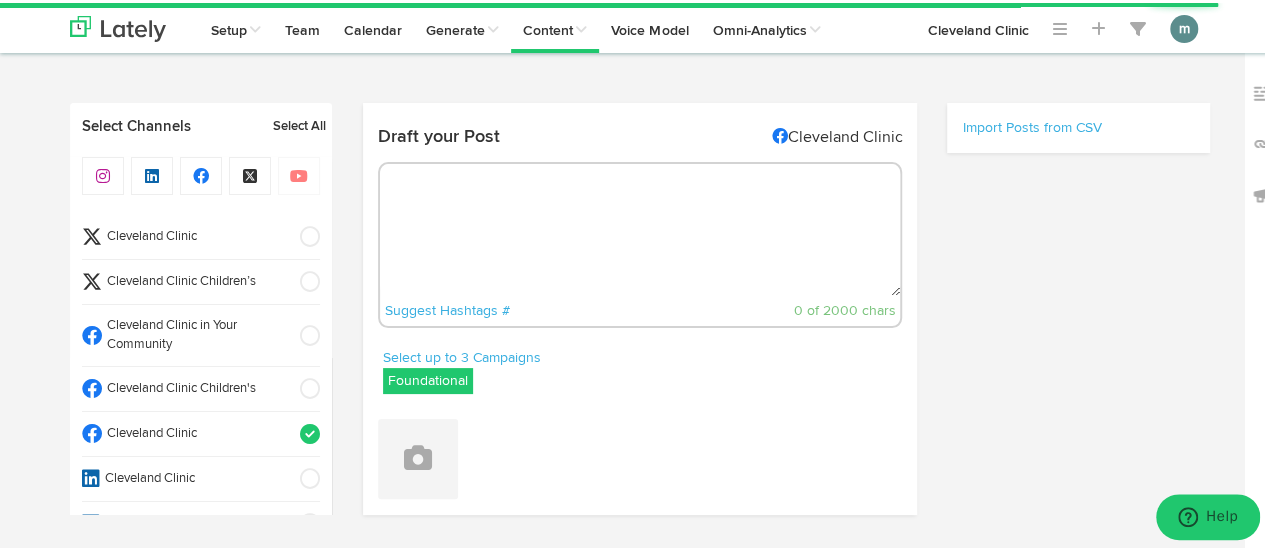 click at bounding box center (640, 227) 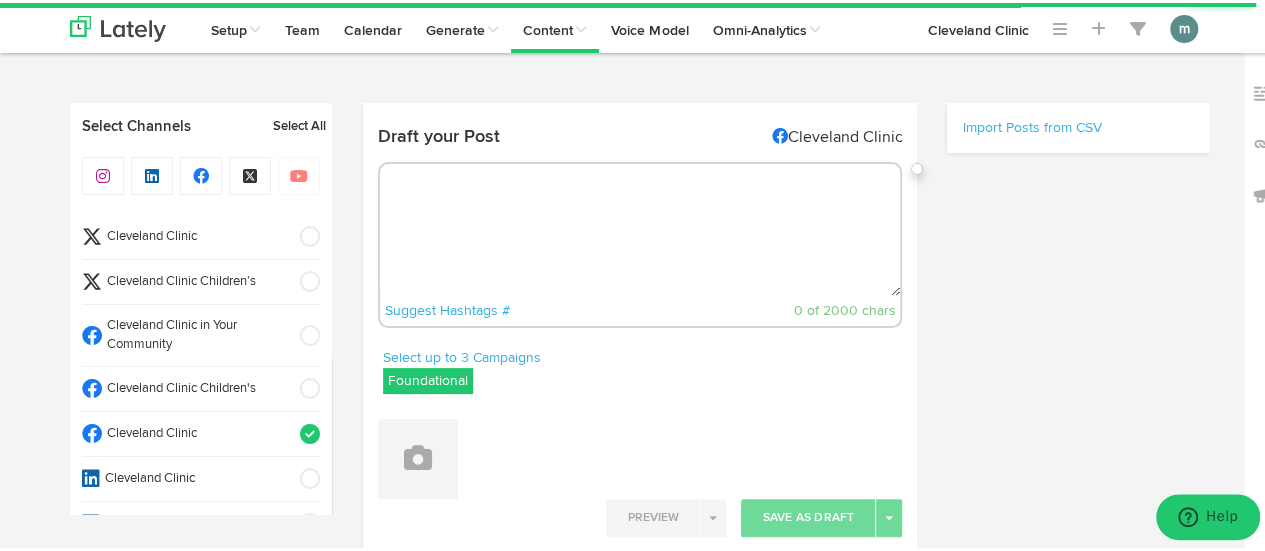 paste on "Looking to get better at relaxing? Here are five ways you can relax right now and work calming techniques into your everyday life. https://cle.clinic/4lIryrQ" 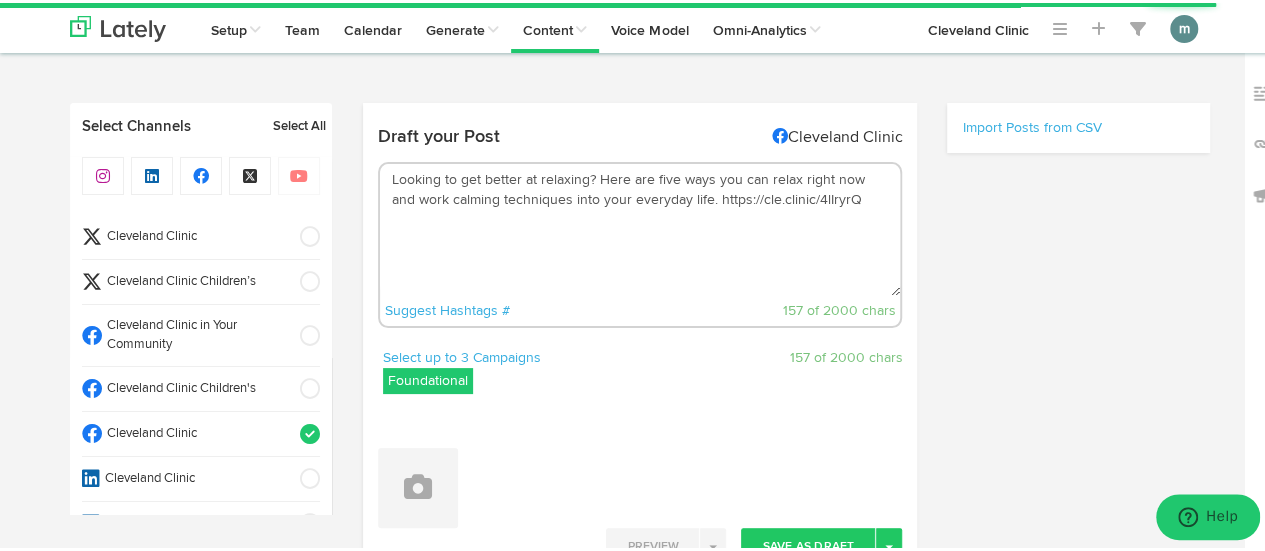 click on "Looking to get better at relaxing? Here are five ways you can relax right now and work calming techniques into your everyday life. https://cle.clinic/4lIryrQ" at bounding box center (640, 227) 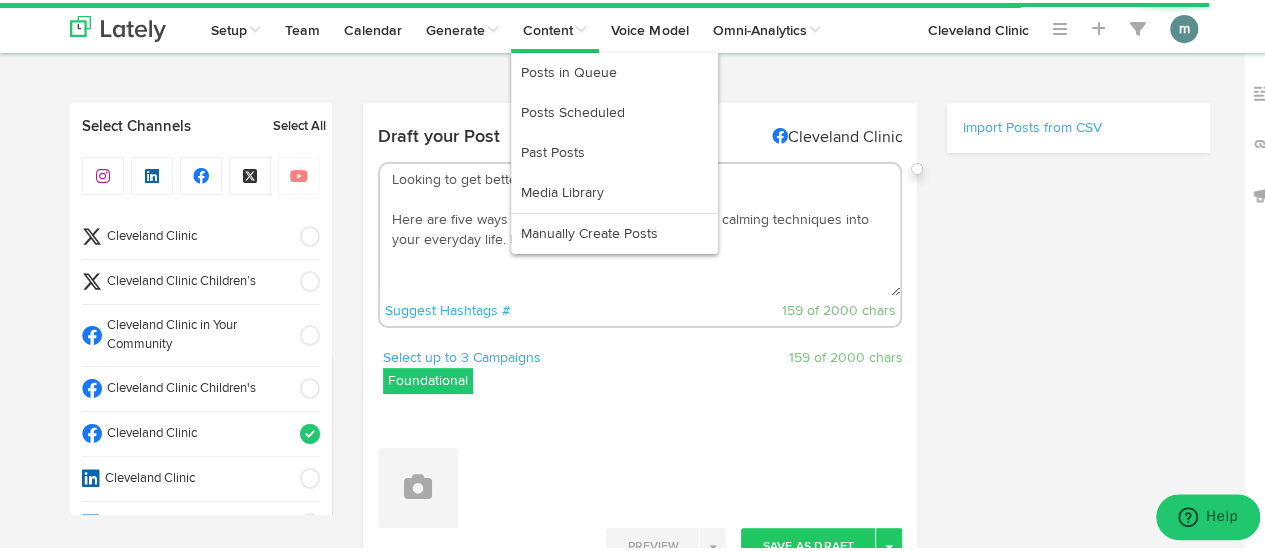 type on "Looking to get better at relaxing?
Here are five ways you can relax right now and work calming techniques into your everyday life. https://cle.clinic/4lIryrQ" 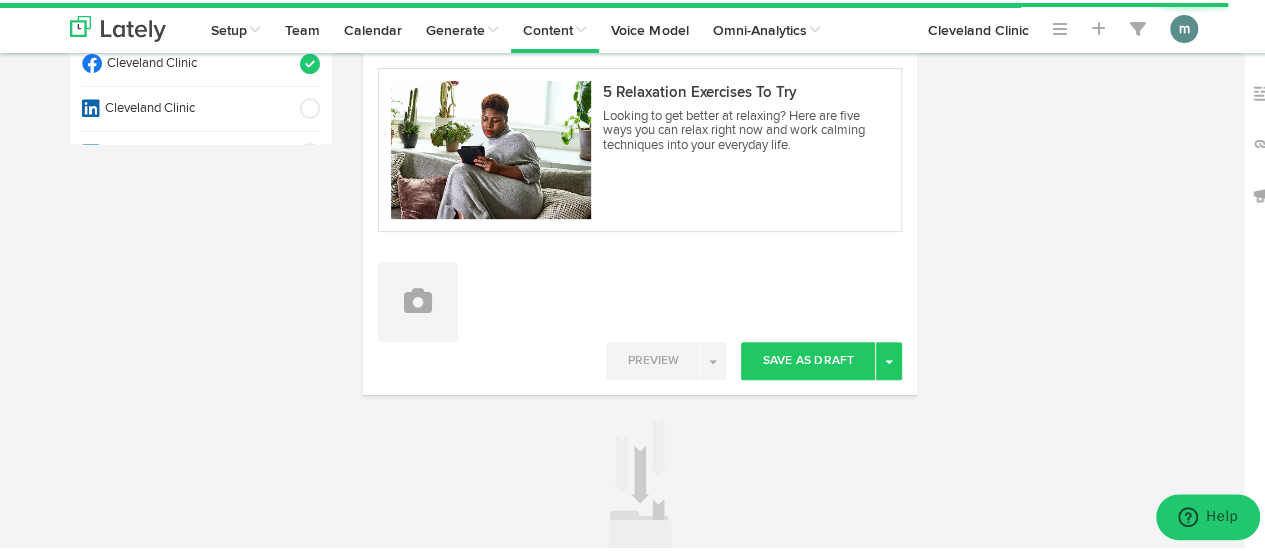 scroll, scrollTop: 500, scrollLeft: 0, axis: vertical 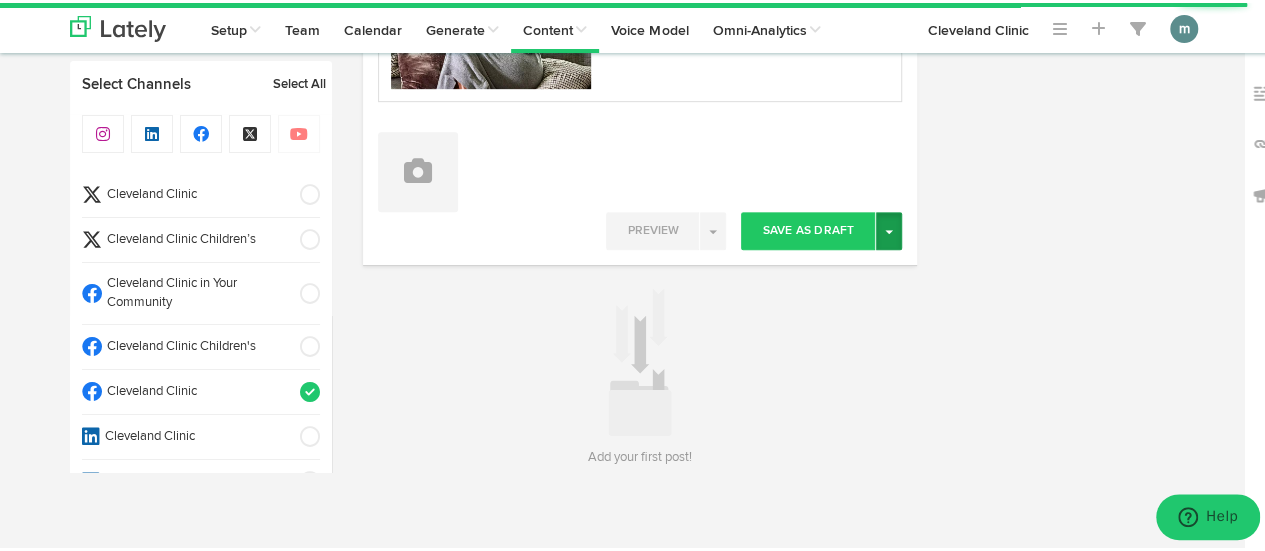 click on "Toggle Dropdown" at bounding box center [889, 228] 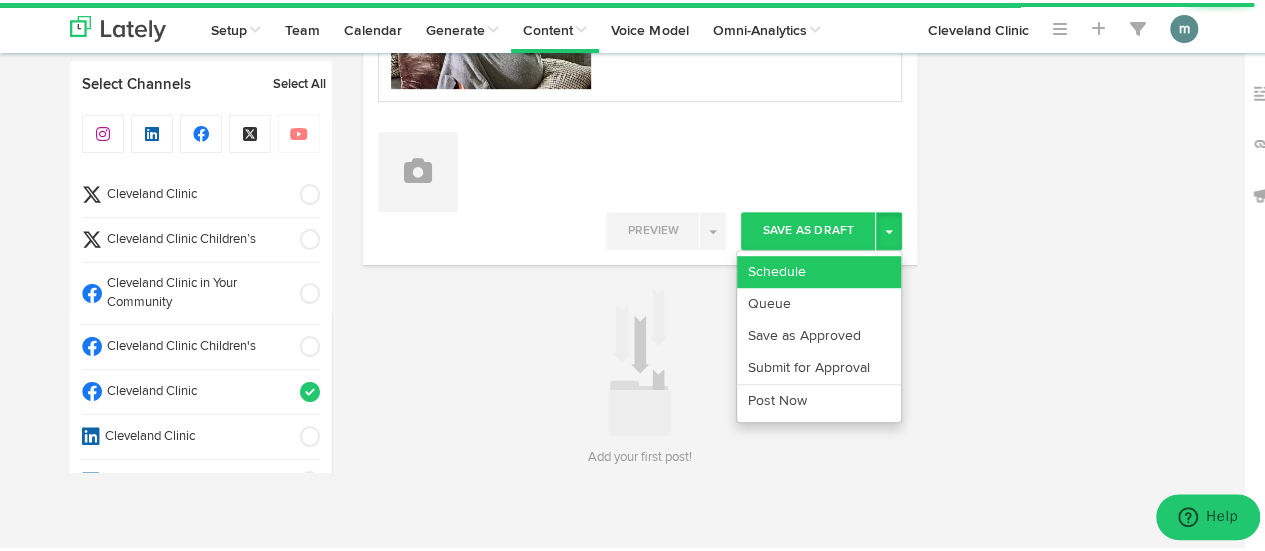 click on "Schedule" at bounding box center [819, 269] 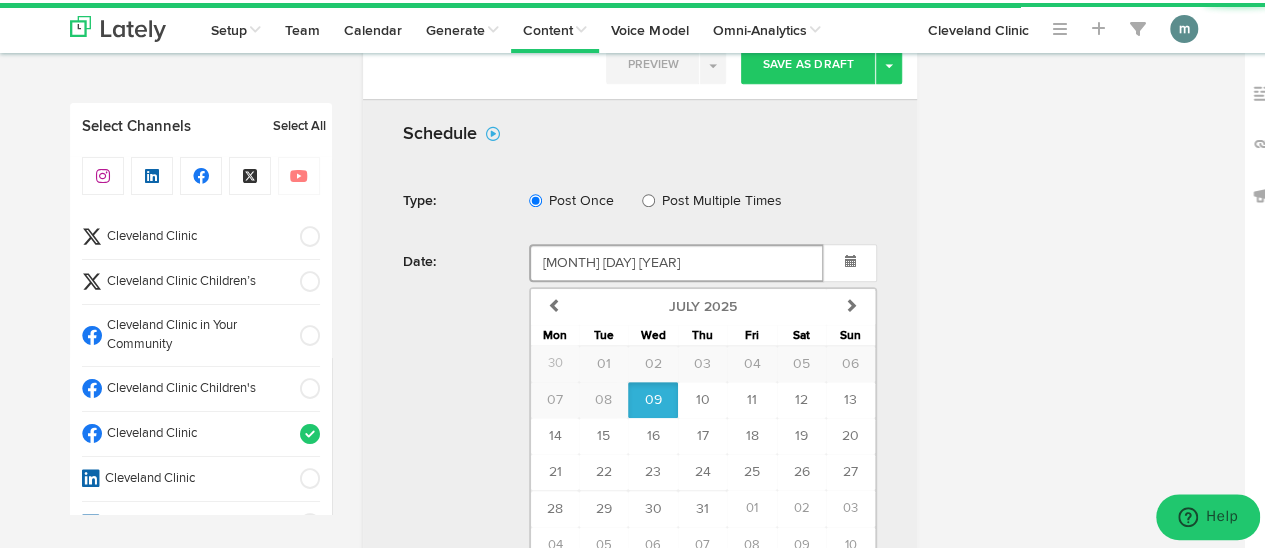 scroll, scrollTop: 800, scrollLeft: 0, axis: vertical 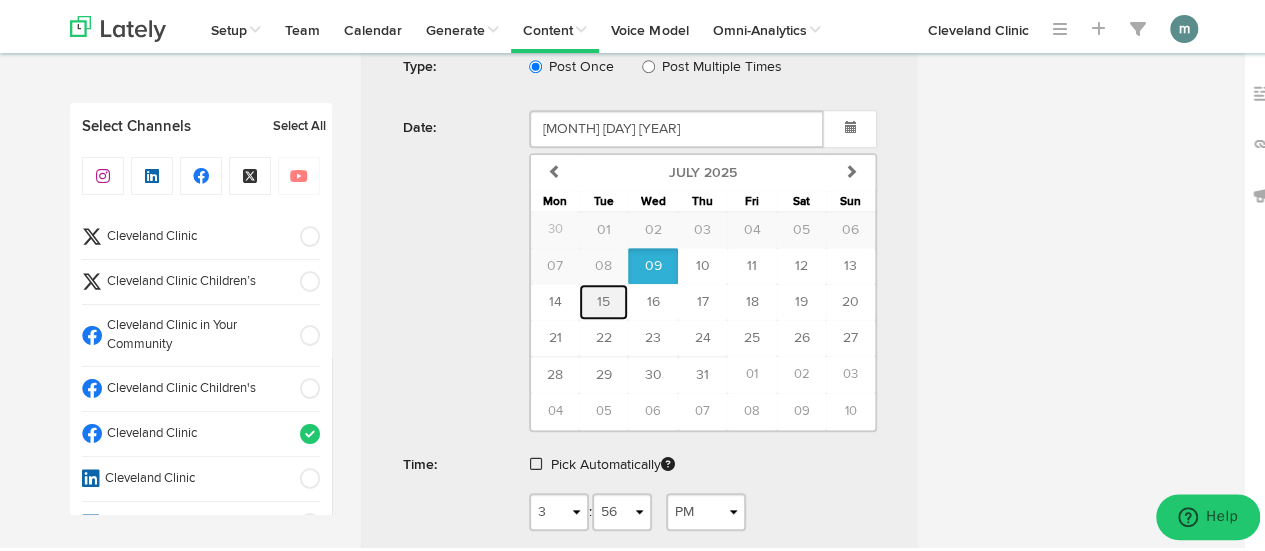 click on "15" at bounding box center (603, 299) 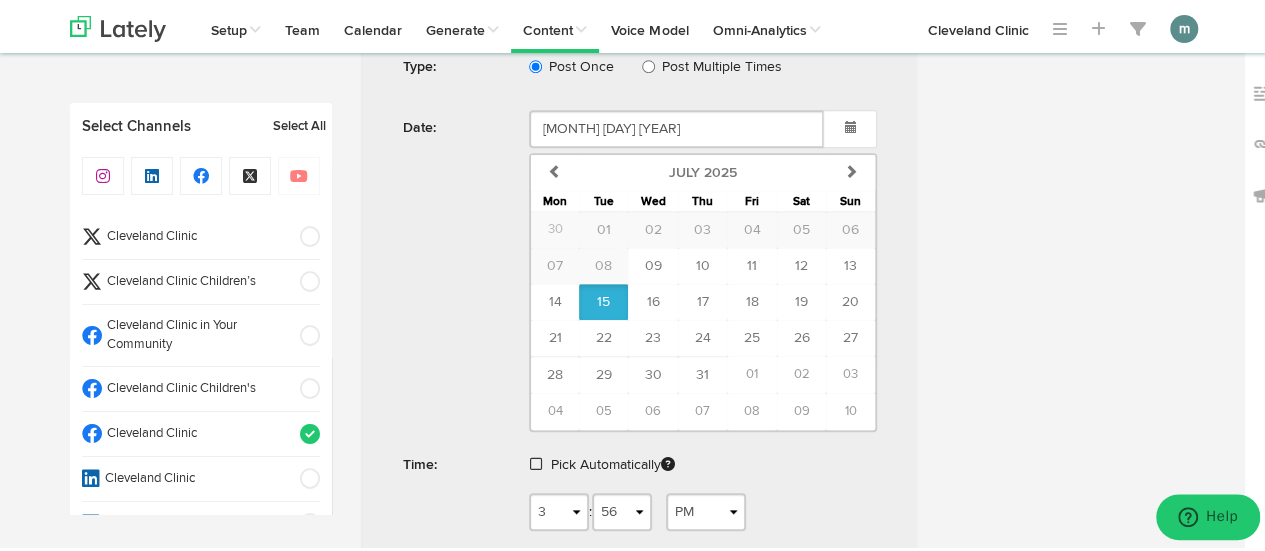 click at bounding box center (536, 461) 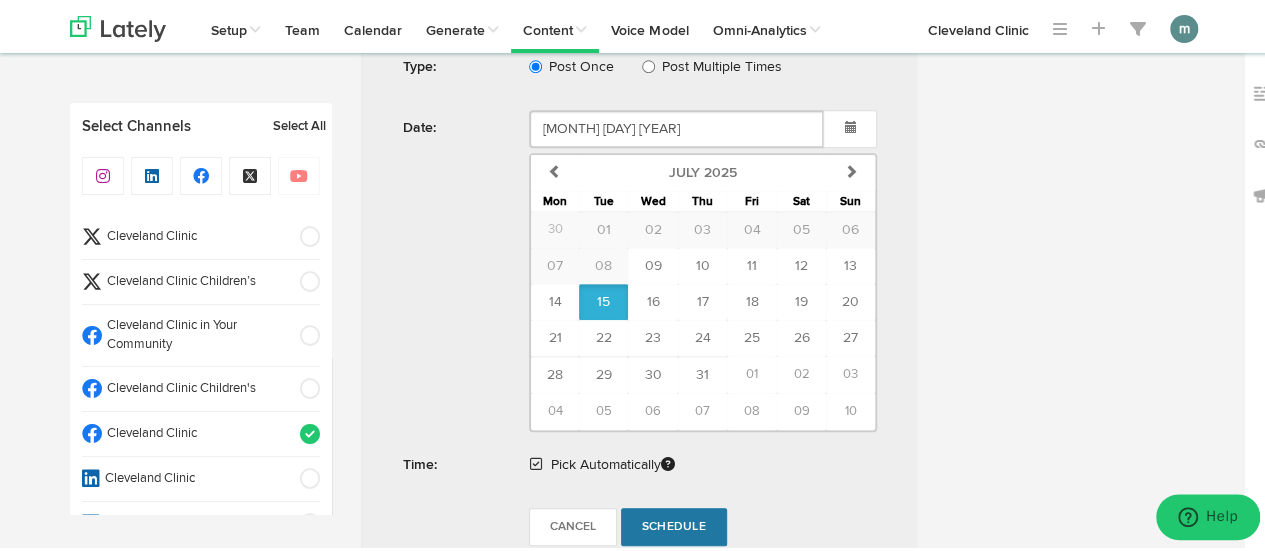 click on "Schedule" at bounding box center (674, 524) 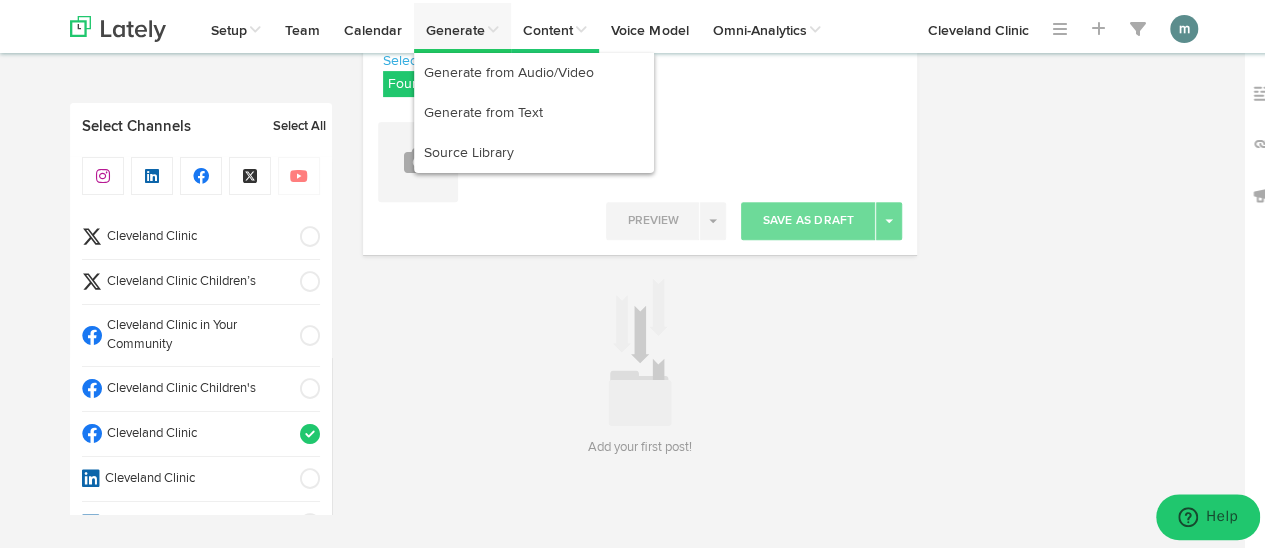 scroll, scrollTop: 295, scrollLeft: 0, axis: vertical 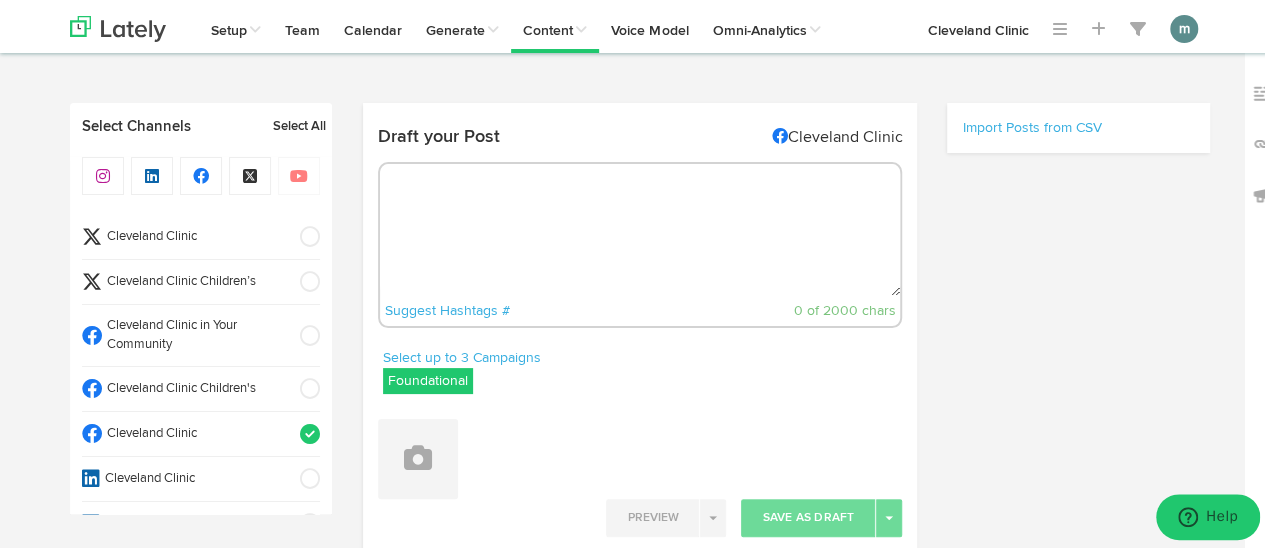click at bounding box center (640, 227) 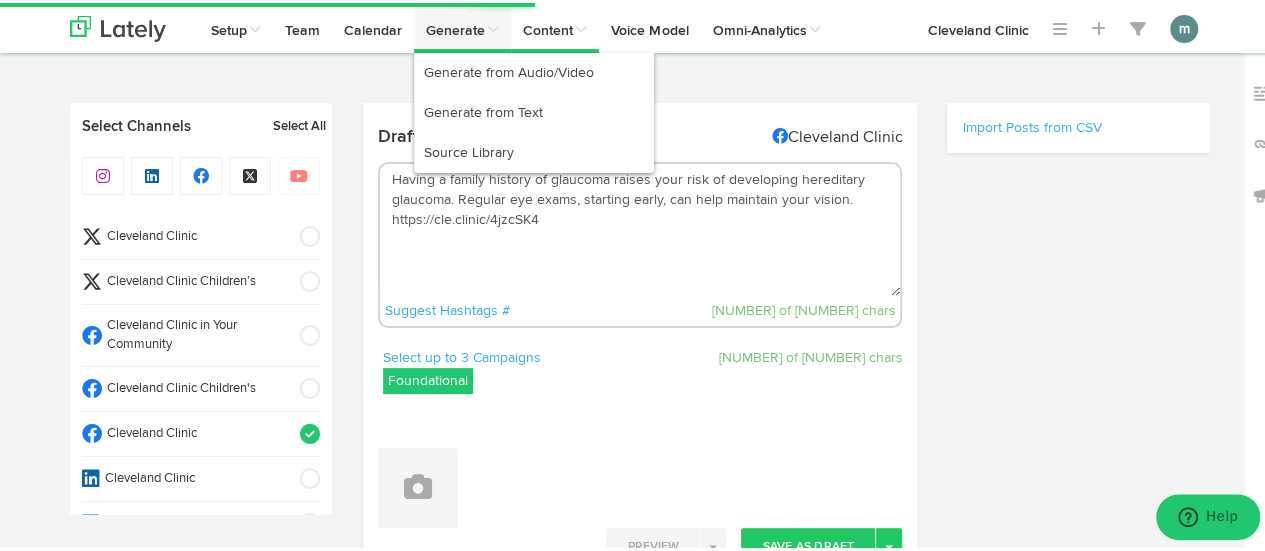 type on "Having a family history of glaucoma raises your risk of developing hereditary glaucoma. Regular eye exams, starting early, can help maintain your vision. https://cle.clinic/4jzcSK4" 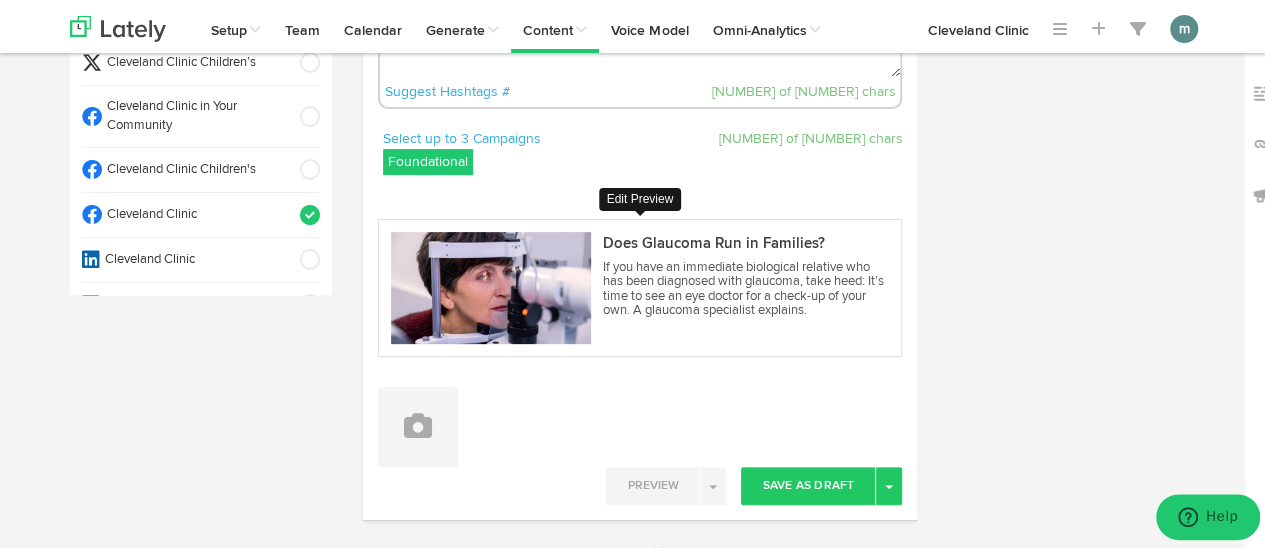 scroll, scrollTop: 400, scrollLeft: 0, axis: vertical 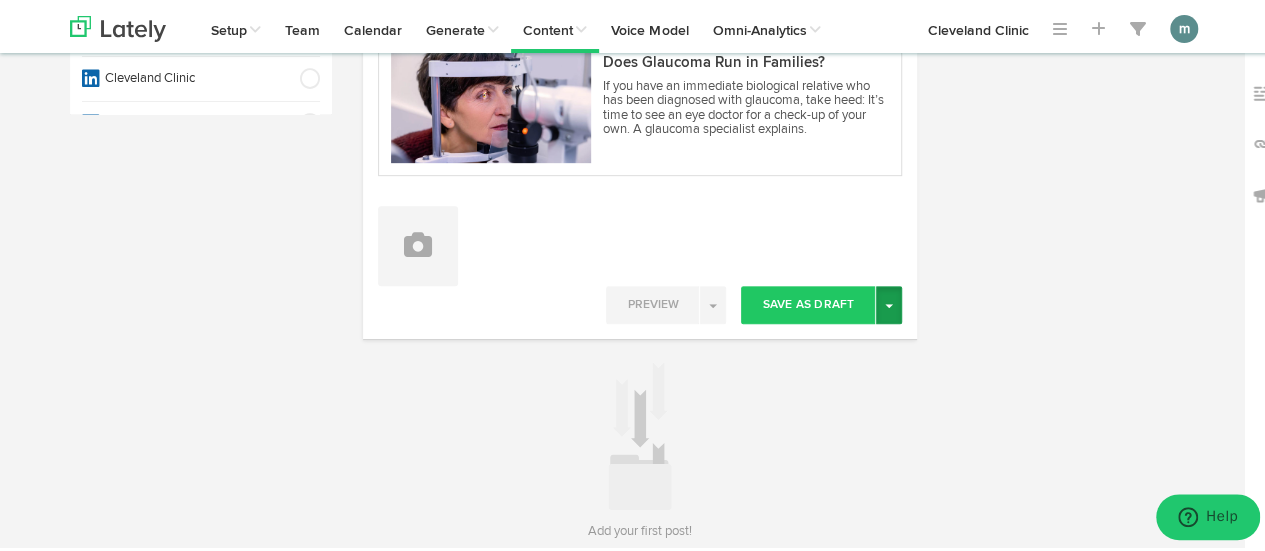 click on "Toggle Dropdown" at bounding box center [889, 302] 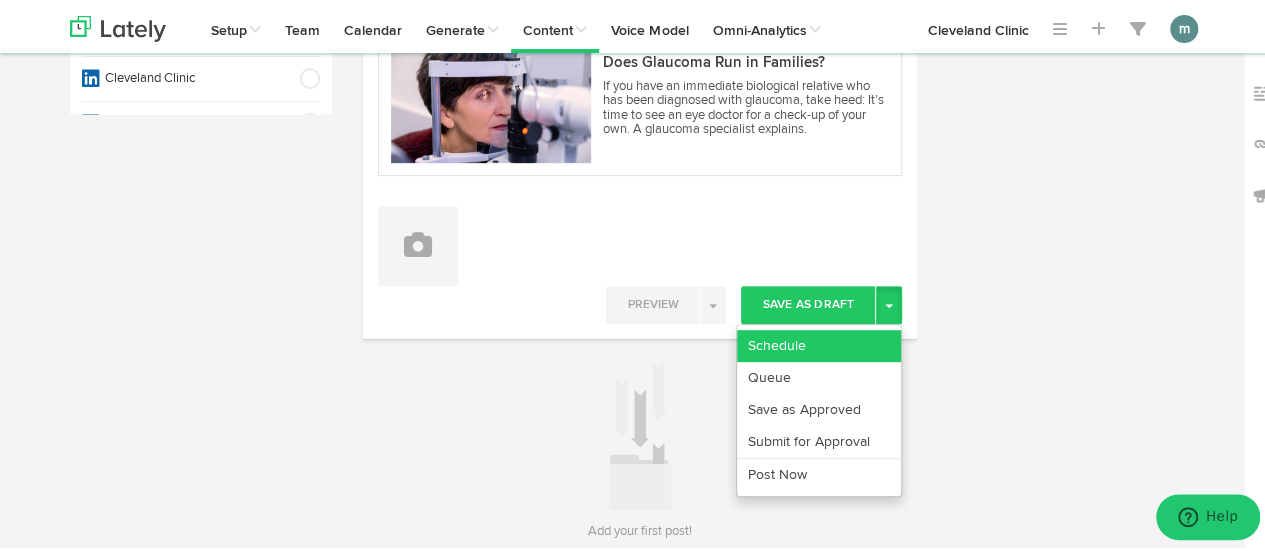 click on "Schedule" at bounding box center (819, 343) 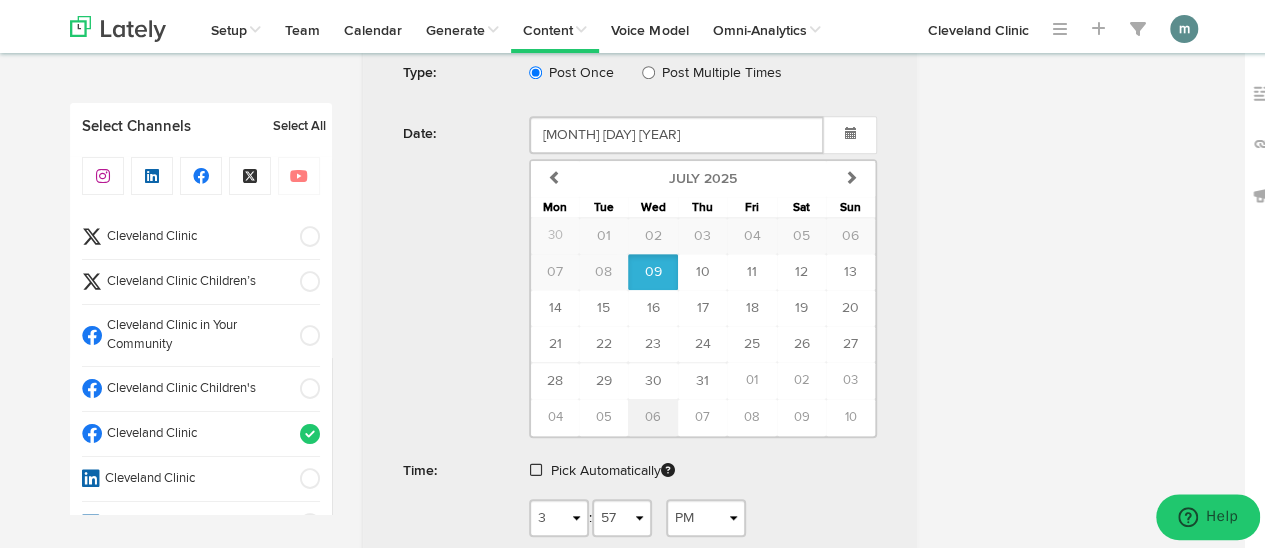 scroll, scrollTop: 800, scrollLeft: 0, axis: vertical 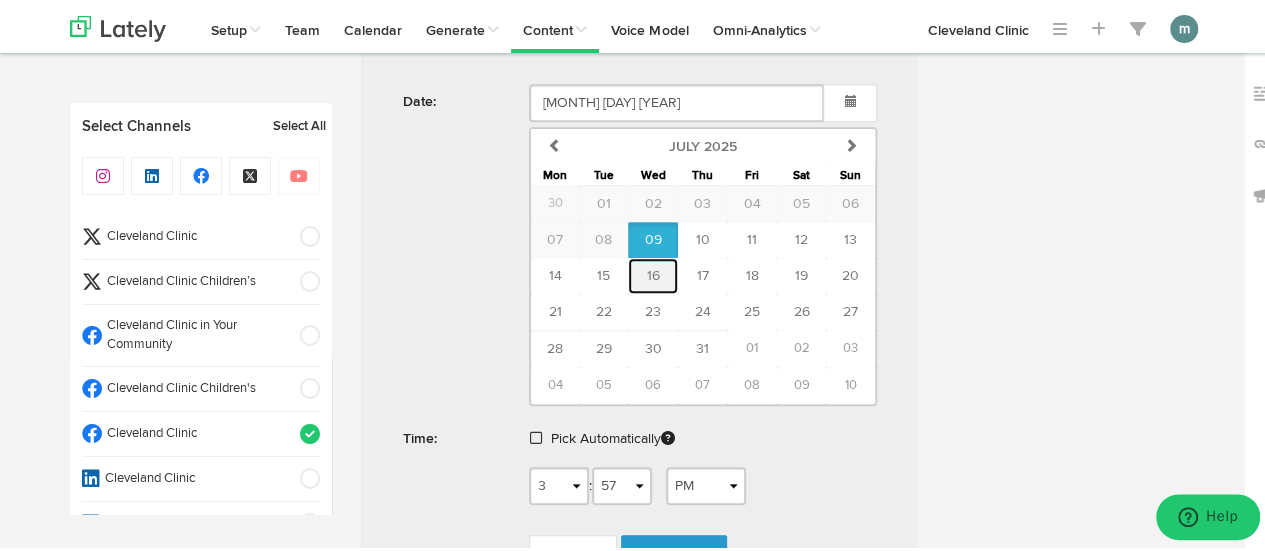 click on "16" at bounding box center (652, 273) 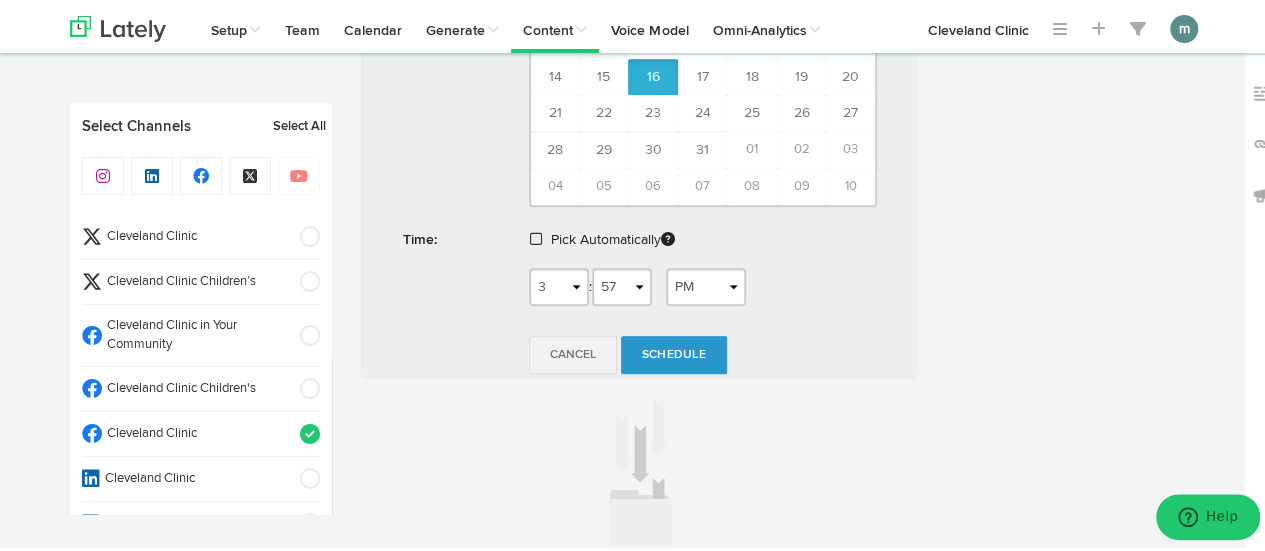 scroll, scrollTop: 1000, scrollLeft: 0, axis: vertical 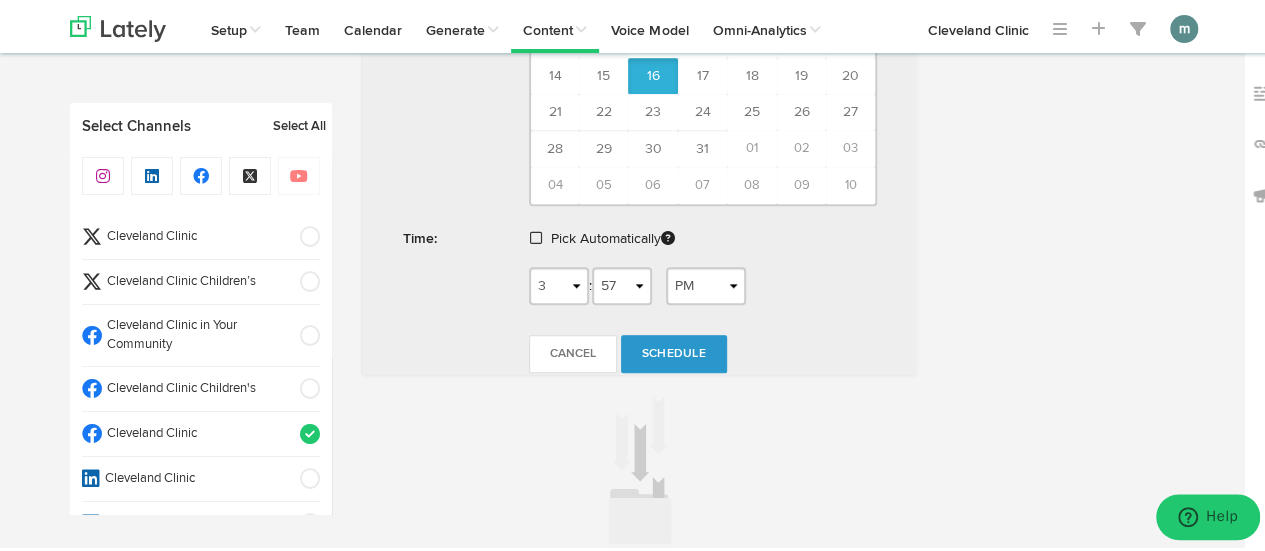 click at bounding box center [536, 235] 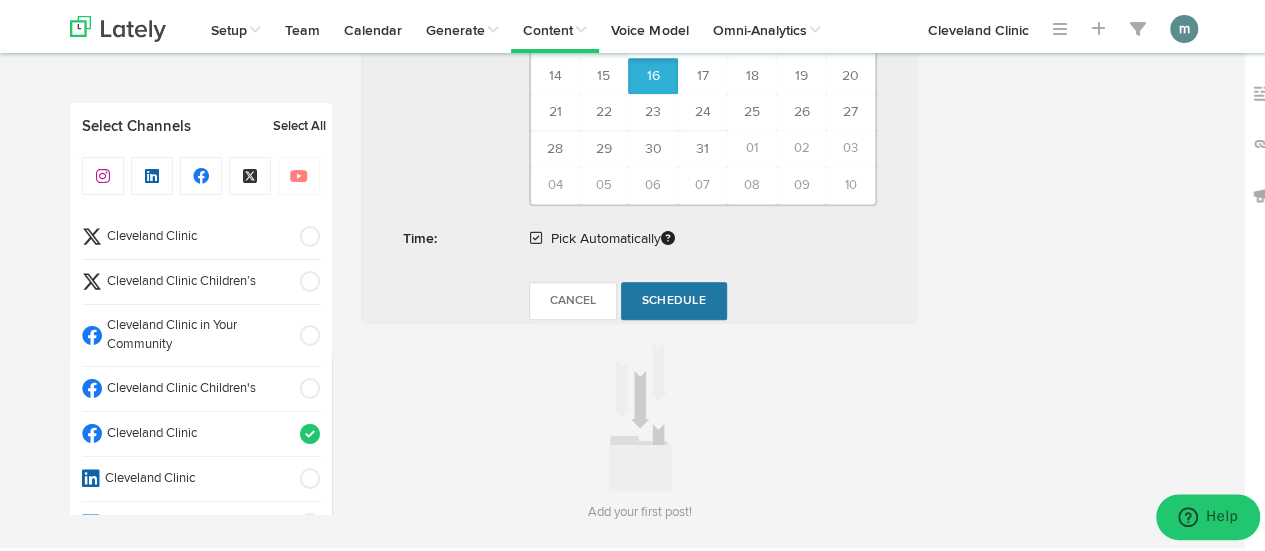 click on "Schedule" at bounding box center (674, 298) 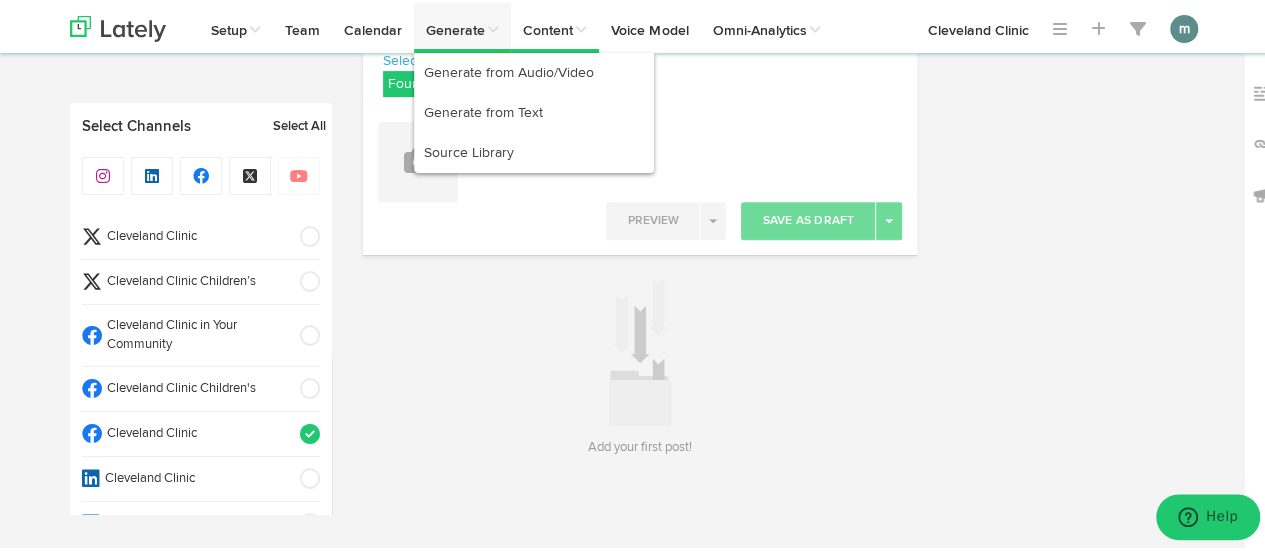 scroll, scrollTop: 295, scrollLeft: 0, axis: vertical 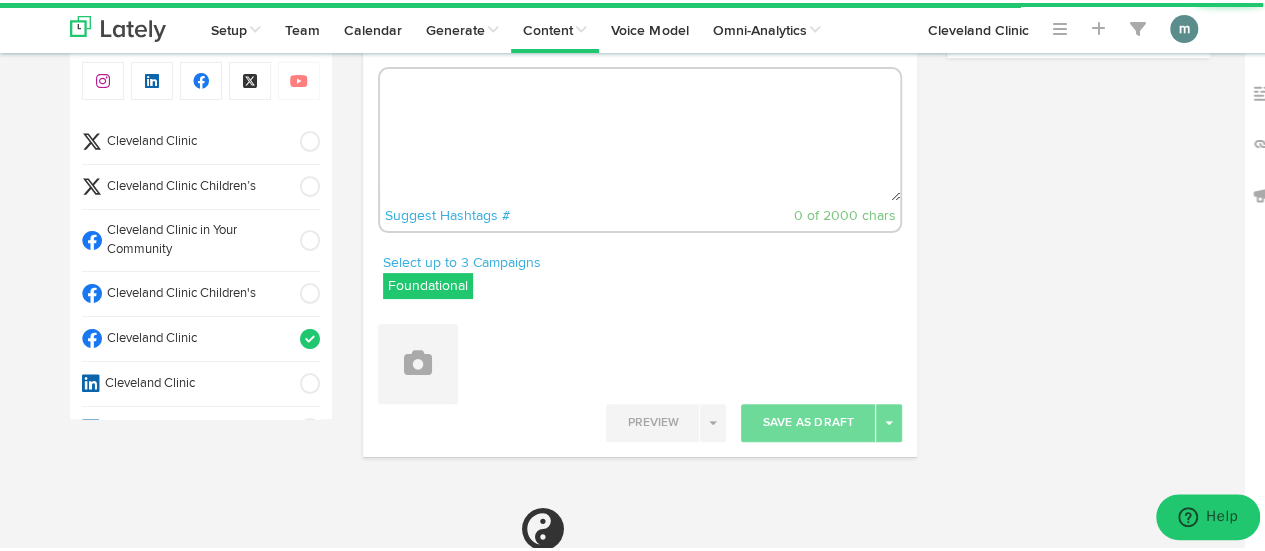 click at bounding box center [640, 132] 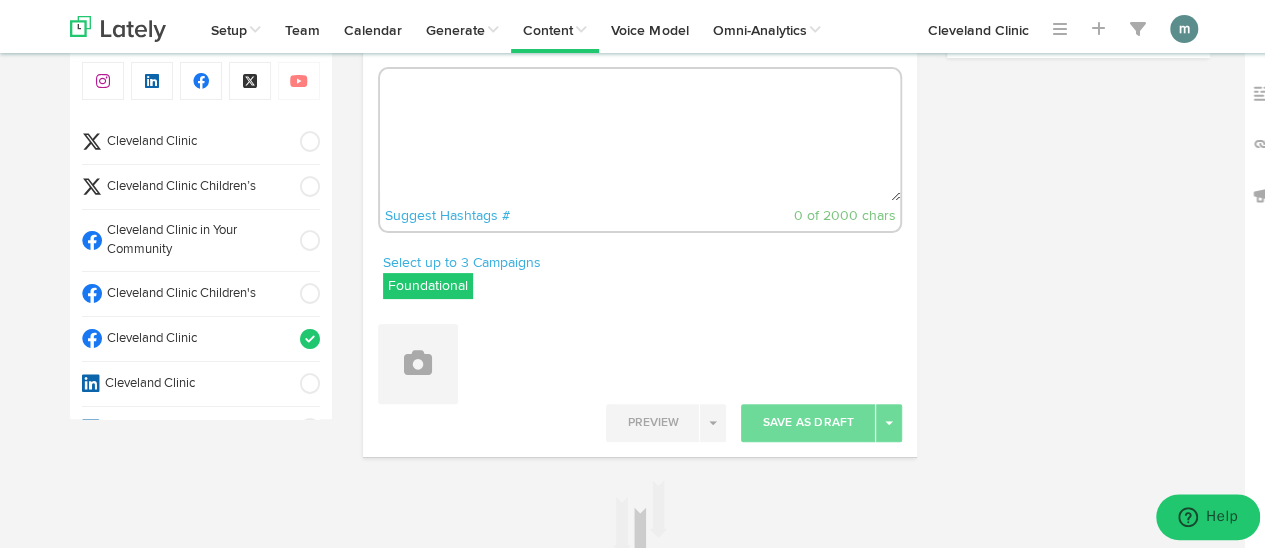 paste on "When was the last time you cleaned your belly button? A doctor explains why it matters more than you think. https://cle.clinic/3GFZyVy" 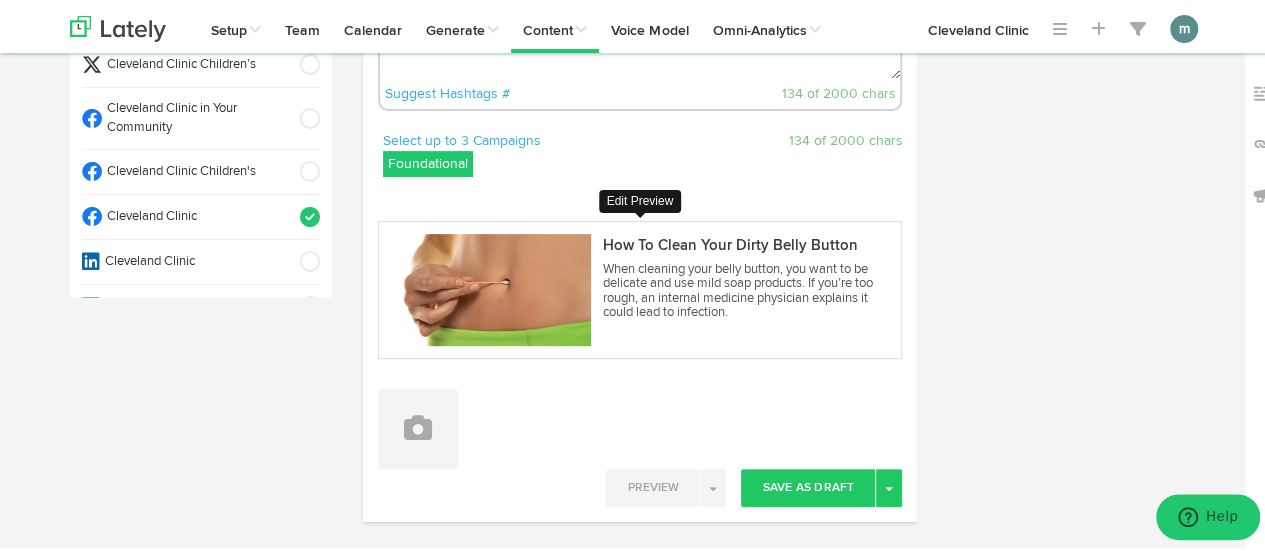 scroll, scrollTop: 395, scrollLeft: 0, axis: vertical 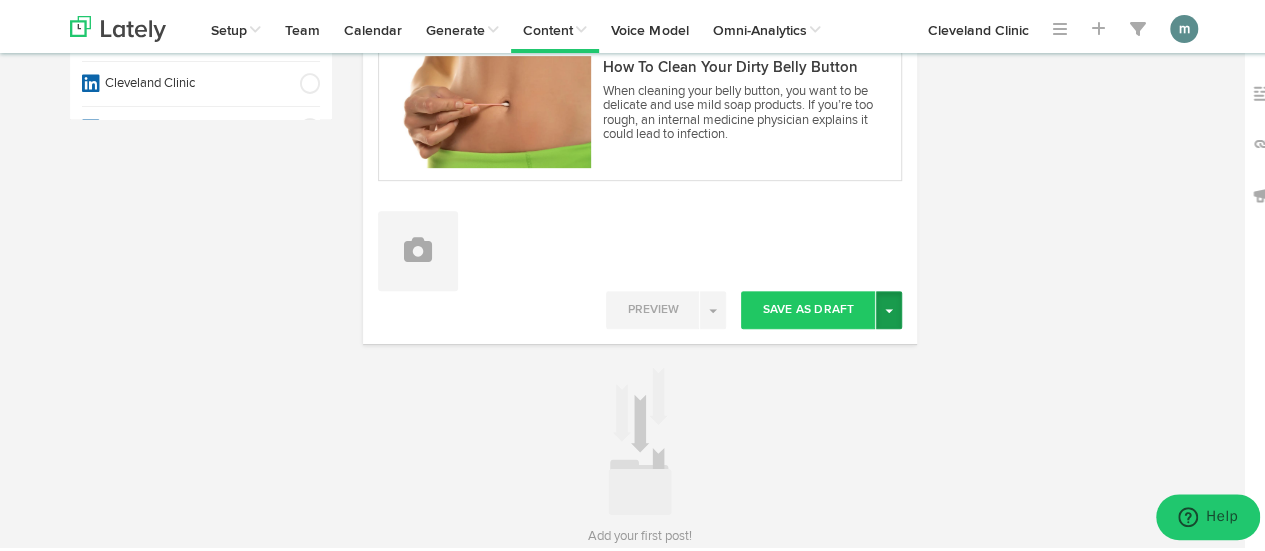 type on "When was the last time you cleaned your belly button? A doctor explains why it matters more than you think. https://cle.clinic/3GFZyVy" 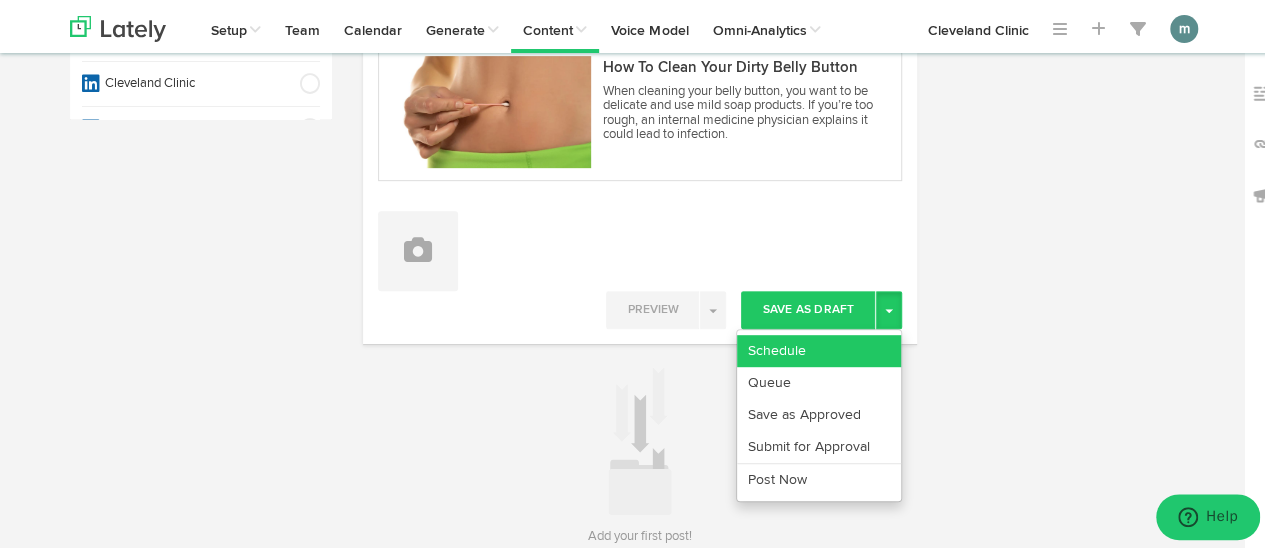 click on "Schedule" at bounding box center [819, 348] 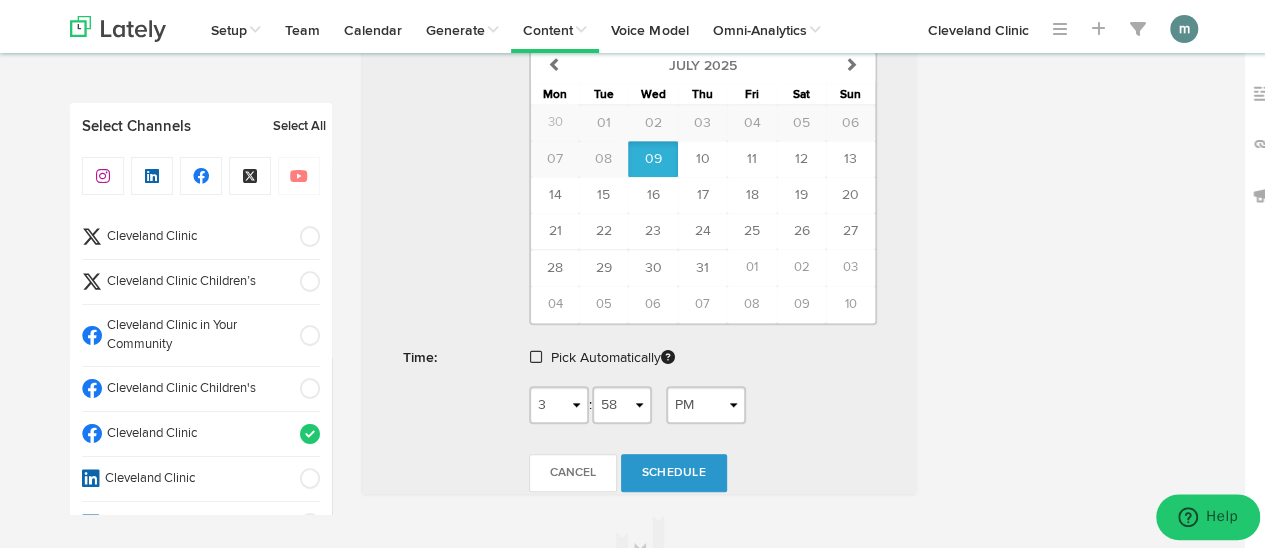 scroll, scrollTop: 882, scrollLeft: 0, axis: vertical 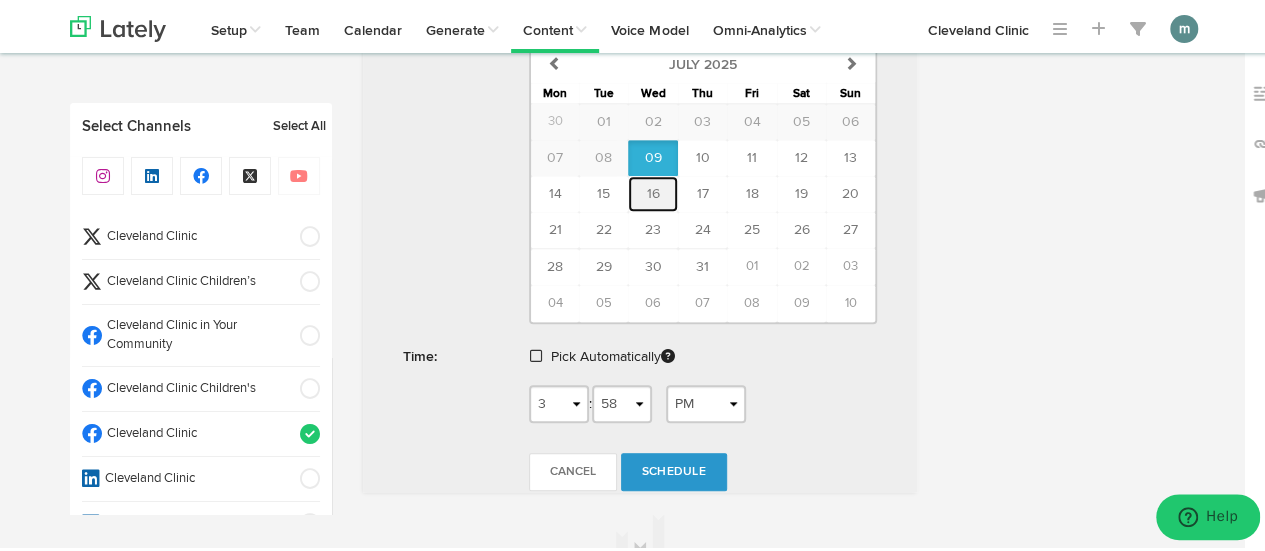 click on "16" at bounding box center (653, 191) 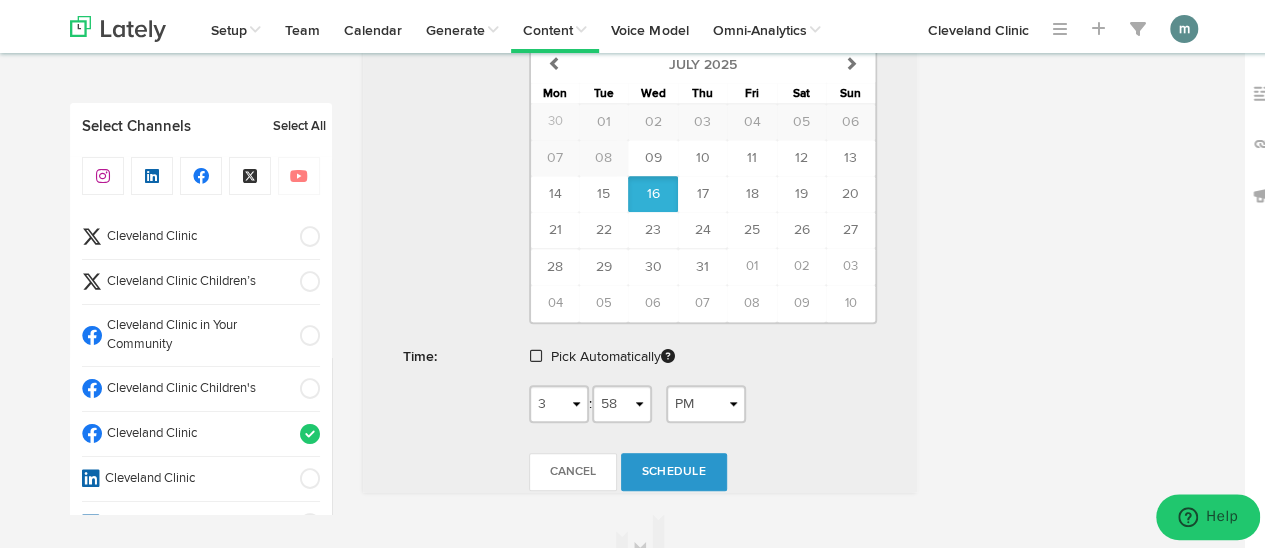 click at bounding box center (536, 353) 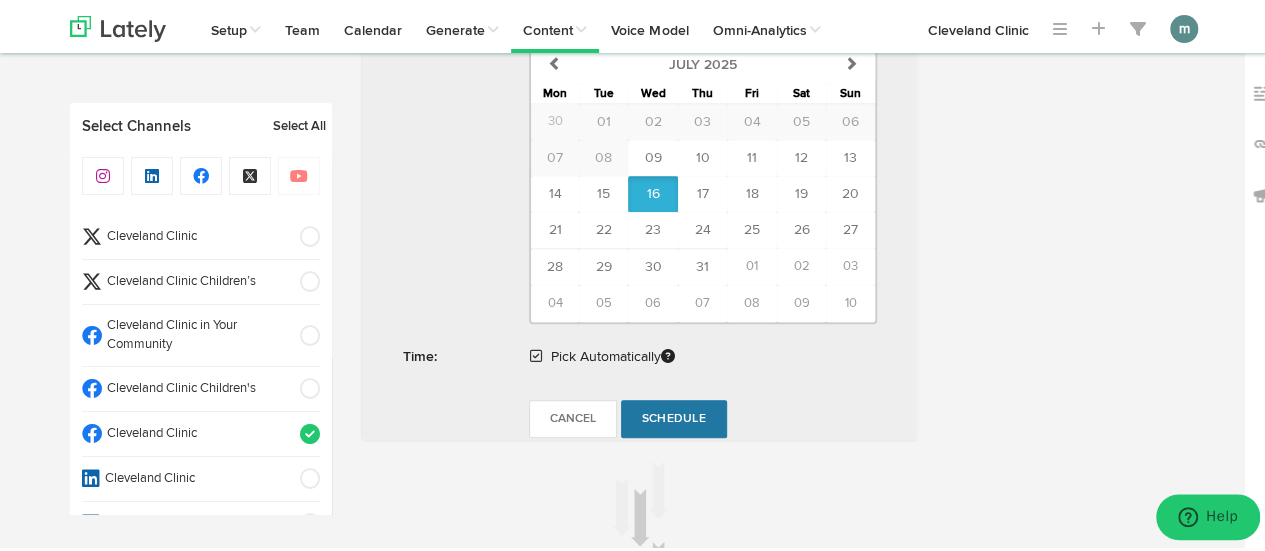 click on "Schedule" at bounding box center (674, 416) 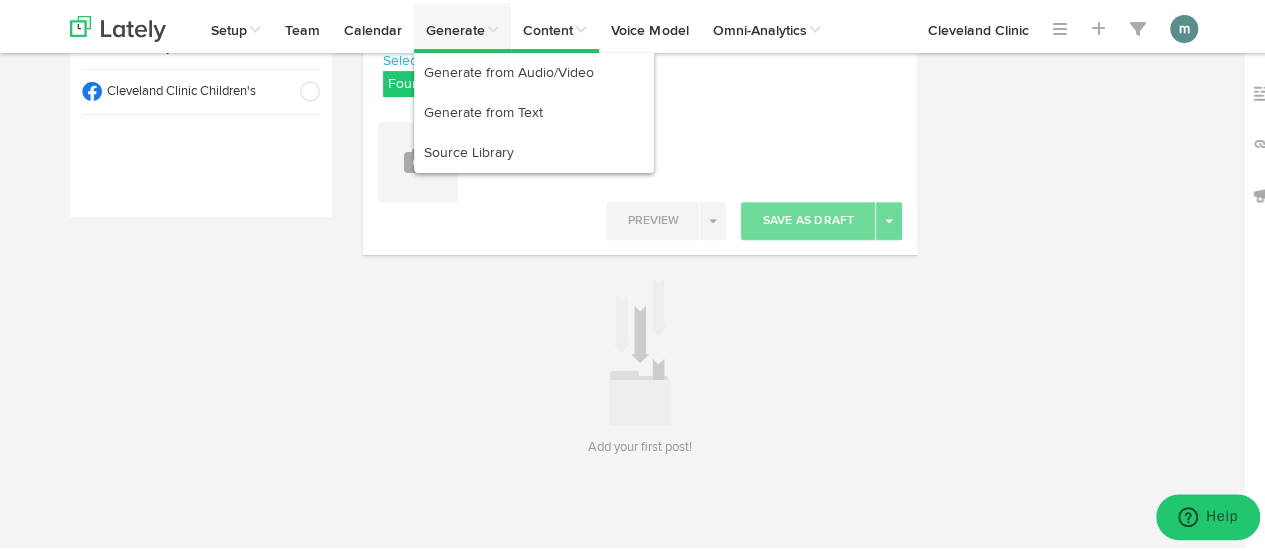 scroll, scrollTop: 295, scrollLeft: 0, axis: vertical 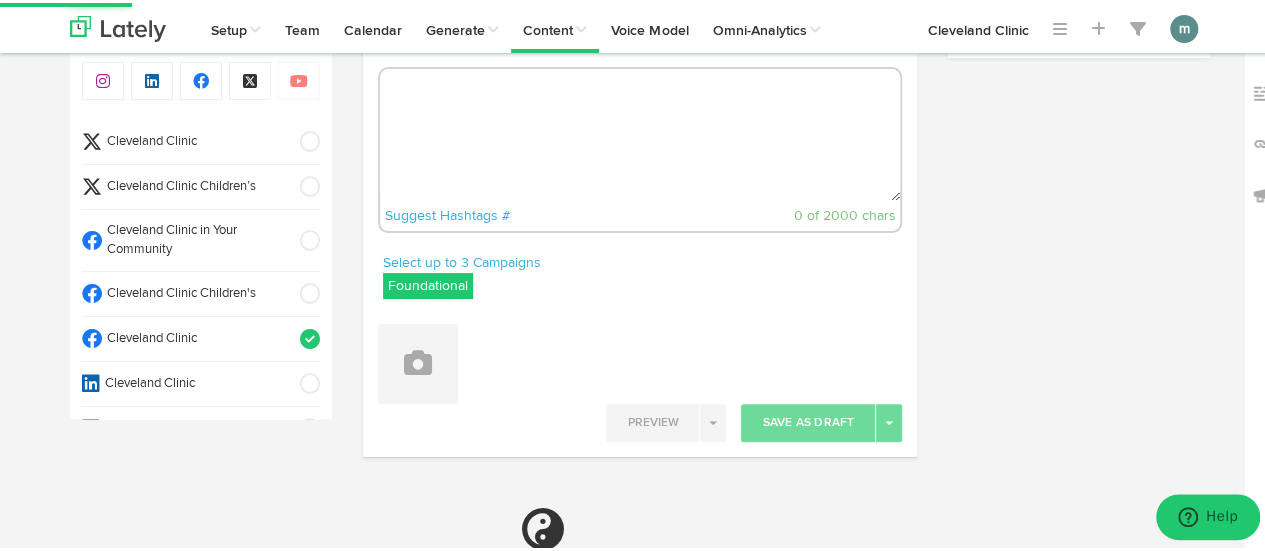 click at bounding box center [640, 132] 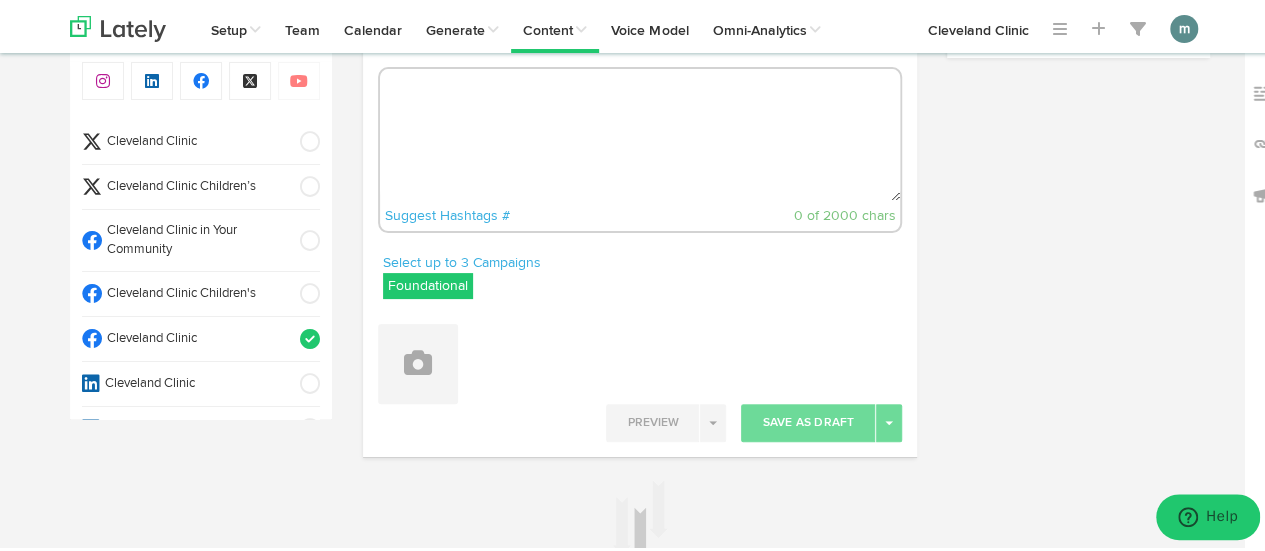 paste on "To improve your range of motion and keep your muscles limber as you age, add flexibility exercises to your fitness routine. Here are five options. https://cle.clinic/4iyt7FS" 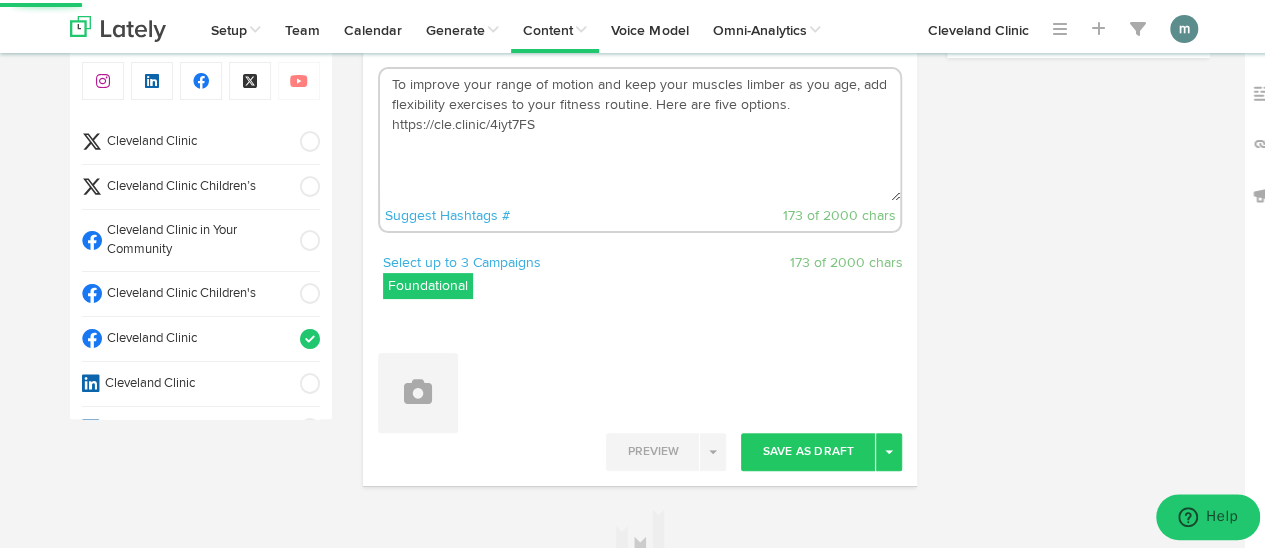 drag, startPoint x: 643, startPoint y: 103, endPoint x: 667, endPoint y: 148, distance: 51 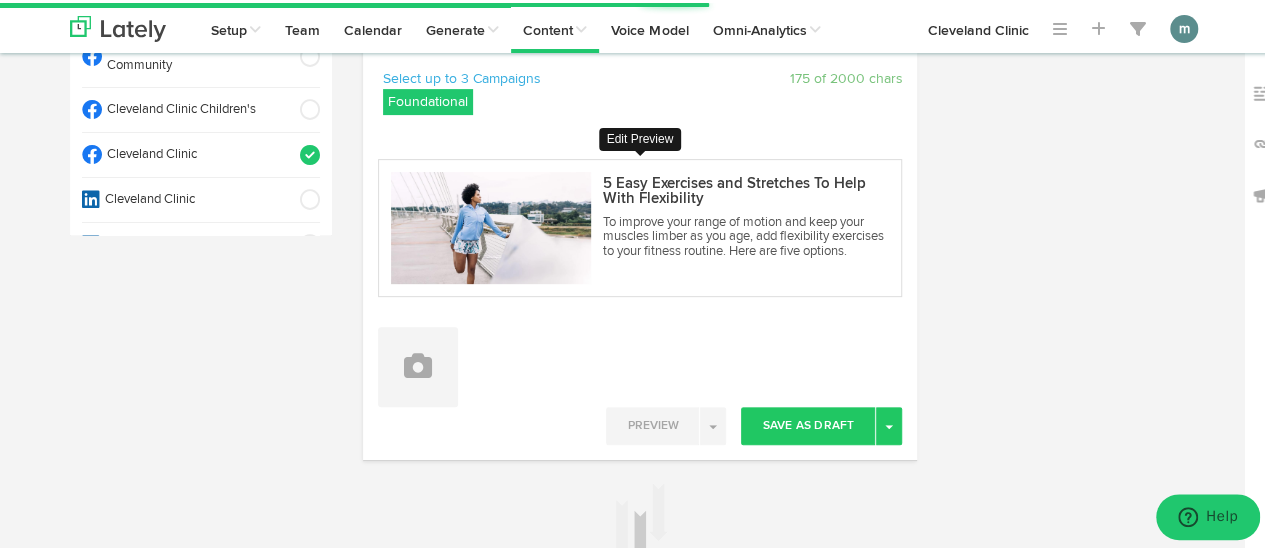 scroll, scrollTop: 395, scrollLeft: 0, axis: vertical 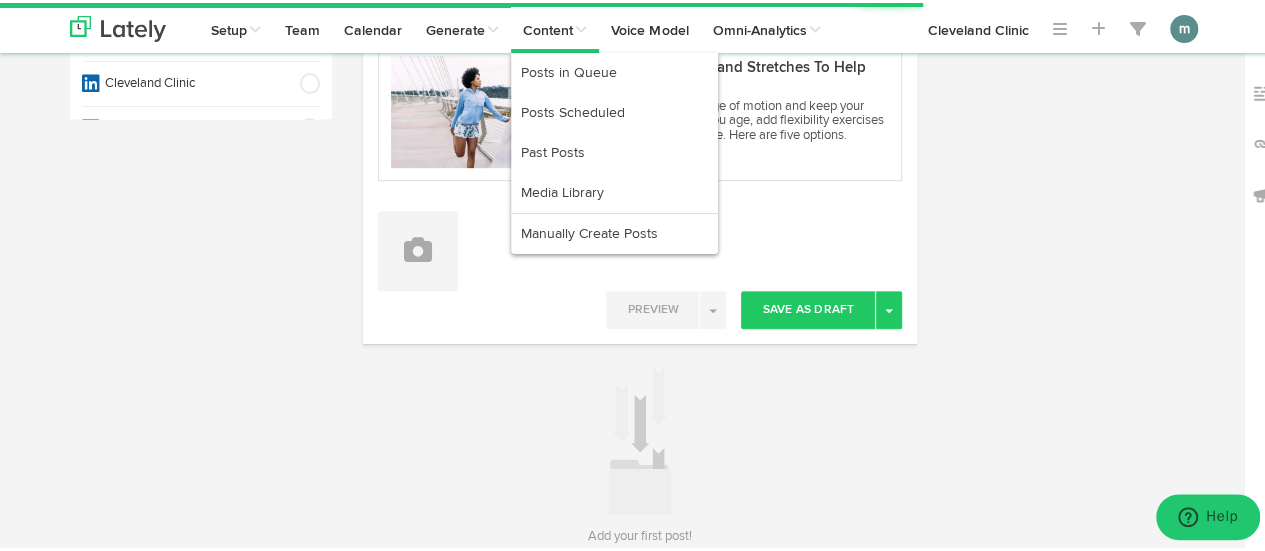 type on "To improve your range of motion and keep your muscles limber as you age, add flexibility exercises to your fitness routine.
Here are five options. https://cle.clinic/4iyt7FS" 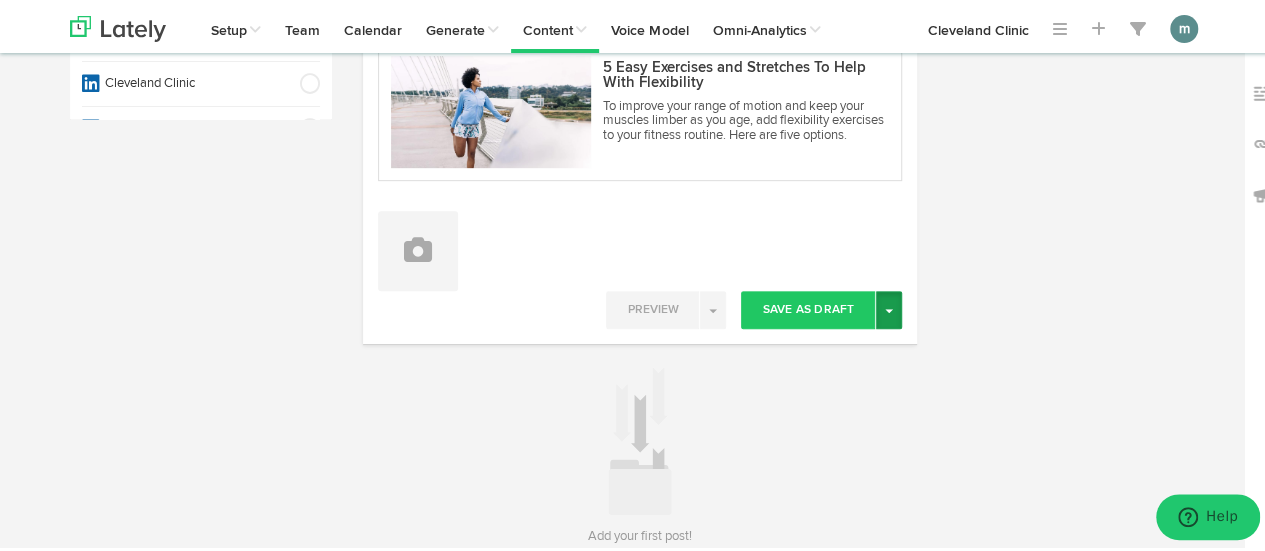 click at bounding box center [889, 308] 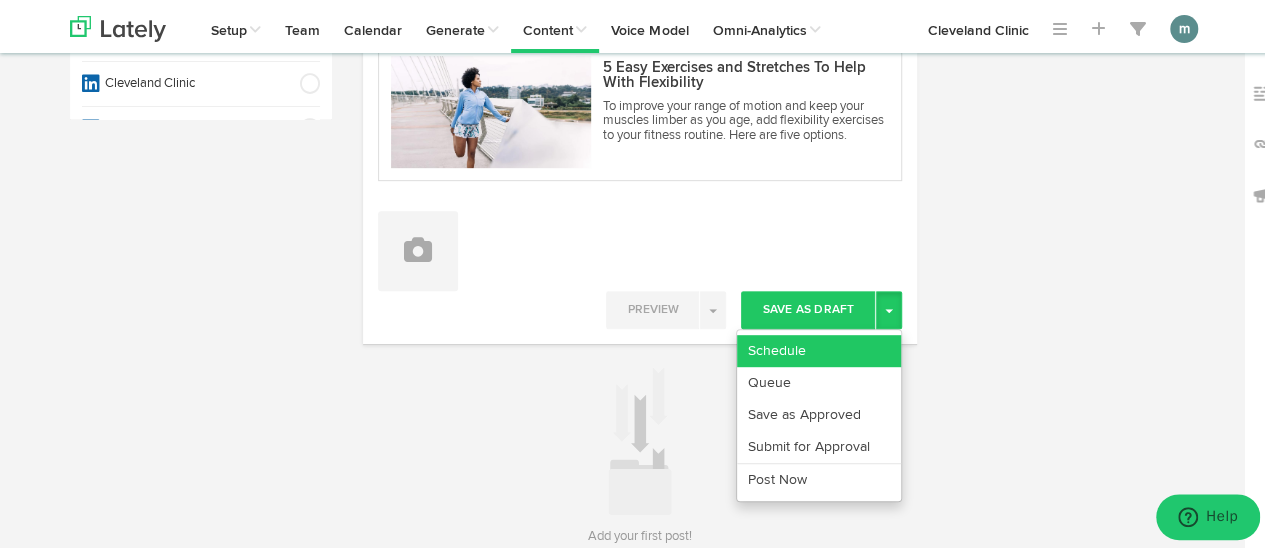 click on "Schedule" at bounding box center [819, 348] 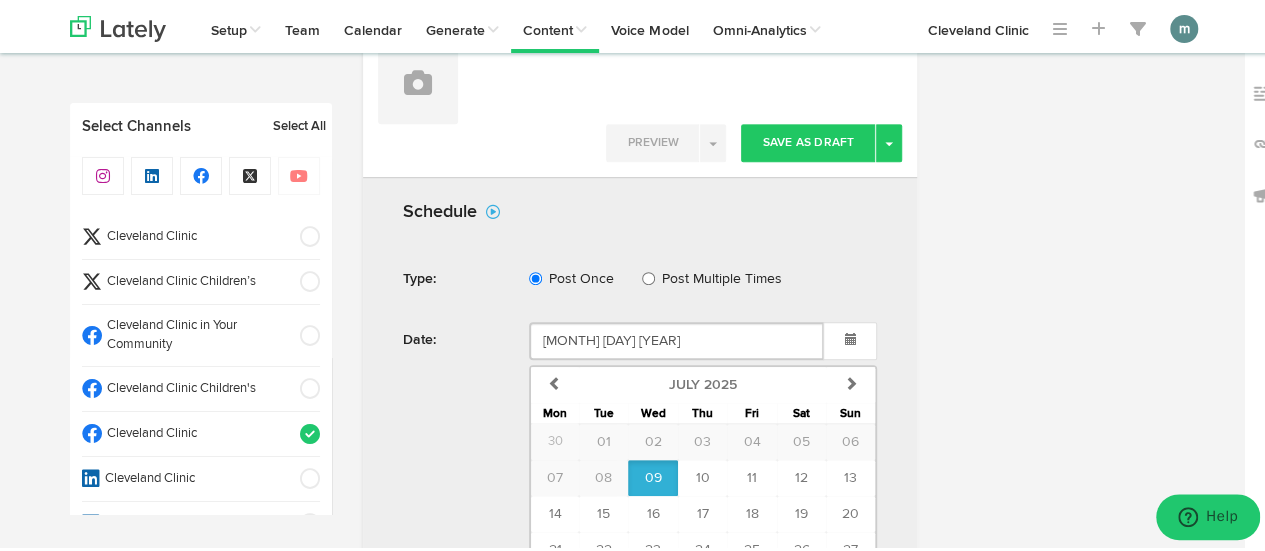scroll, scrollTop: 695, scrollLeft: 0, axis: vertical 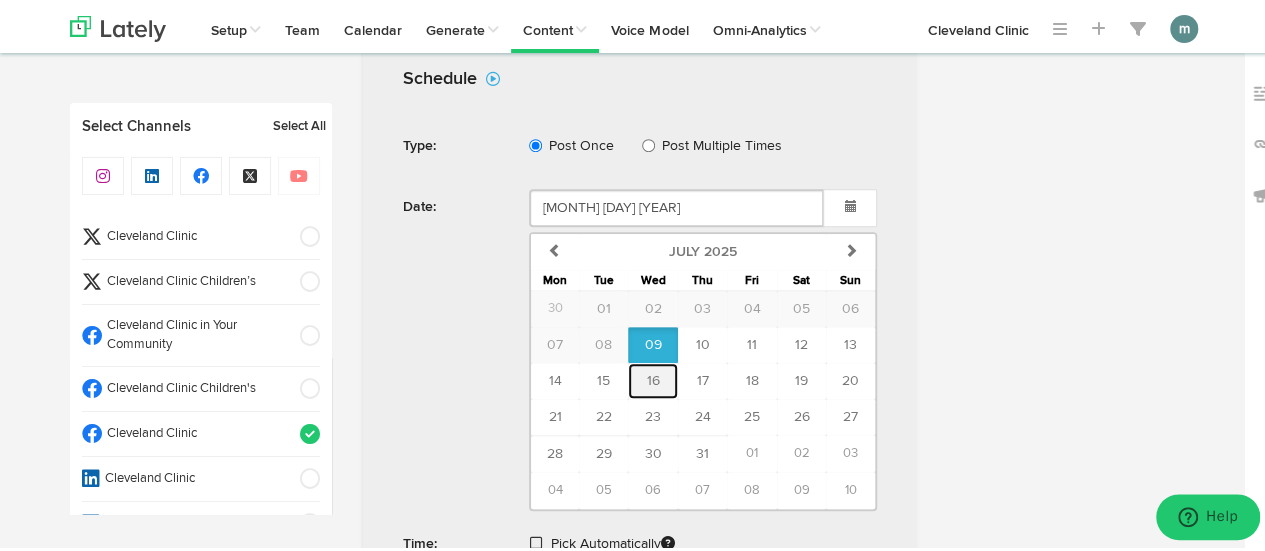 click on "16" at bounding box center [653, 378] 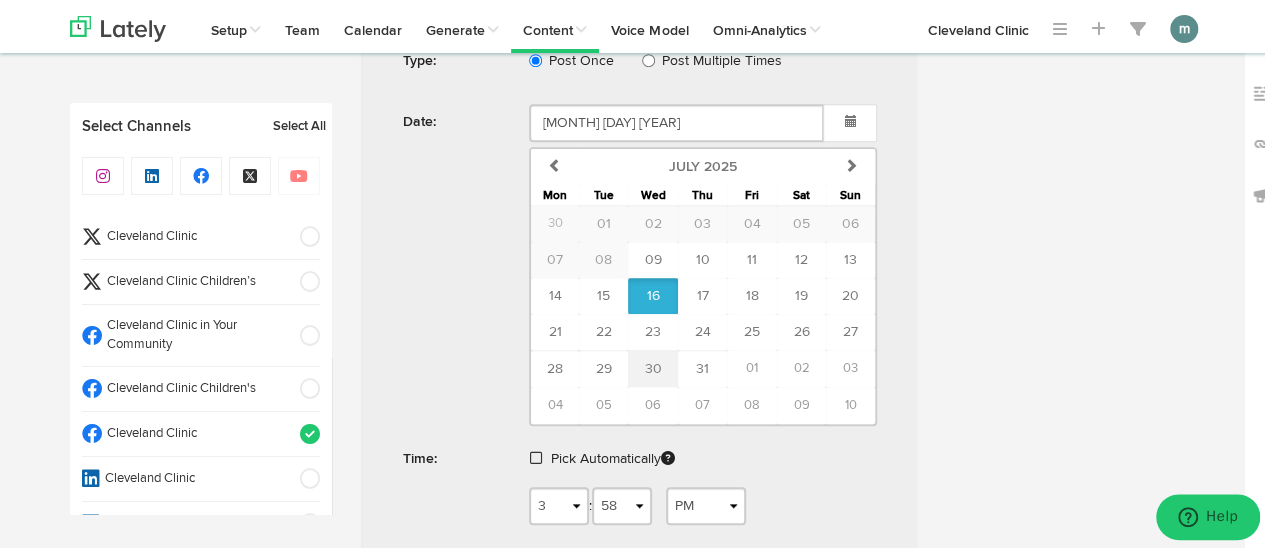 scroll, scrollTop: 895, scrollLeft: 0, axis: vertical 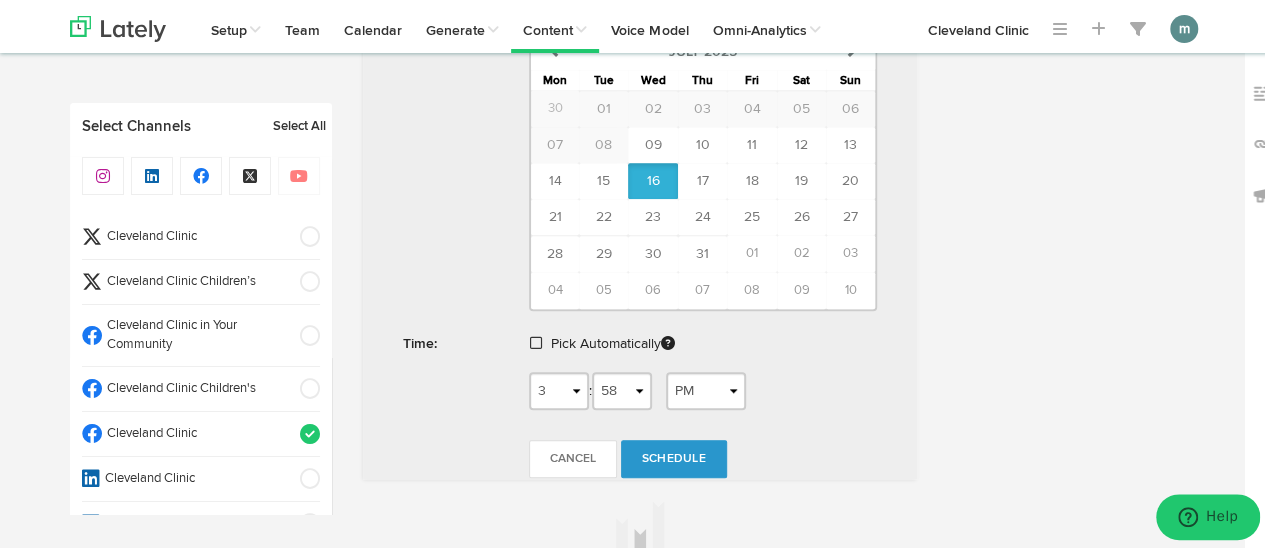 click at bounding box center [536, 340] 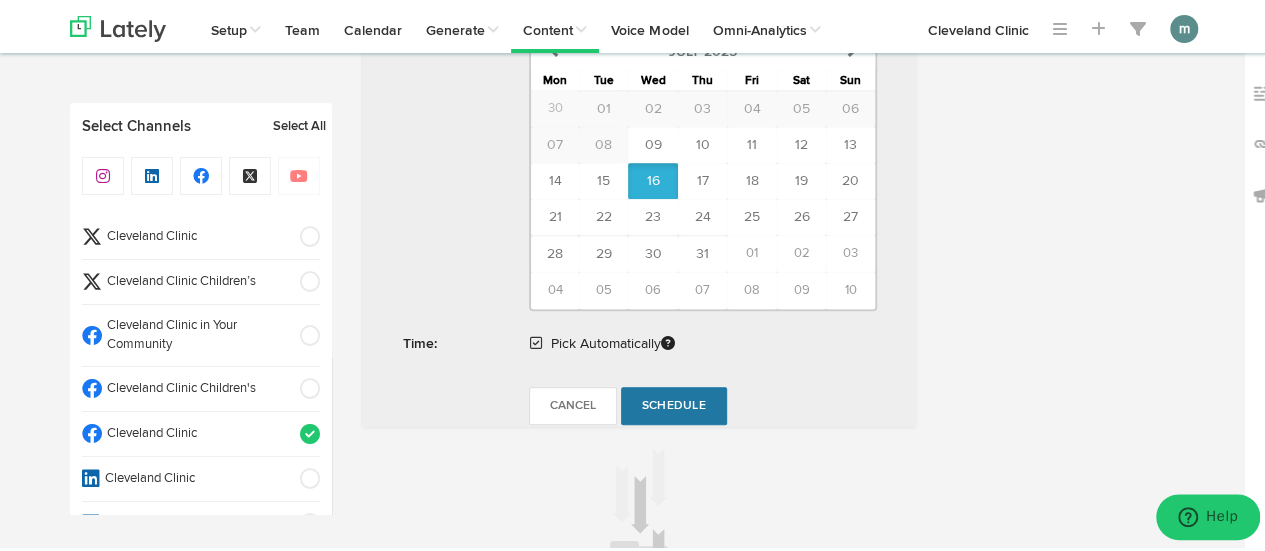 click on "Schedule" at bounding box center [674, 403] 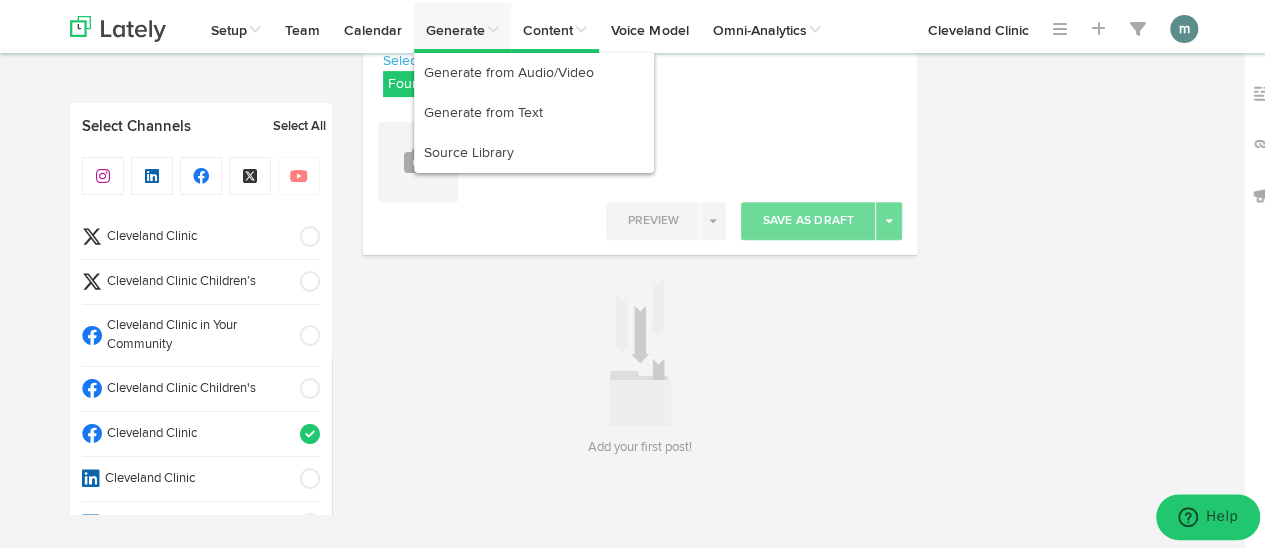 scroll, scrollTop: 295, scrollLeft: 0, axis: vertical 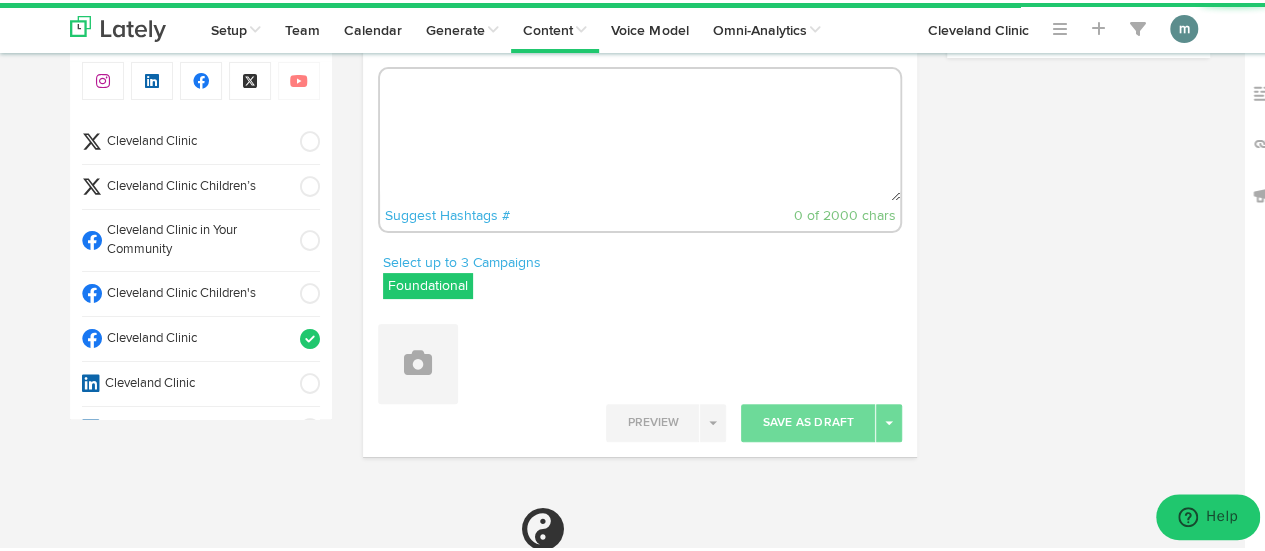 click at bounding box center (640, 132) 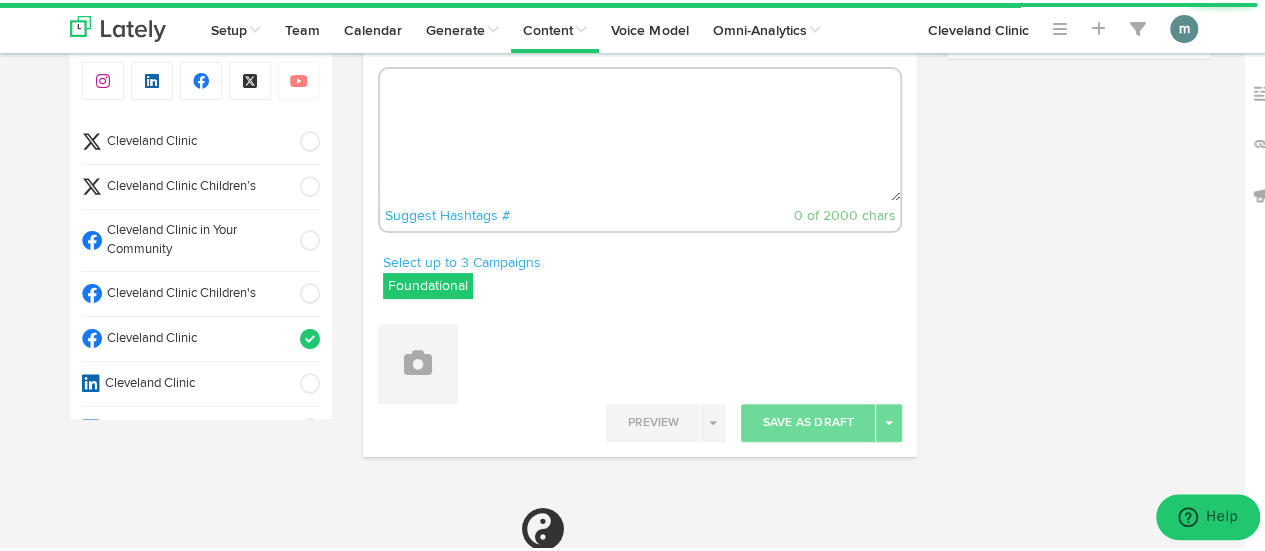 paste on "Your nail matrix may provide some clues to your overall physical health. An internal medicine physician explains what half-moon nails are and whether or not they’re concerning. https://cle.clinic/3EJWN51" 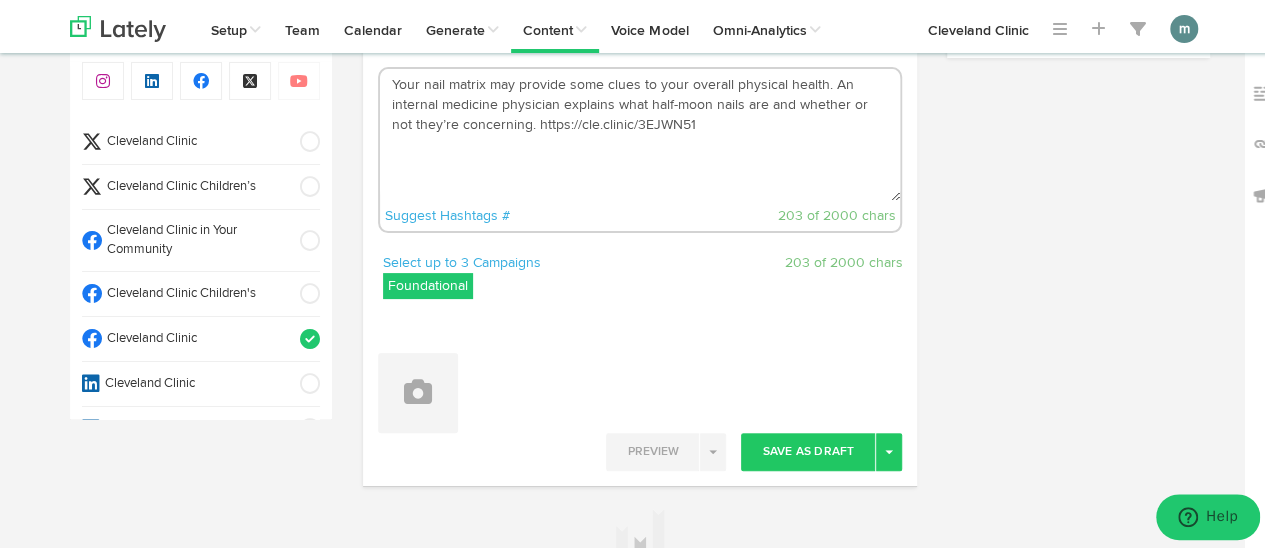 click on "Your nail matrix may provide some clues to your overall physical health. An internal medicine physician explains what half-moon nails are and whether or not they’re concerning. https://cle.clinic/3EJWN51" at bounding box center (640, 132) 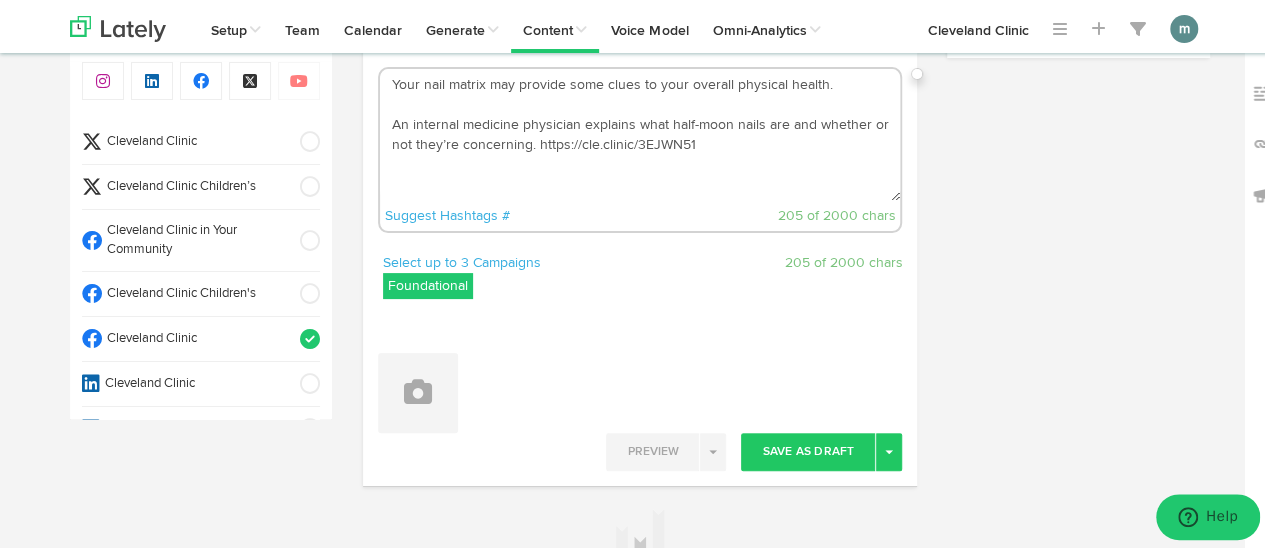 drag, startPoint x: 524, startPoint y: 149, endPoint x: 378, endPoint y: 129, distance: 147.3635 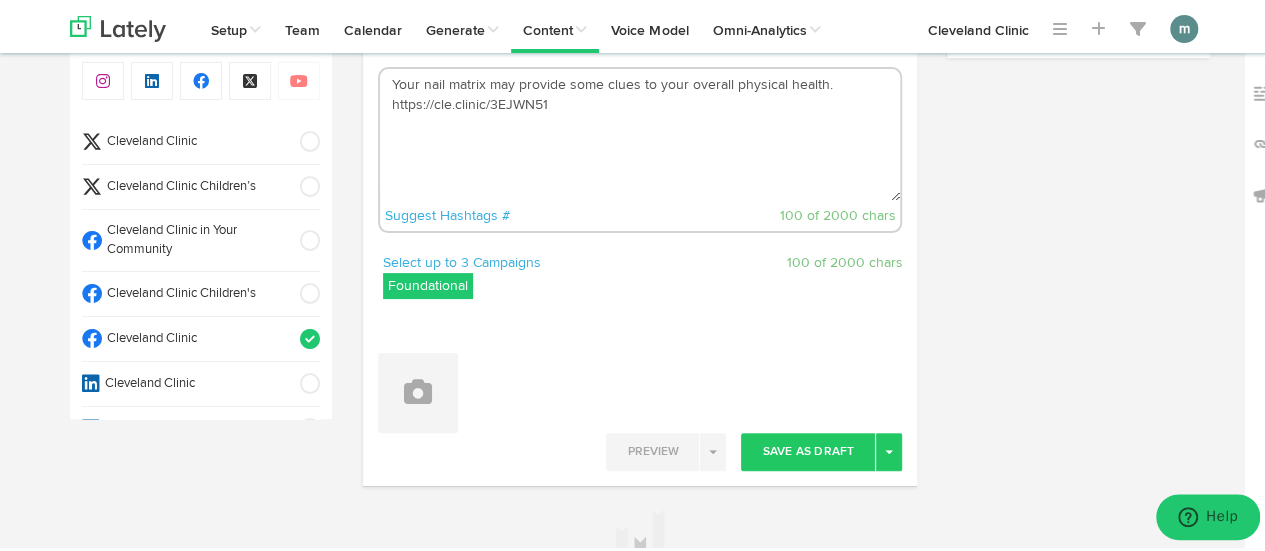 click on "Your nail matrix may provide some clues to your overall physical health.  https://cle.clinic/3EJWN51" at bounding box center (640, 132) 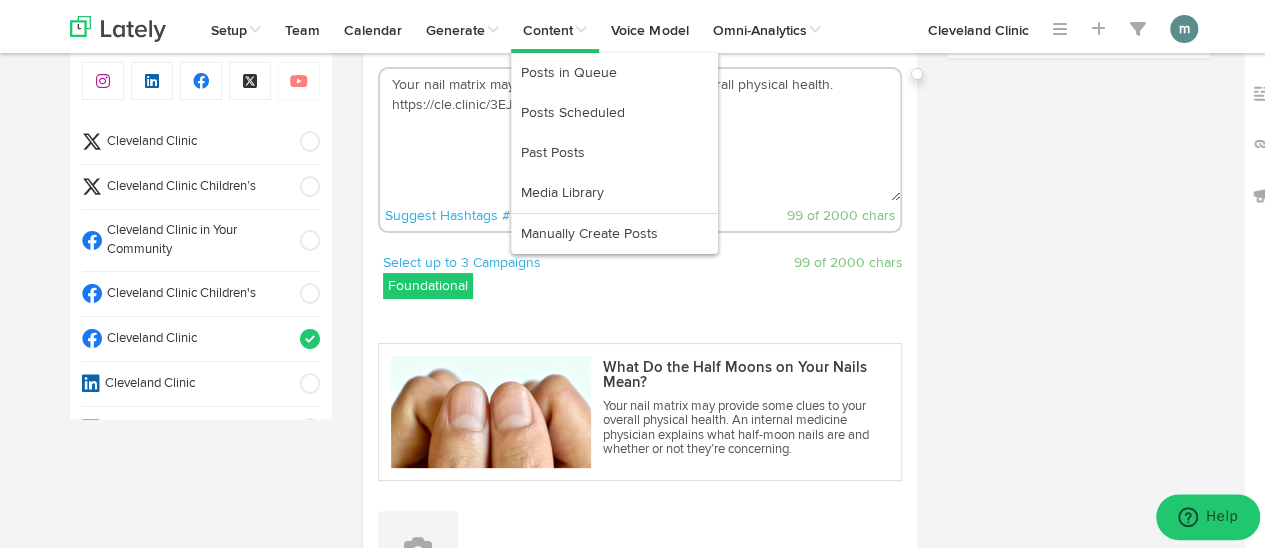 type on "Your nail matrix may provide some clues to your overall physical health. https://cle.clinic/3EJWN51" 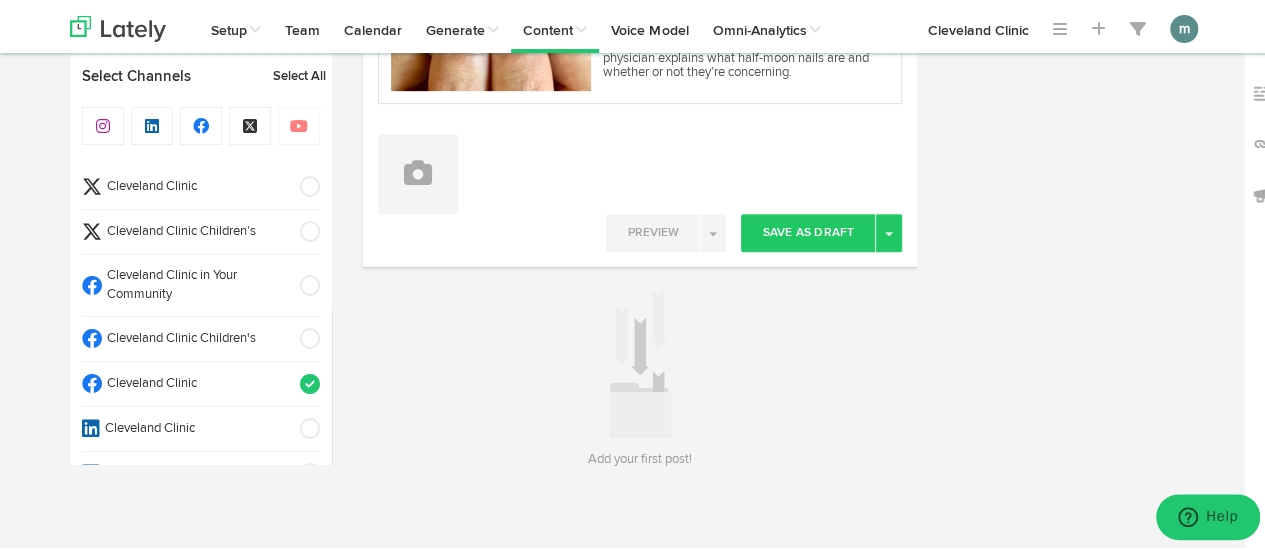 scroll, scrollTop: 482, scrollLeft: 0, axis: vertical 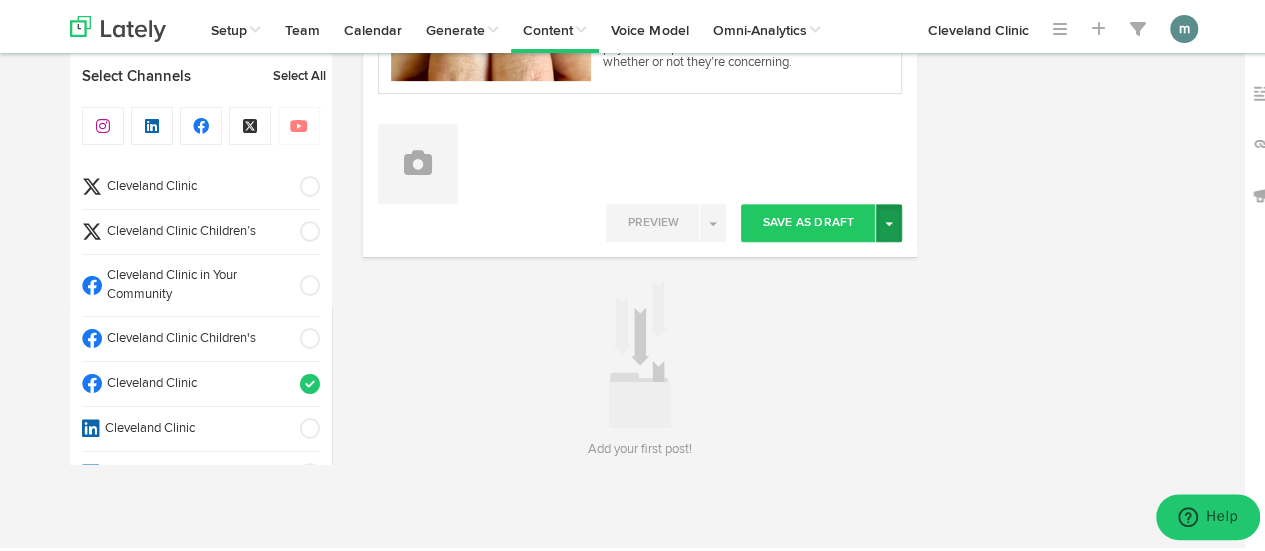 click on "Toggle Dropdown" at bounding box center (889, 220) 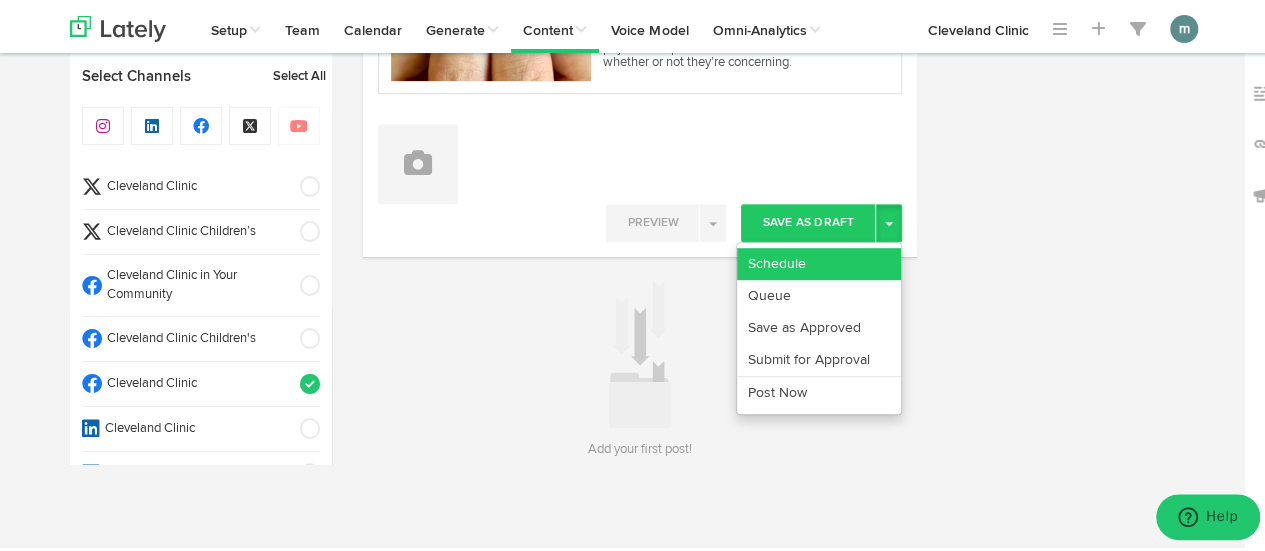 click on "Schedule" at bounding box center [819, 261] 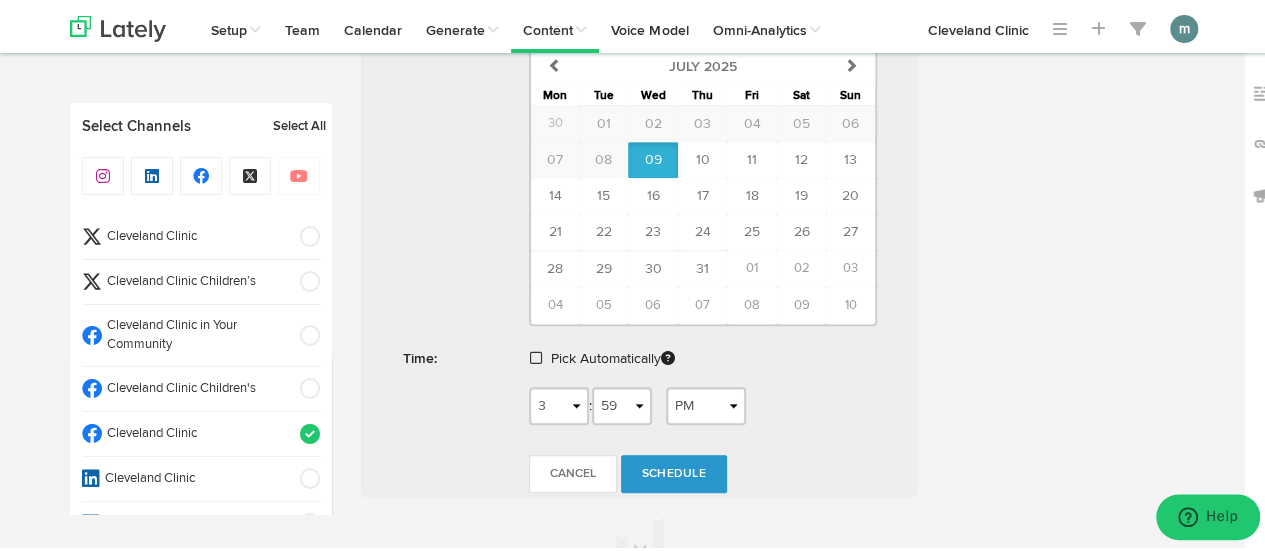 scroll, scrollTop: 850, scrollLeft: 0, axis: vertical 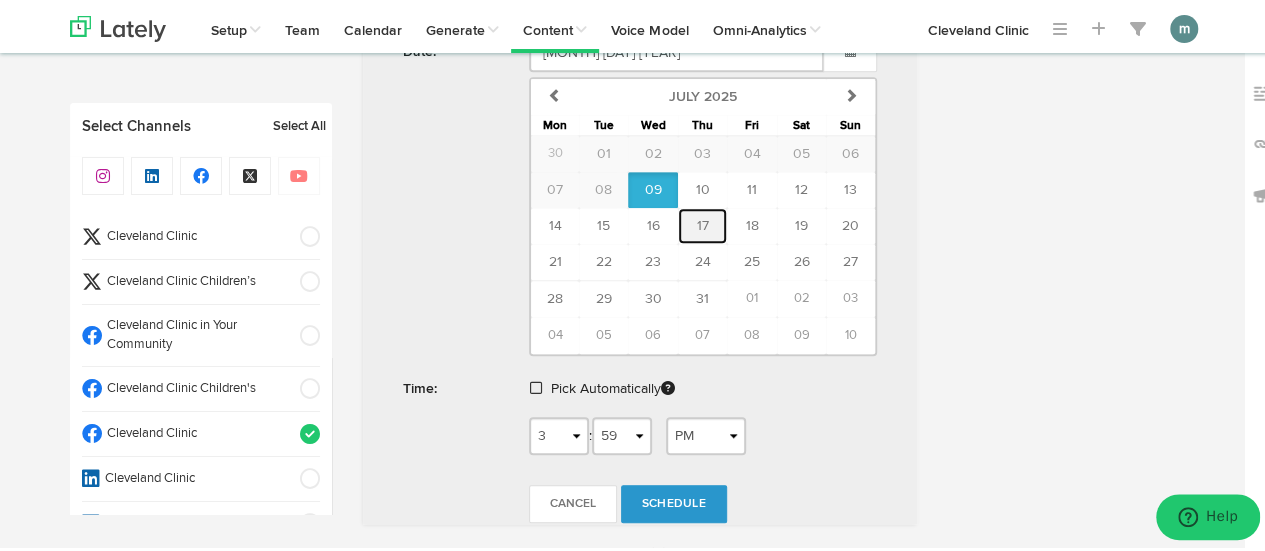 click on "17" at bounding box center (703, 223) 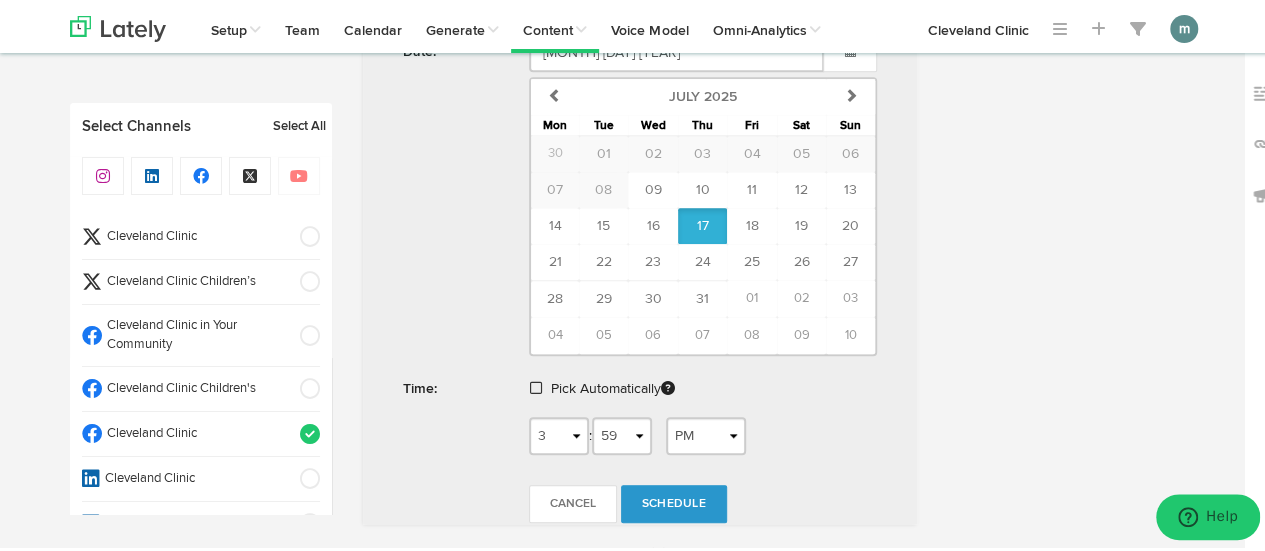 click at bounding box center [536, 385] 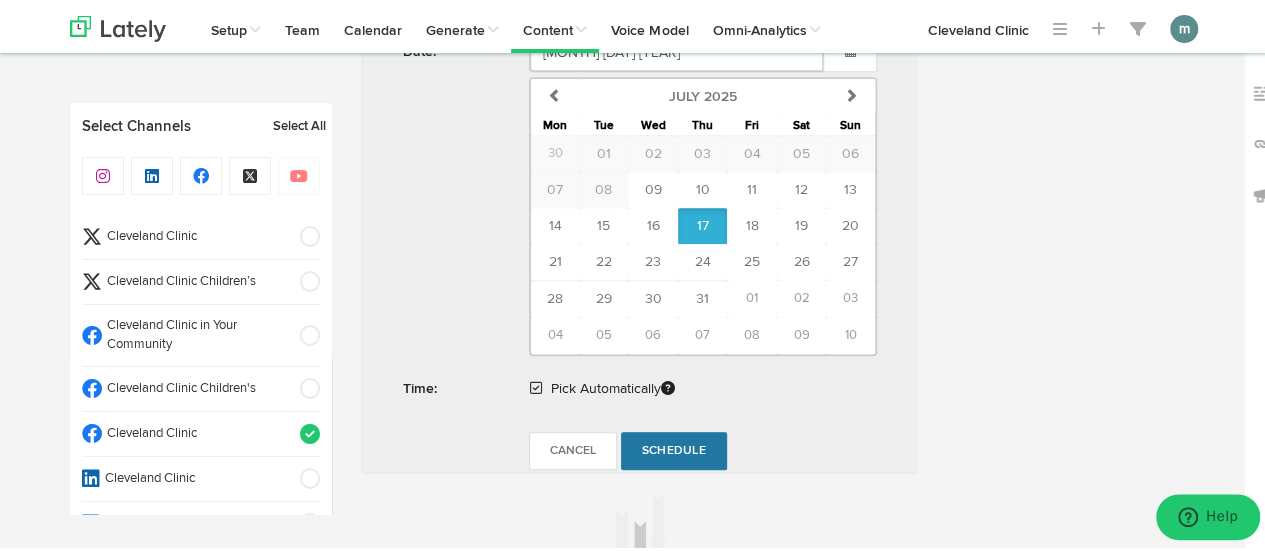 click on "Schedule" at bounding box center (674, 448) 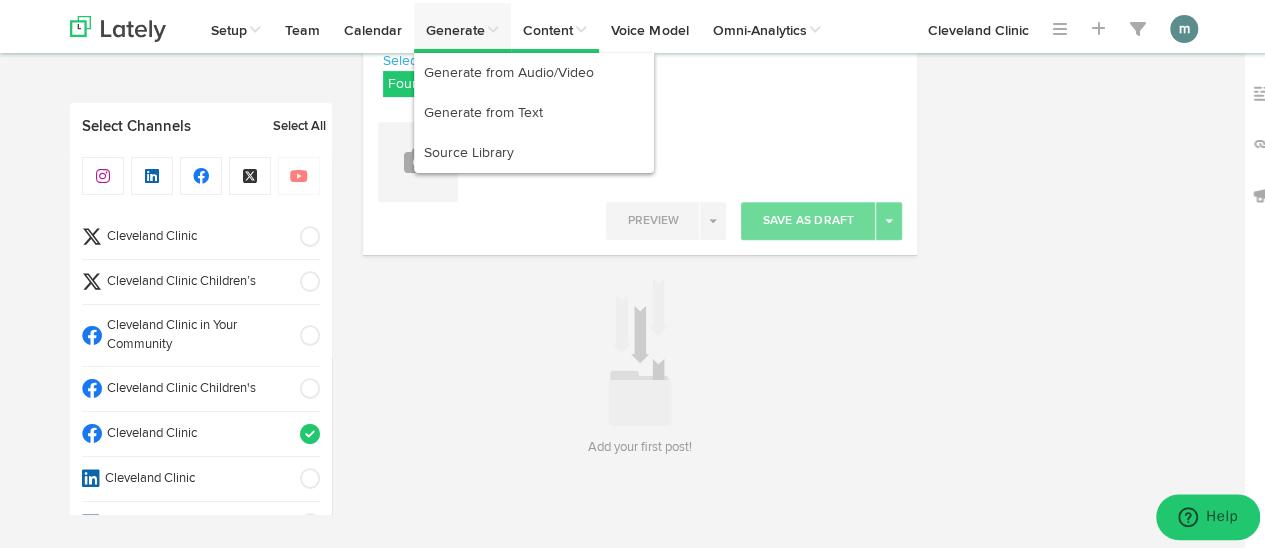 scroll, scrollTop: 295, scrollLeft: 0, axis: vertical 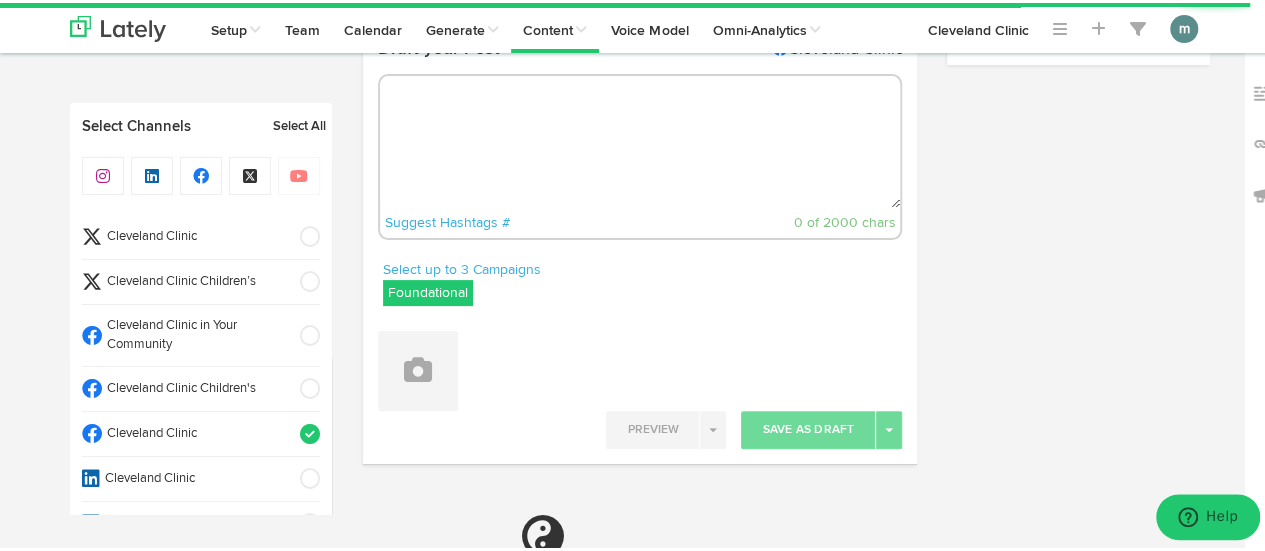 click at bounding box center (640, 139) 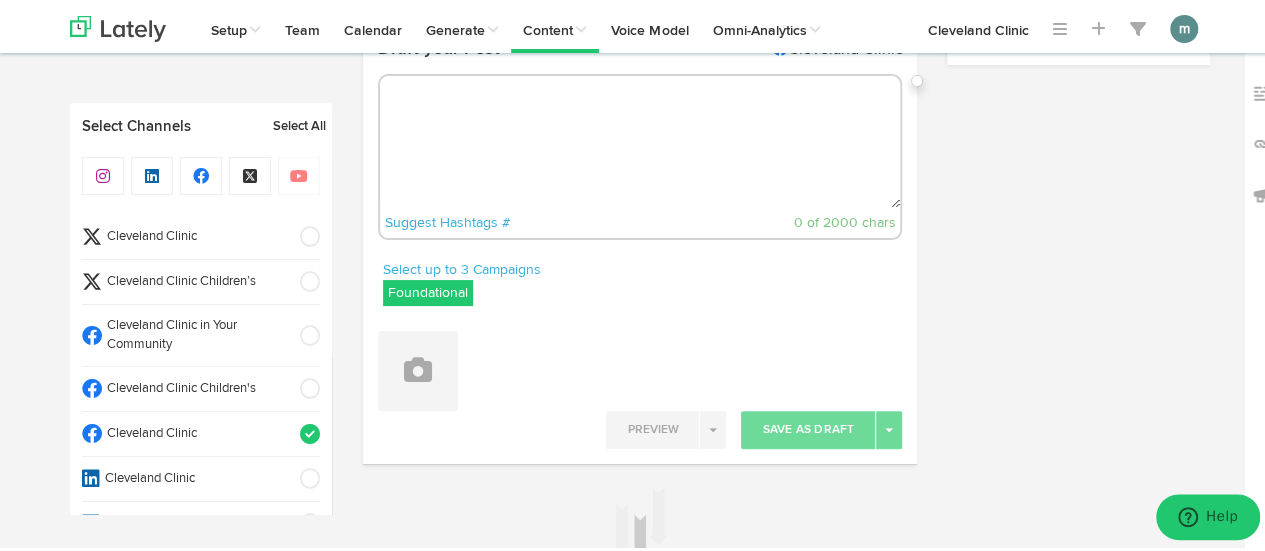 paste on "Injury, itching, inflammation and irritants can all lead to scabs on your scalp. An internal medicine physician explains how to treat them. https://cle.clinic/3Gv4woh" 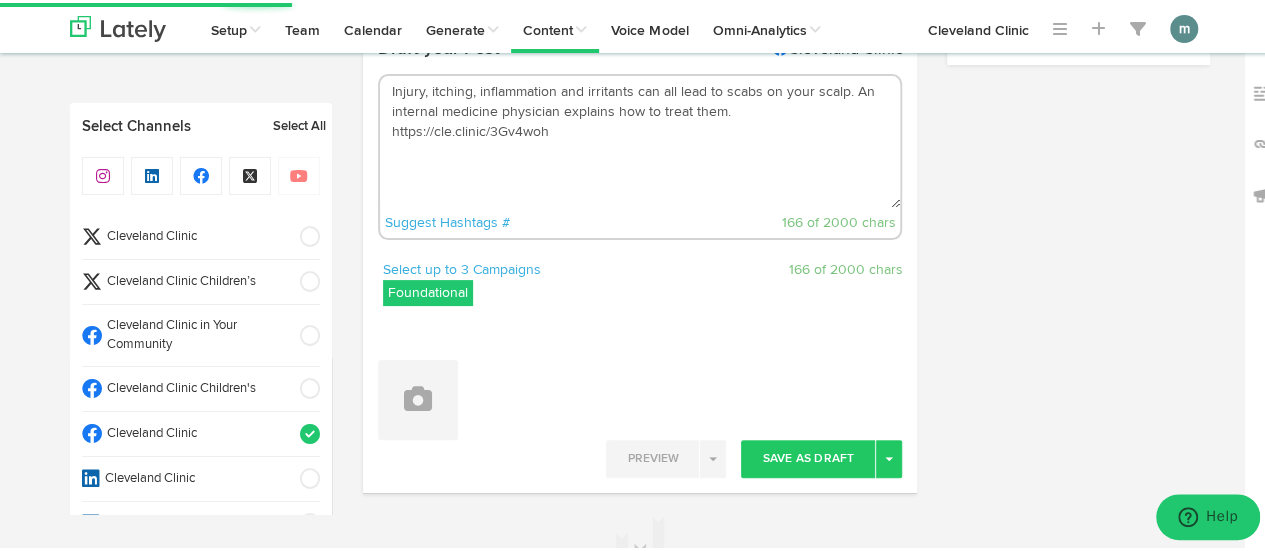 click on "Injury, itching, inflammation and irritants can all lead to scabs on your scalp. An internal medicine physician explains how to treat them. https://cle.clinic/3Gv4woh" at bounding box center (640, 139) 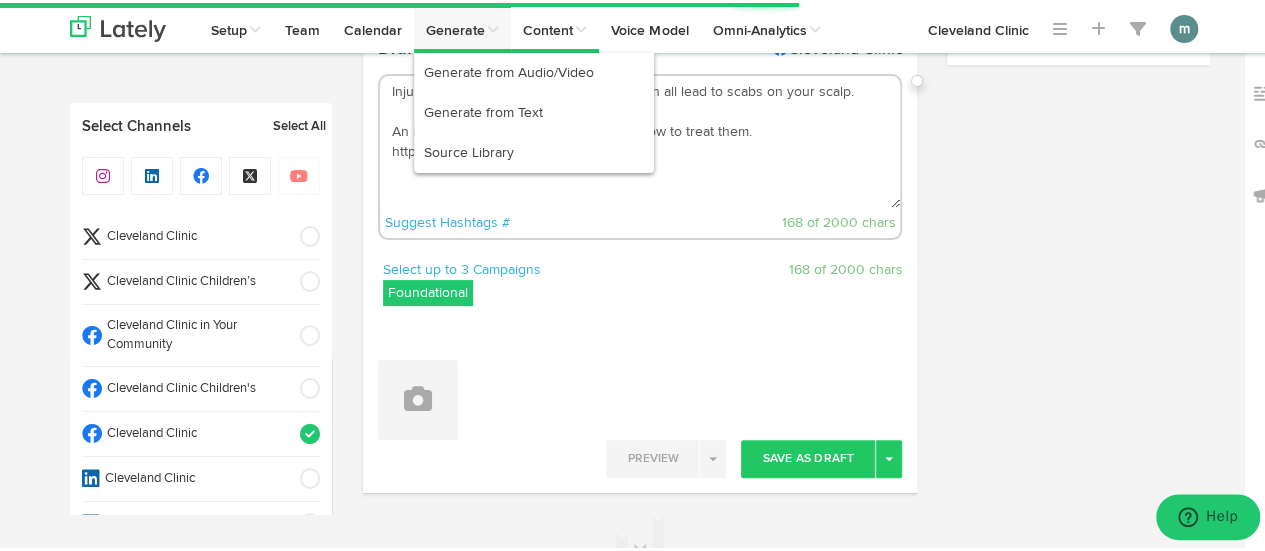 type on "Injury, itching, inflammation and irritants can all lead to scabs on your scalp.
An internal medicine physician explains how to treat them. https://cle.clinic/3Gv4woh" 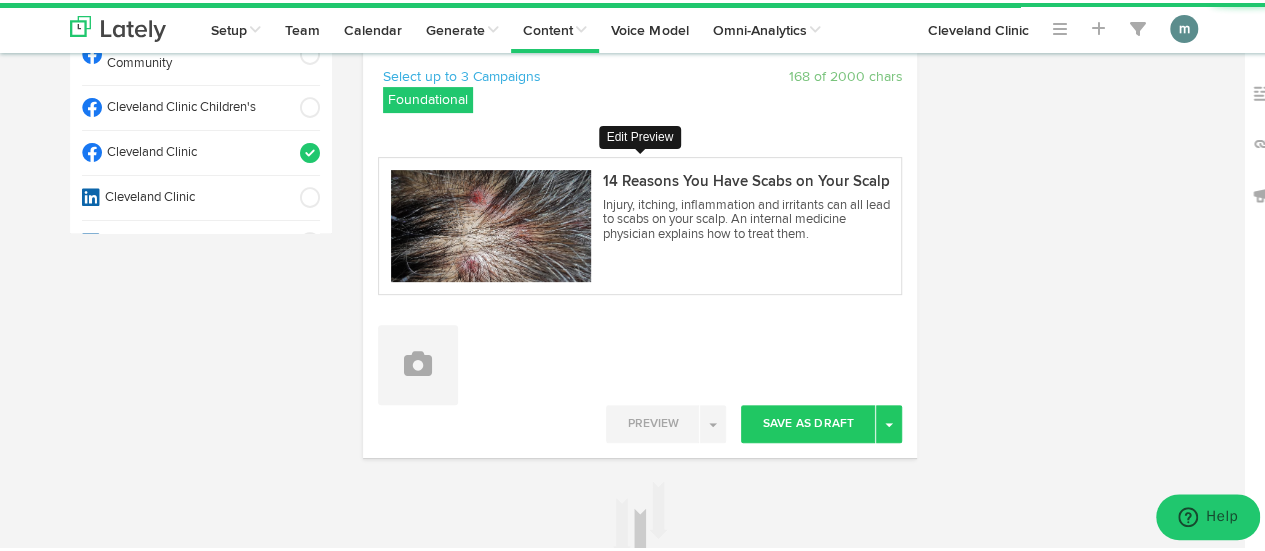 scroll, scrollTop: 482, scrollLeft: 0, axis: vertical 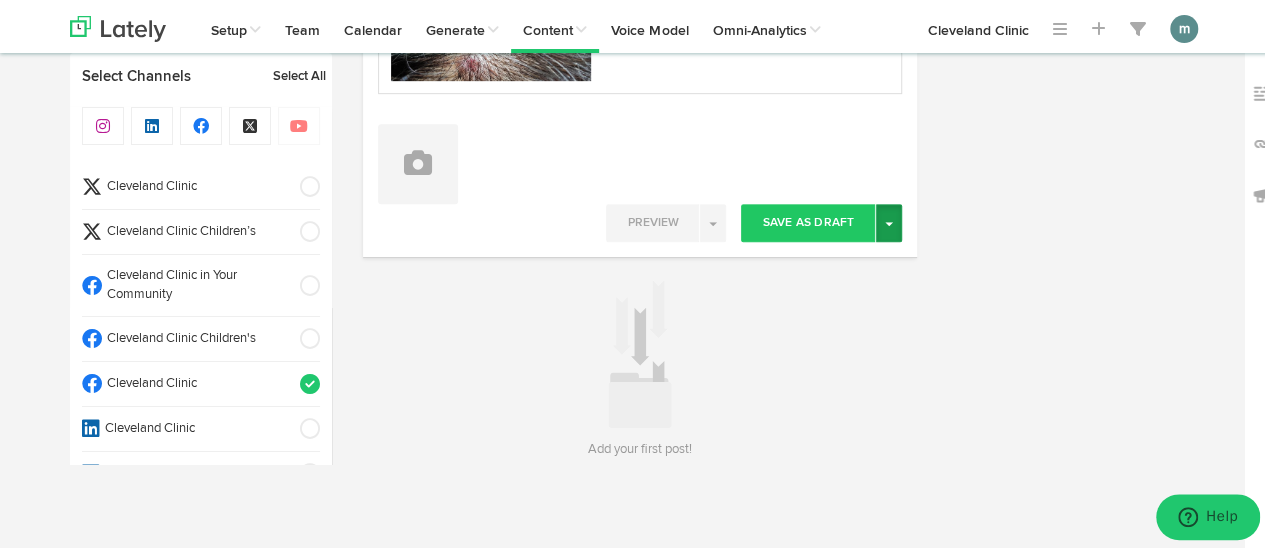 click on "Toggle Dropdown" at bounding box center (889, 220) 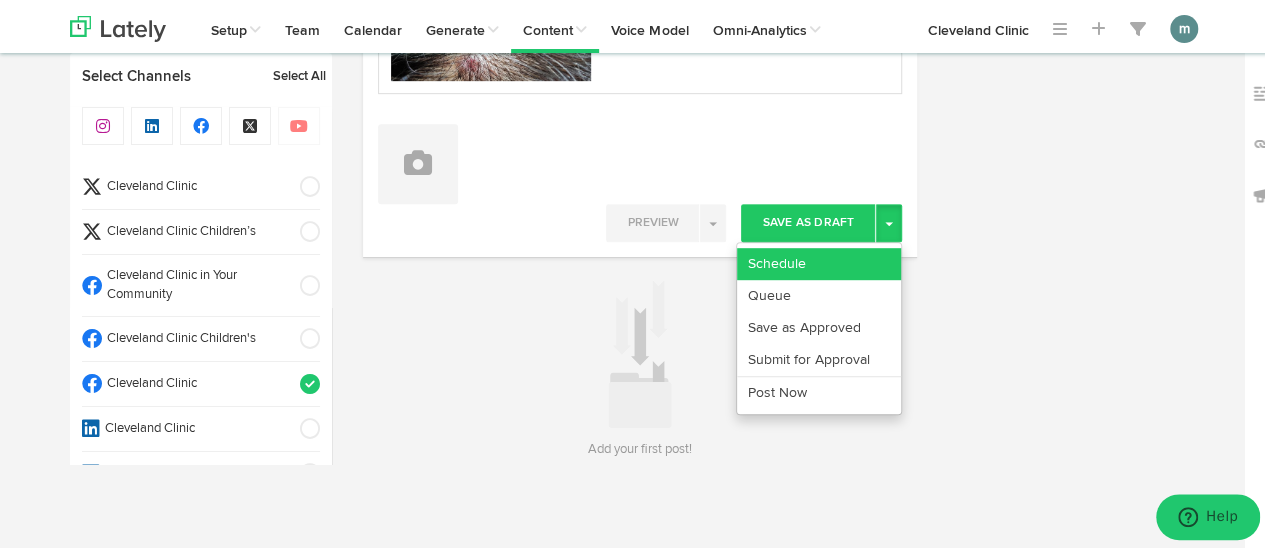 click on "Schedule" at bounding box center (819, 261) 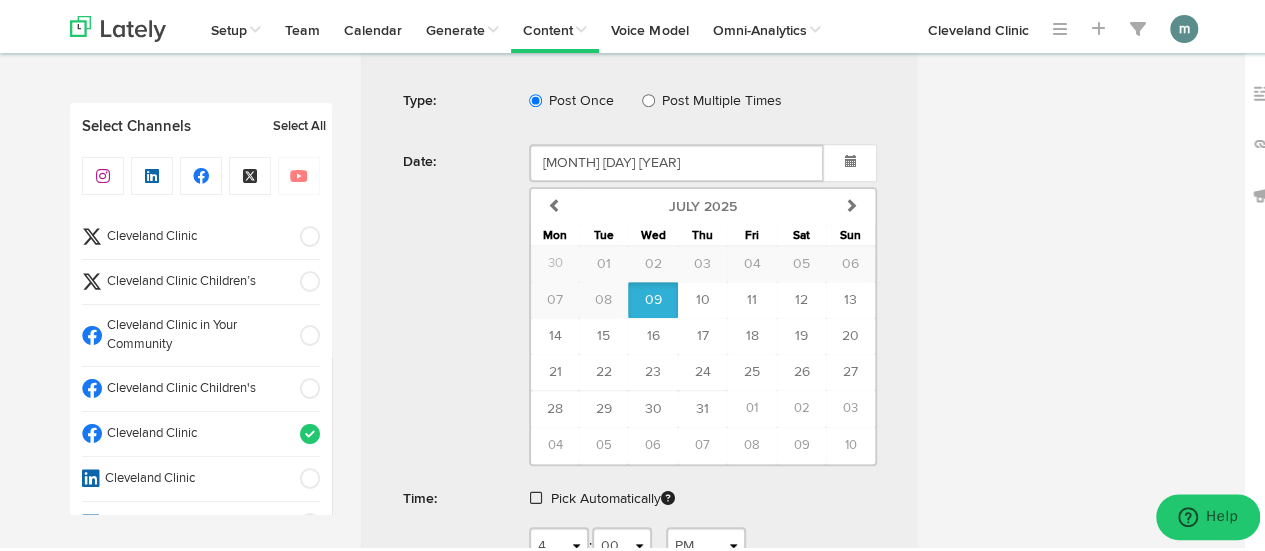 scroll, scrollTop: 782, scrollLeft: 0, axis: vertical 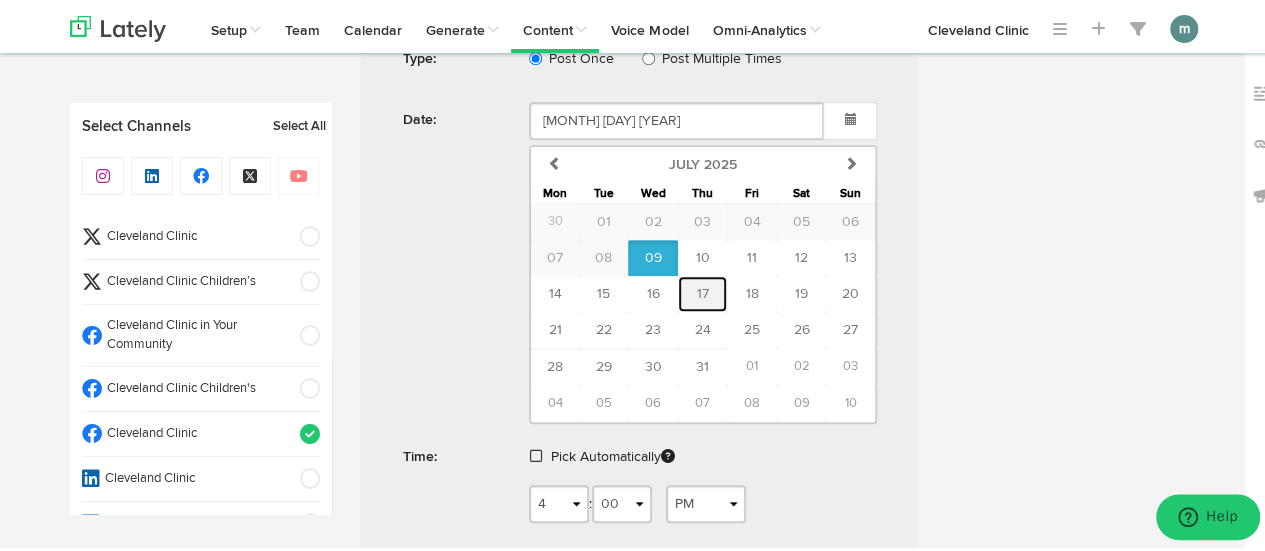 click on "17" at bounding box center (703, 291) 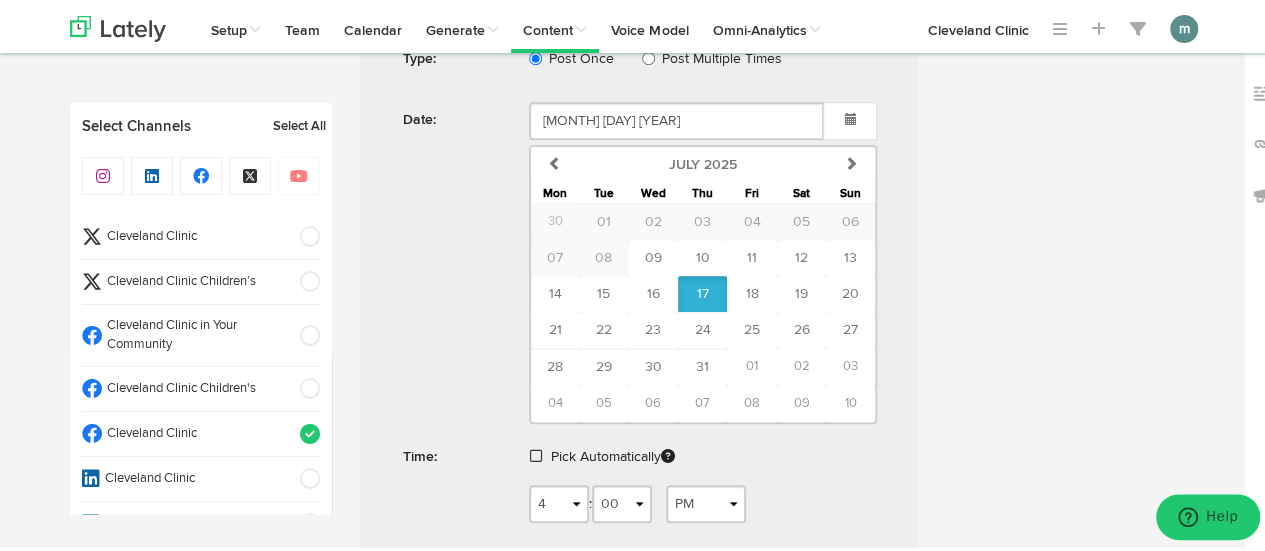 click at bounding box center (536, 453) 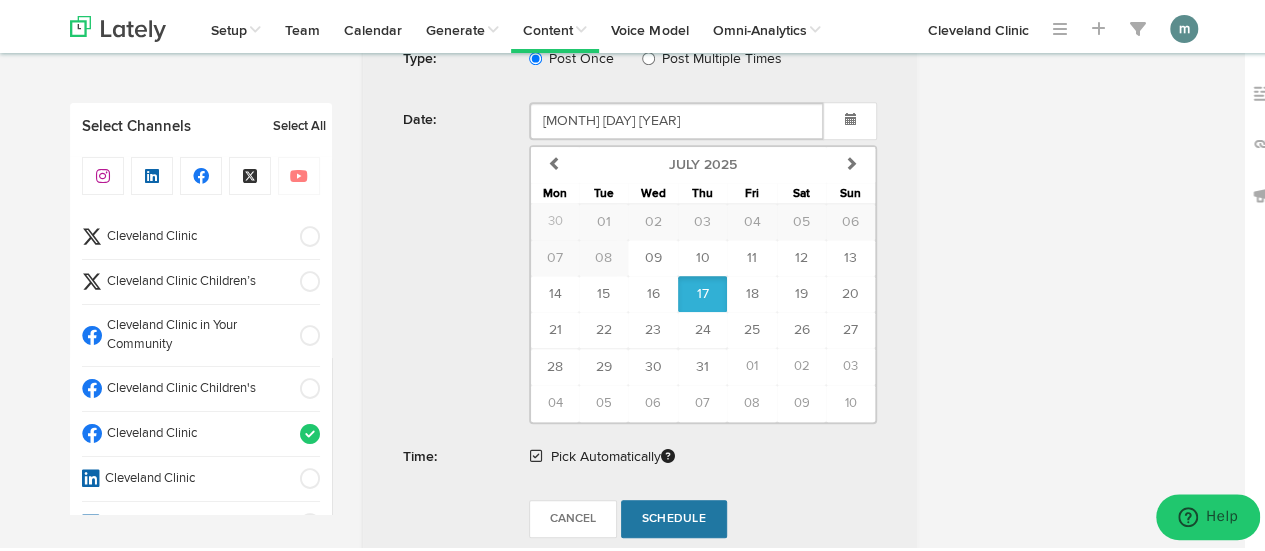 click on "Schedule" at bounding box center [674, 516] 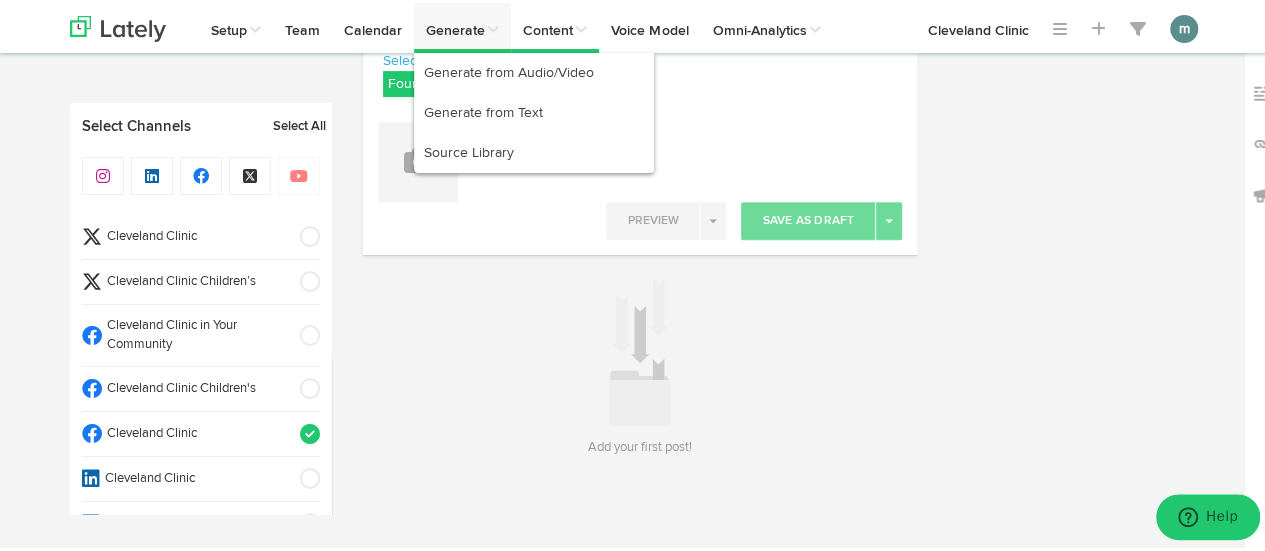 scroll, scrollTop: 295, scrollLeft: 0, axis: vertical 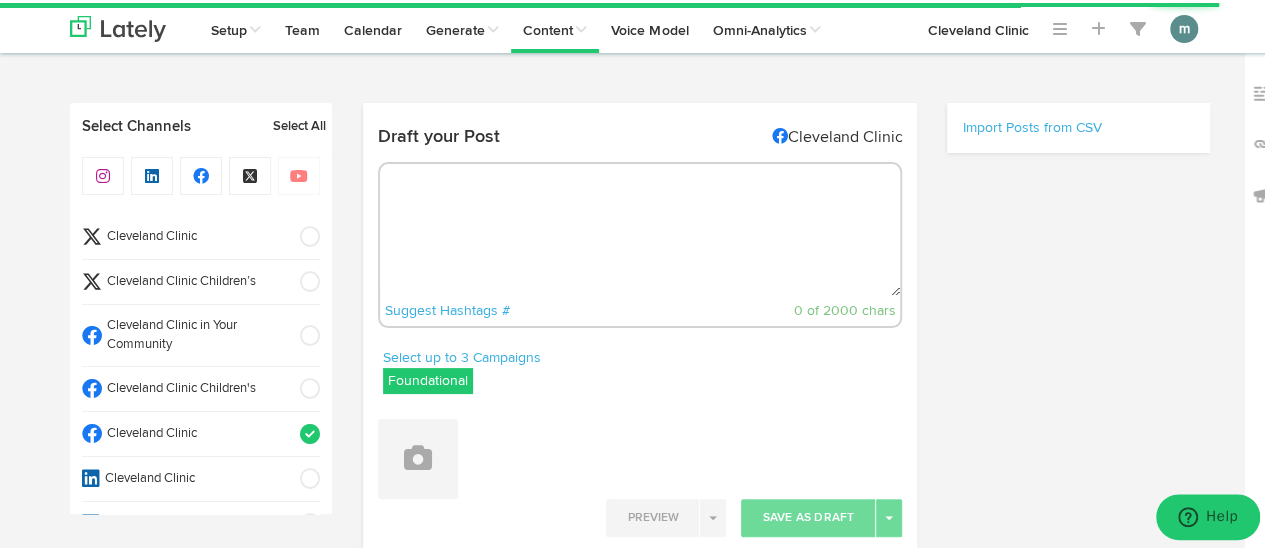 click at bounding box center [640, 227] 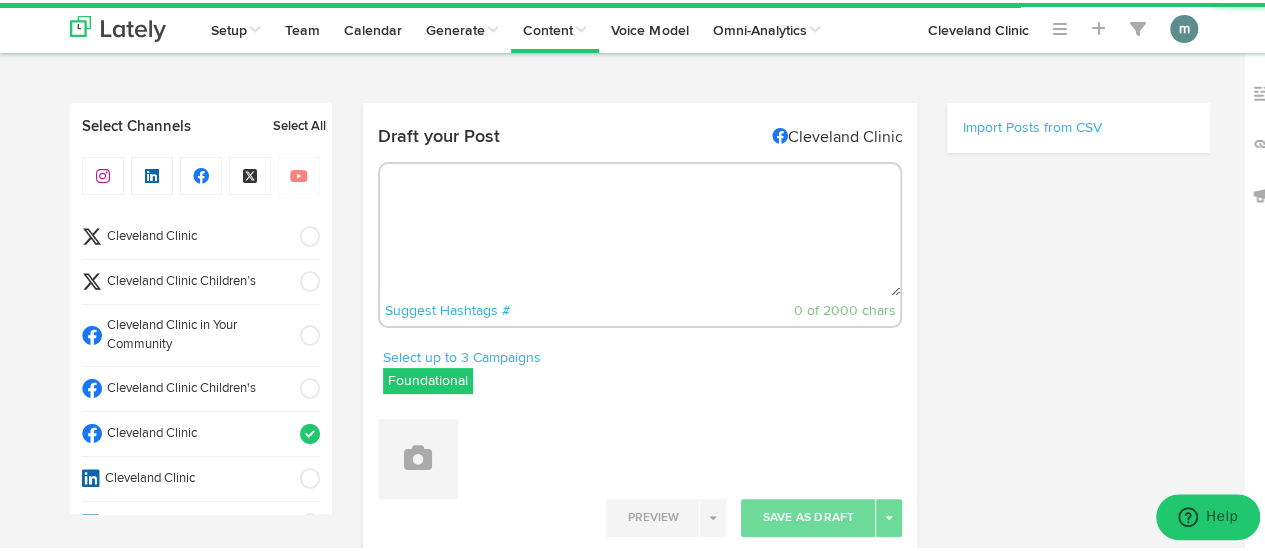 paste on "You know fiber matters, but are you getting enough each day? Find out what your body really needs. https://cle.clinic/44PoeFc" 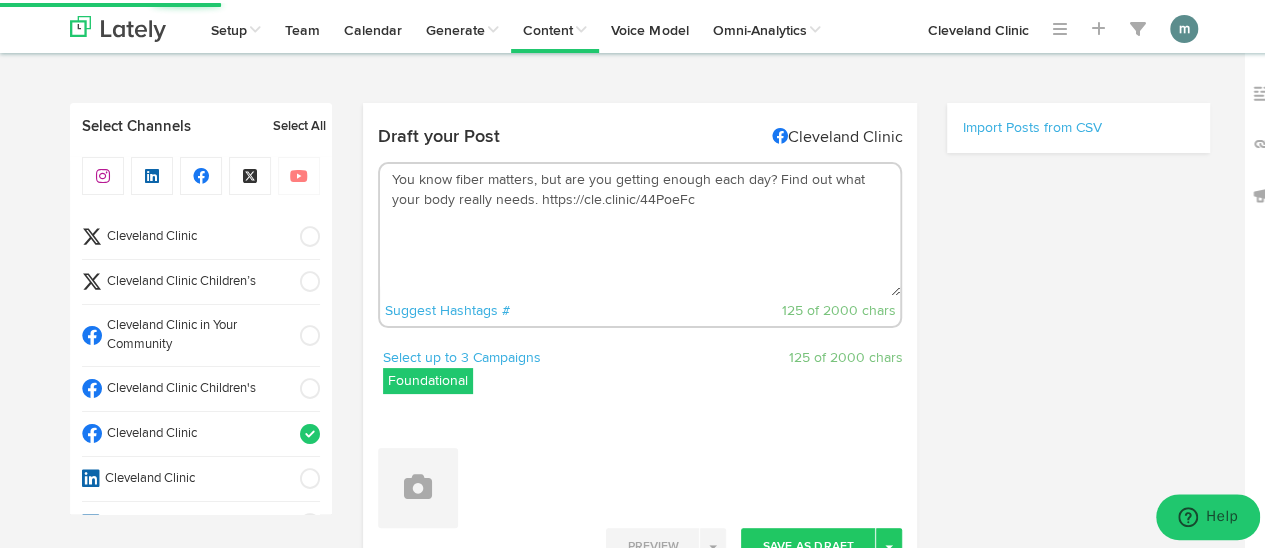 click on "You know fiber matters, but are you getting enough each day? Find out what your body really needs. https://cle.clinic/44PoeFc" at bounding box center [640, 227] 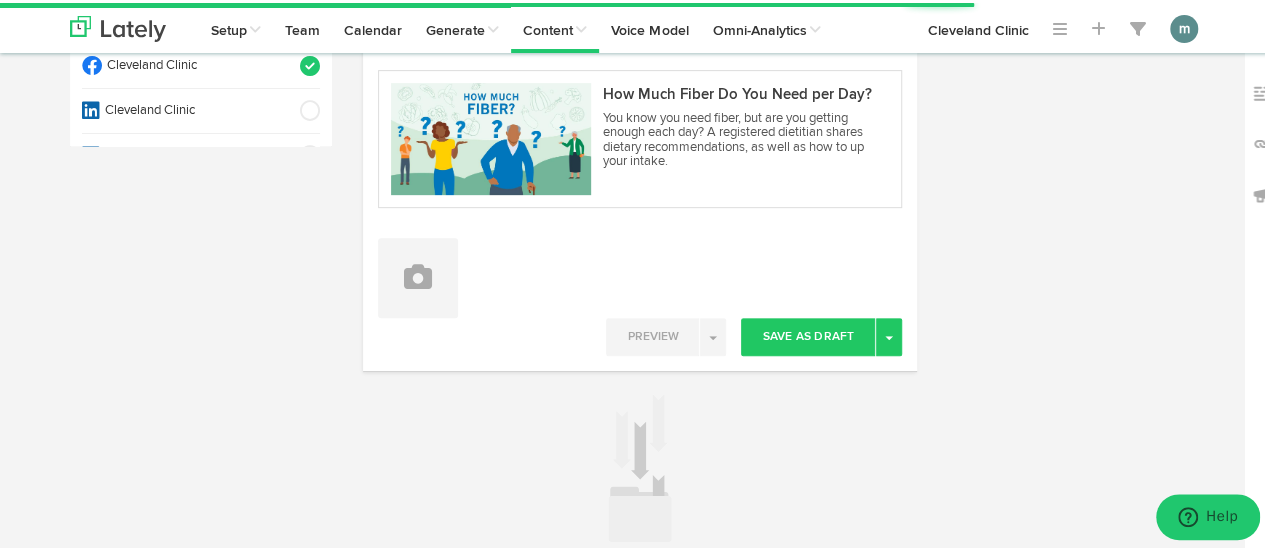 scroll, scrollTop: 400, scrollLeft: 0, axis: vertical 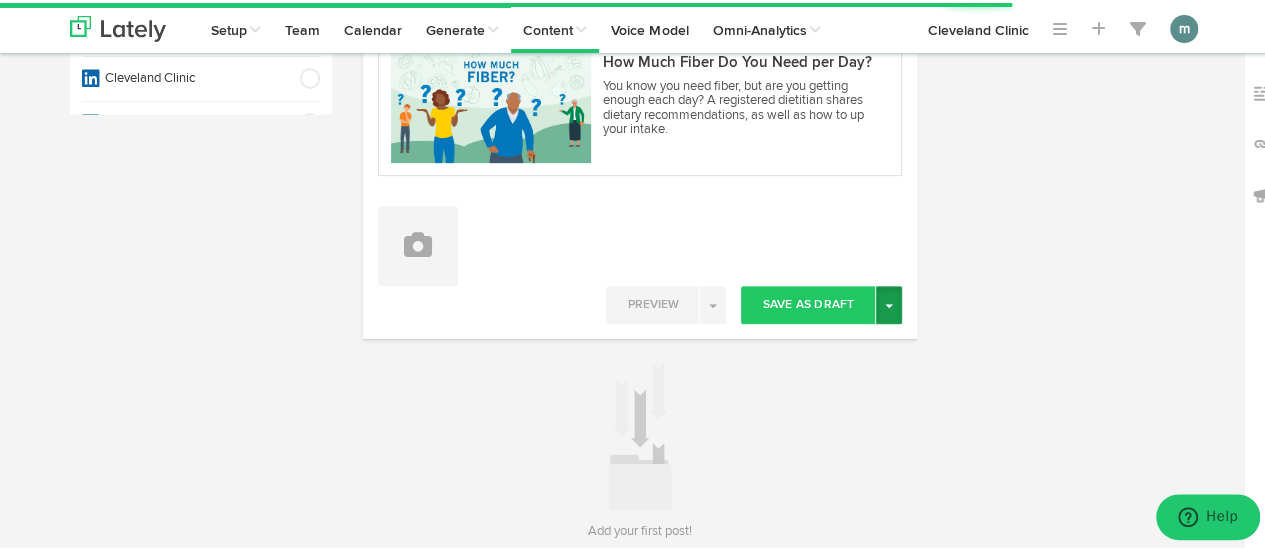 type on "You know fiber matters, but are you getting enough each day?
Find out what your body really needs. https://cle.clinic/44PoeFc" 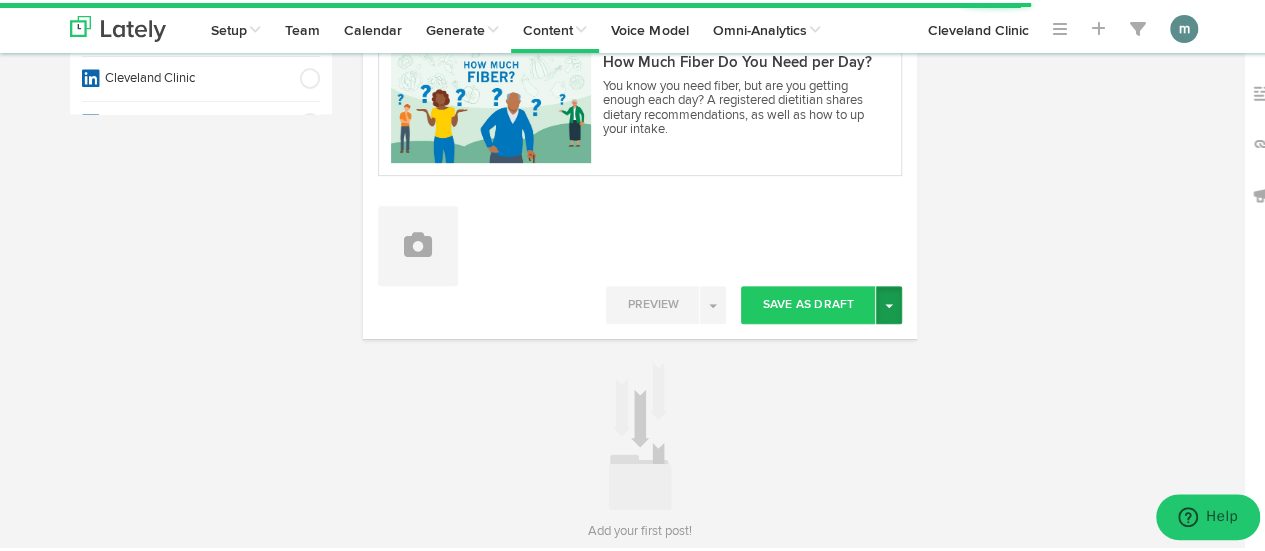 click on "Toggle Dropdown" at bounding box center (889, 302) 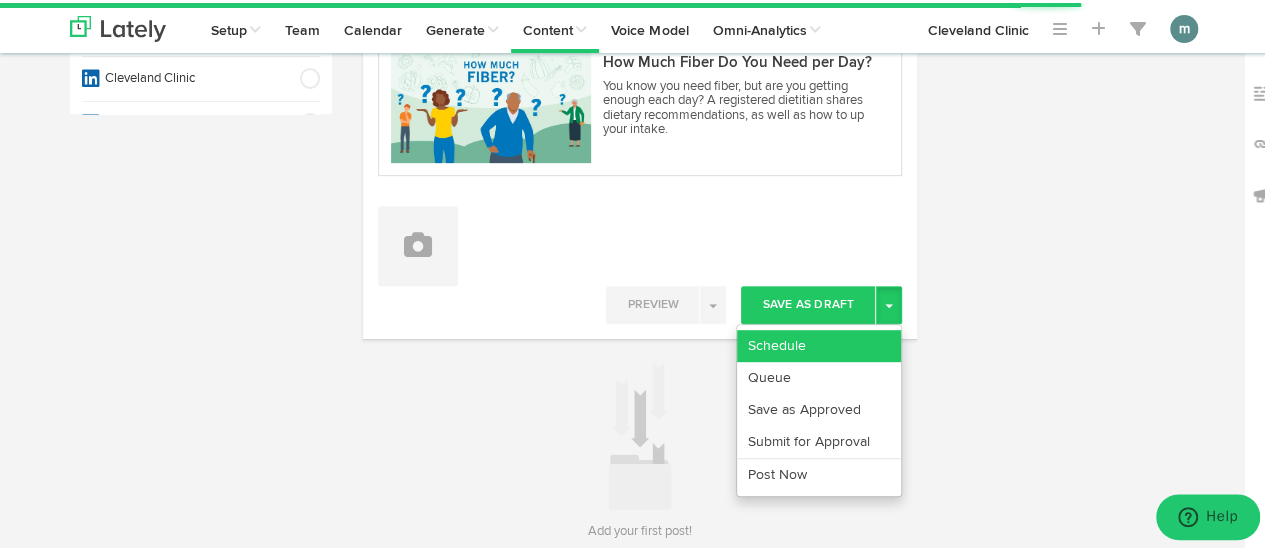 click on "Schedule" at bounding box center [819, 343] 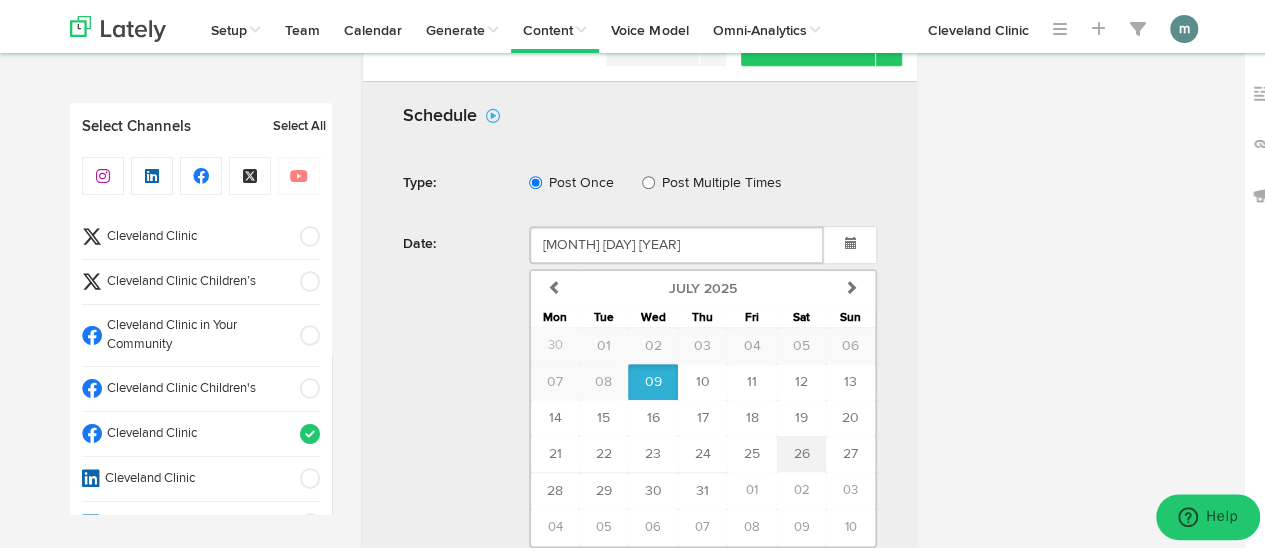 scroll, scrollTop: 758, scrollLeft: 0, axis: vertical 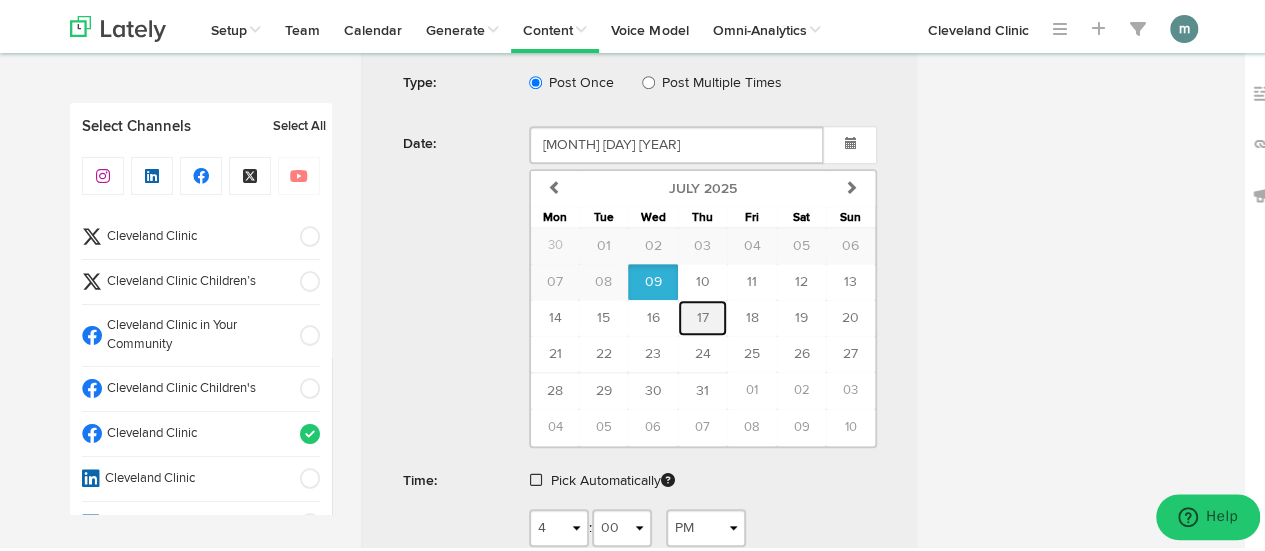 click on "17" at bounding box center [703, 315] 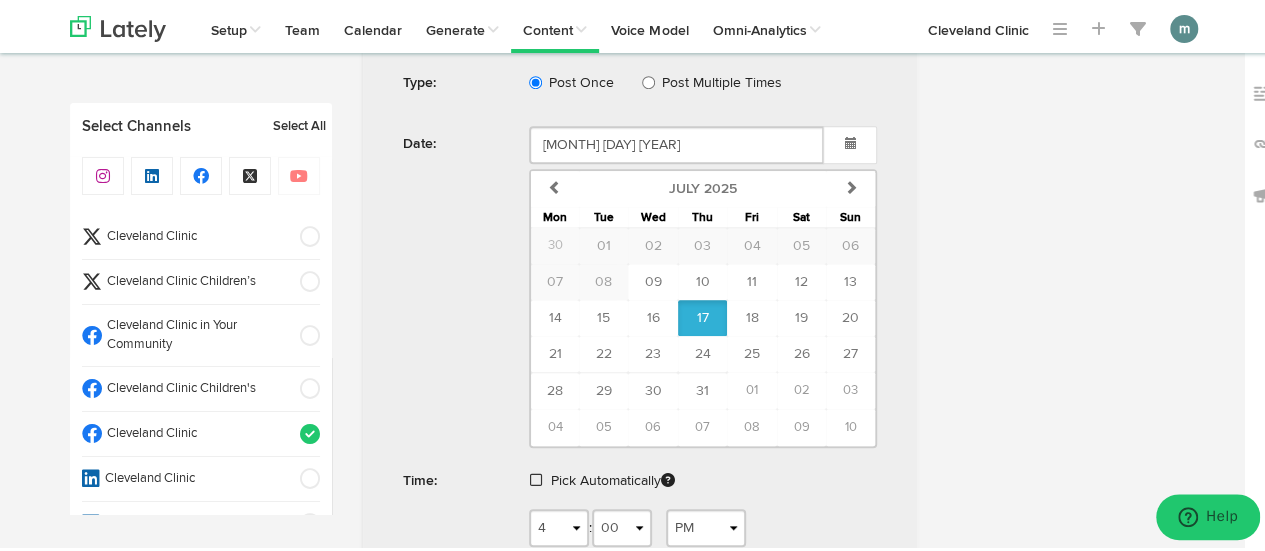 click at bounding box center (536, 477) 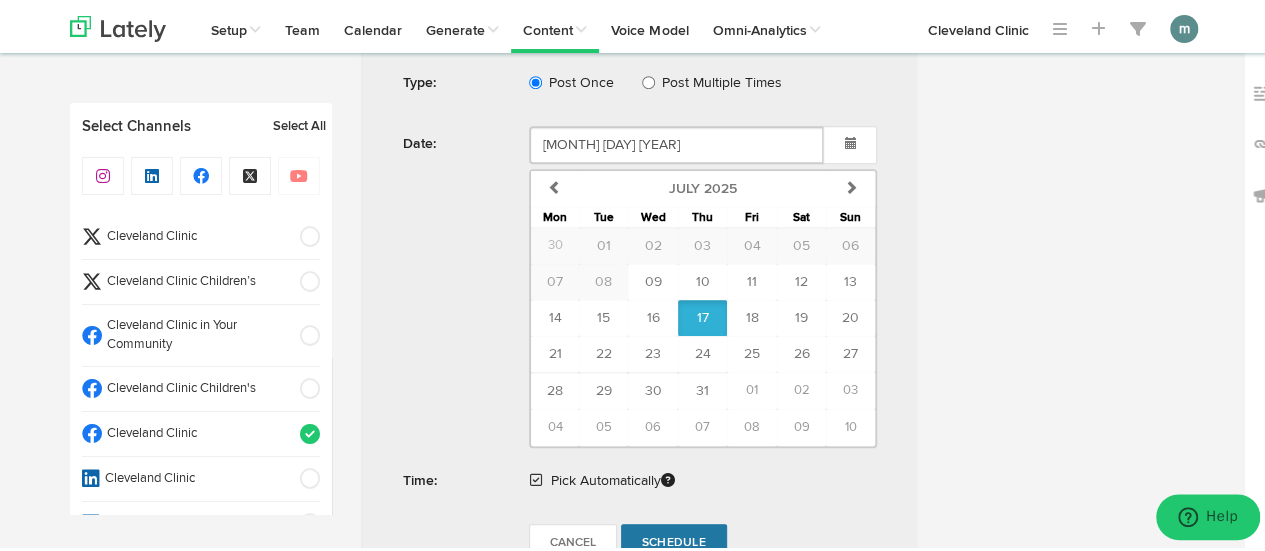 click on "Schedule" at bounding box center (674, 540) 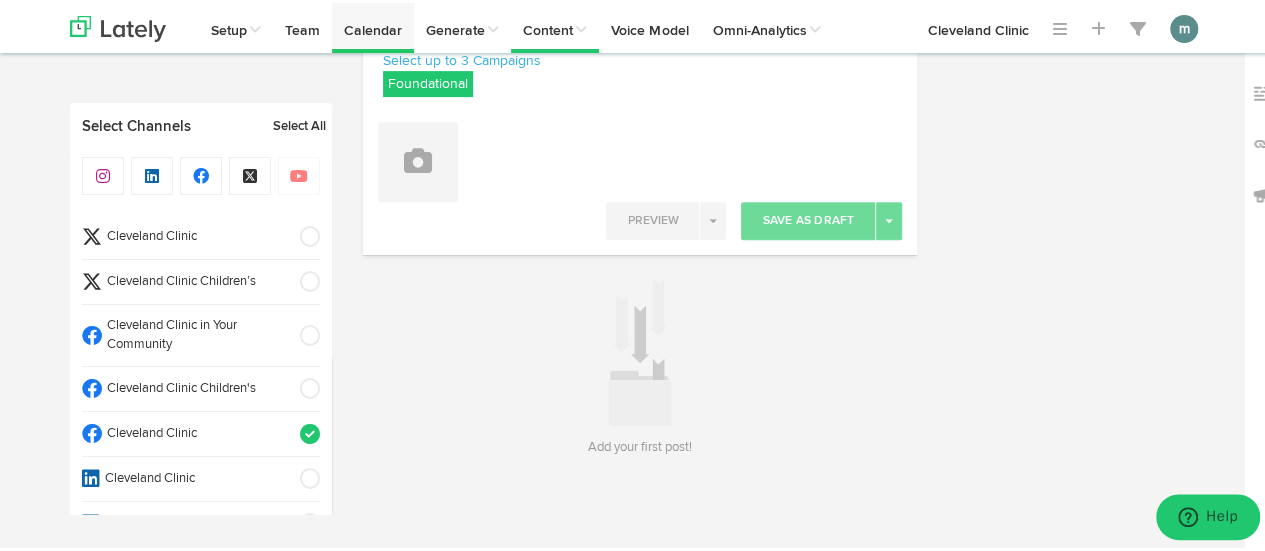 scroll, scrollTop: 295, scrollLeft: 0, axis: vertical 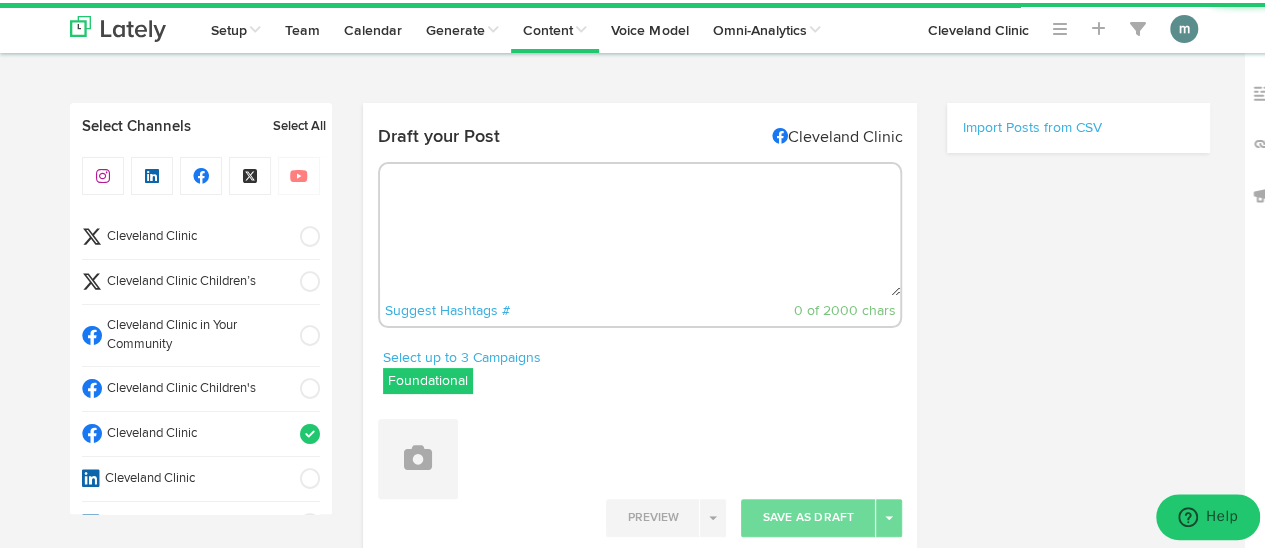 click at bounding box center [640, 227] 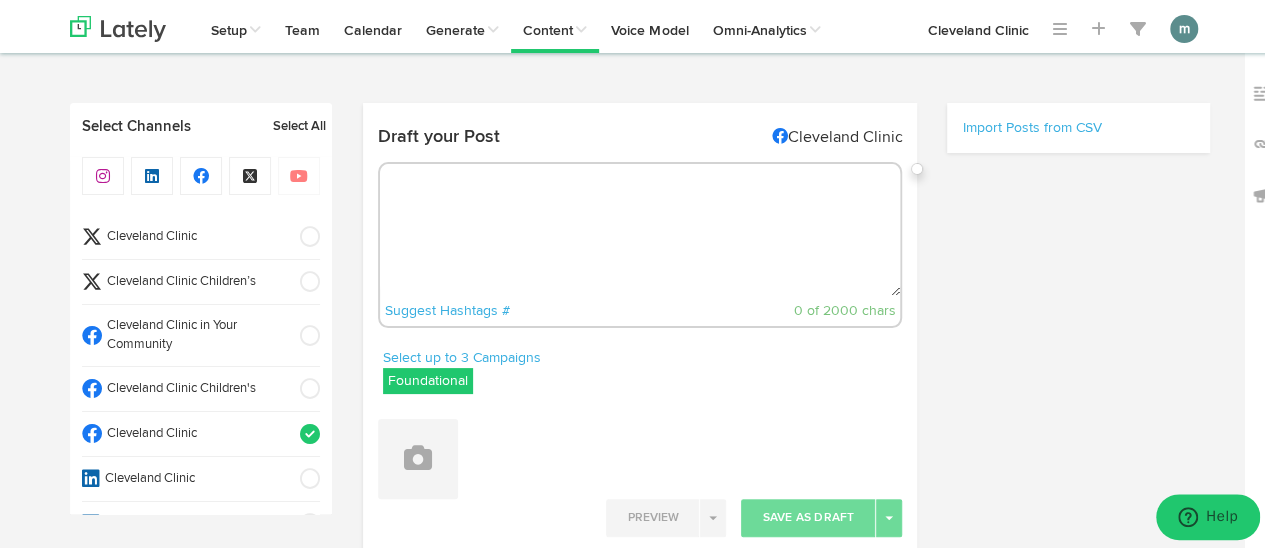 paste on "Stir up a simple salad for a light spring side dish! Cucumbers are more than 90% water, making them an ultimate superfood for beauty. Cucumbers are abundant in silica, too, a trace mineral that may actually increase skin elasticity and help keep you looking young. https://cle.clinic/4cnZgyq" 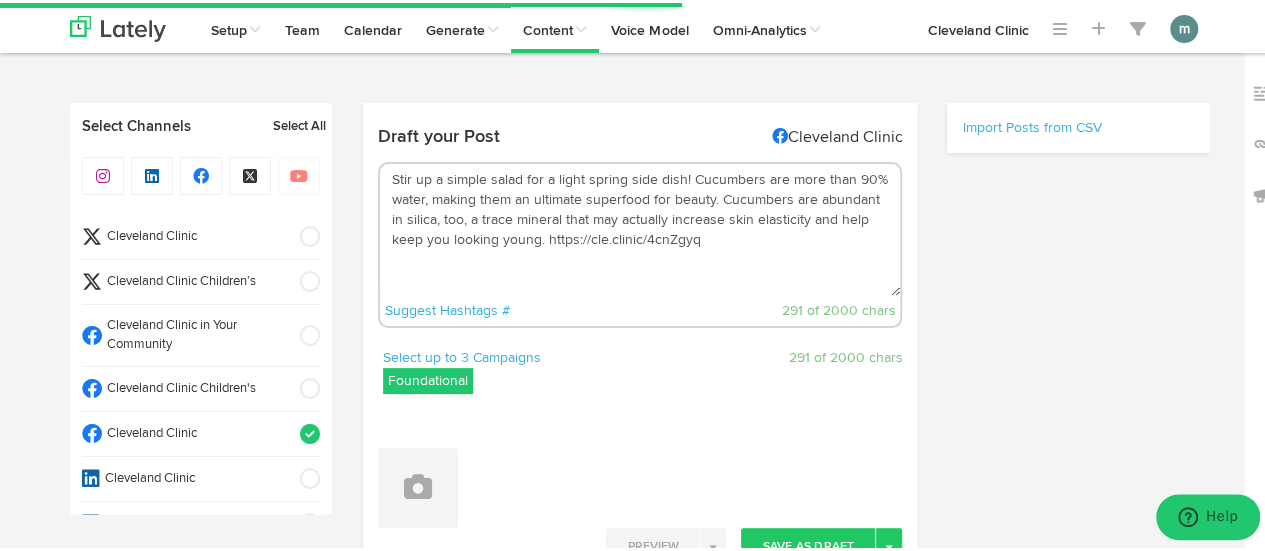click on "Stir up a simple salad for a light spring side dish! Cucumbers are more than 90% water, making them an ultimate superfood for beauty. Cucumbers are abundant in silica, too, a trace mineral that may actually increase skin elasticity and help keep you looking young. https://cle.clinic/4cnZgyq" at bounding box center (640, 227) 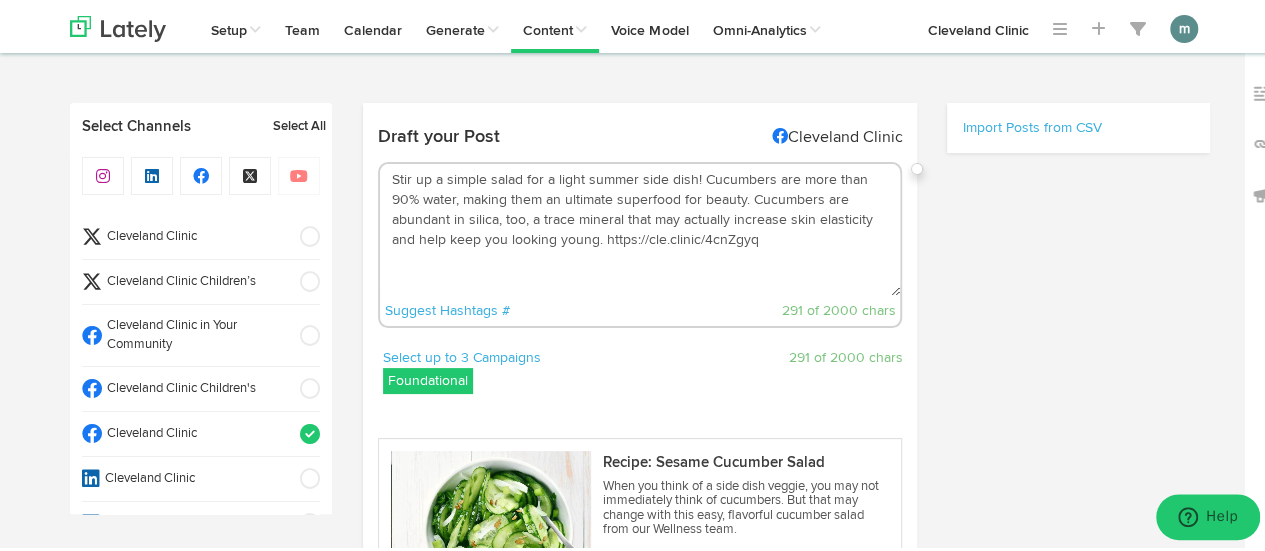 drag, startPoint x: 813, startPoint y: 201, endPoint x: 744, endPoint y: 201, distance: 69 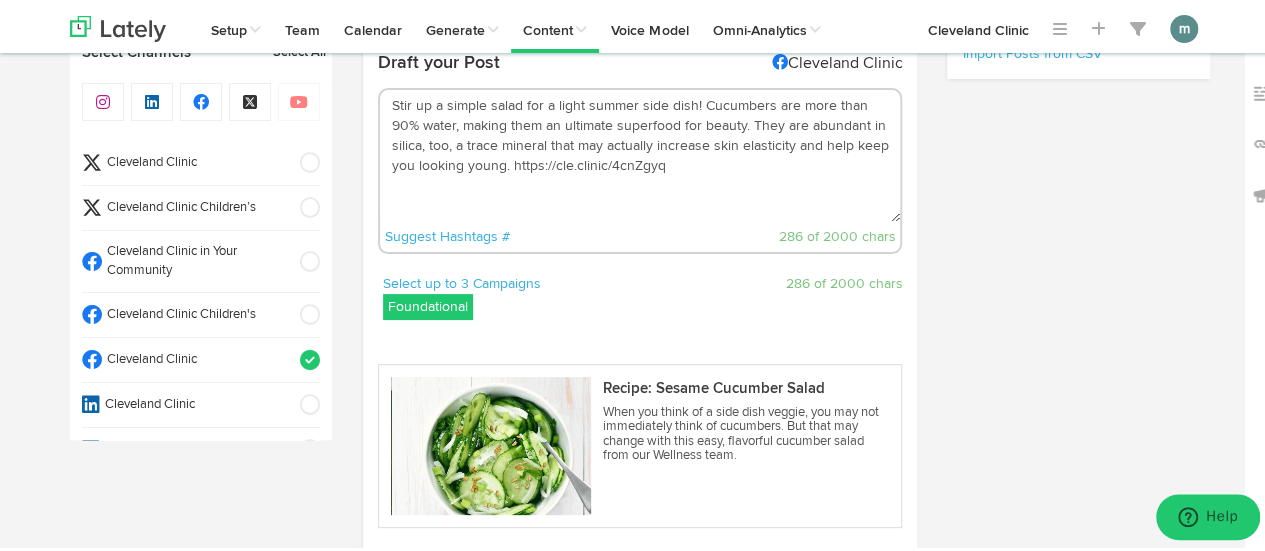 scroll, scrollTop: 100, scrollLeft: 0, axis: vertical 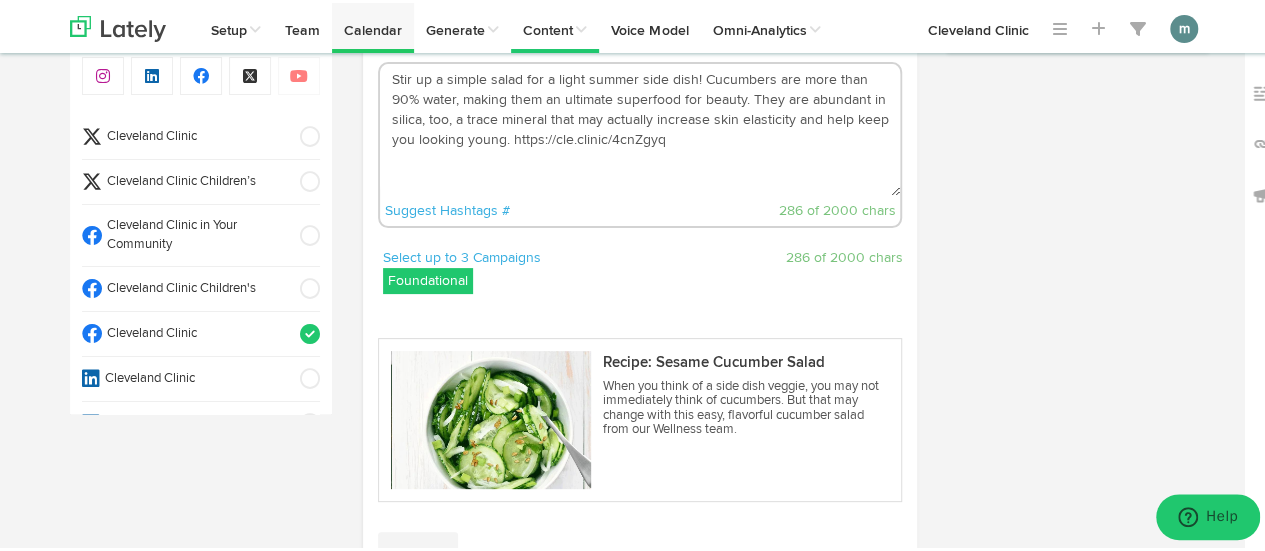 type on "Stir up a simple salad for a light summer side dish! Cucumbers are more than 90% water, making them an ultimate superfood for beauty. They are abundant in silica, too, a trace mineral that may actually increase skin elasticity and help keep you looking young. https://cle.clinic/4cnZgyq" 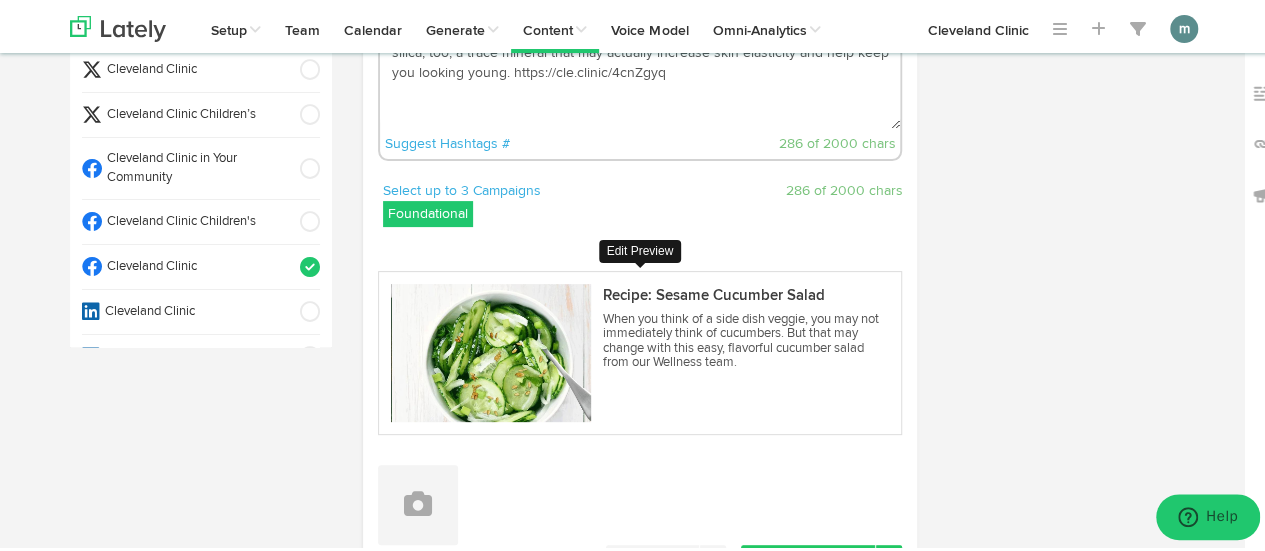 scroll, scrollTop: 300, scrollLeft: 0, axis: vertical 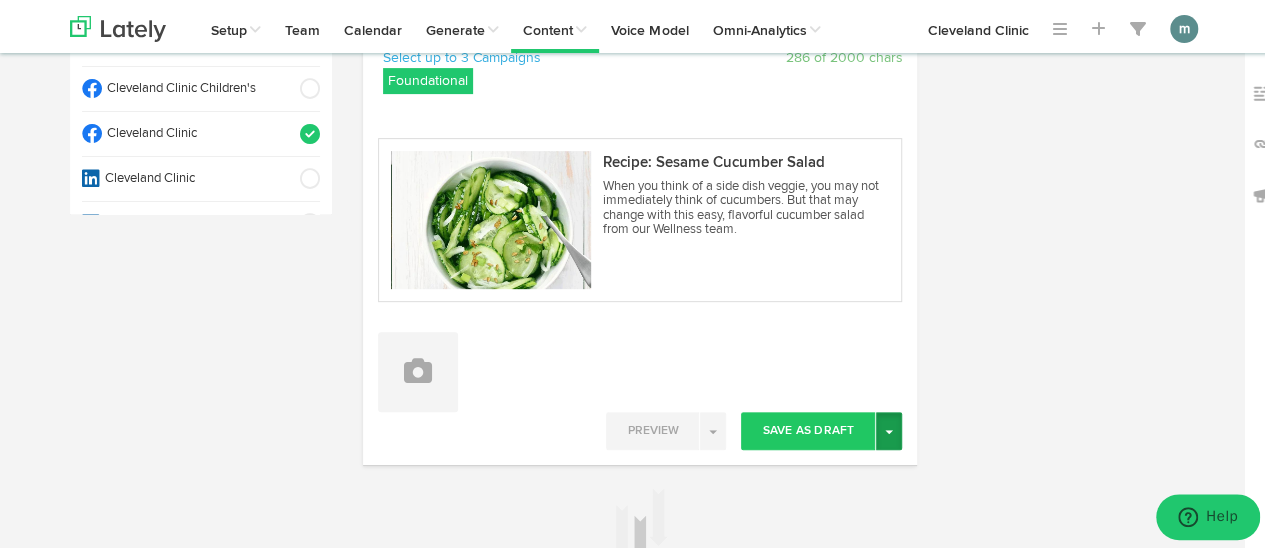 click on "Toggle Dropdown" at bounding box center [889, 428] 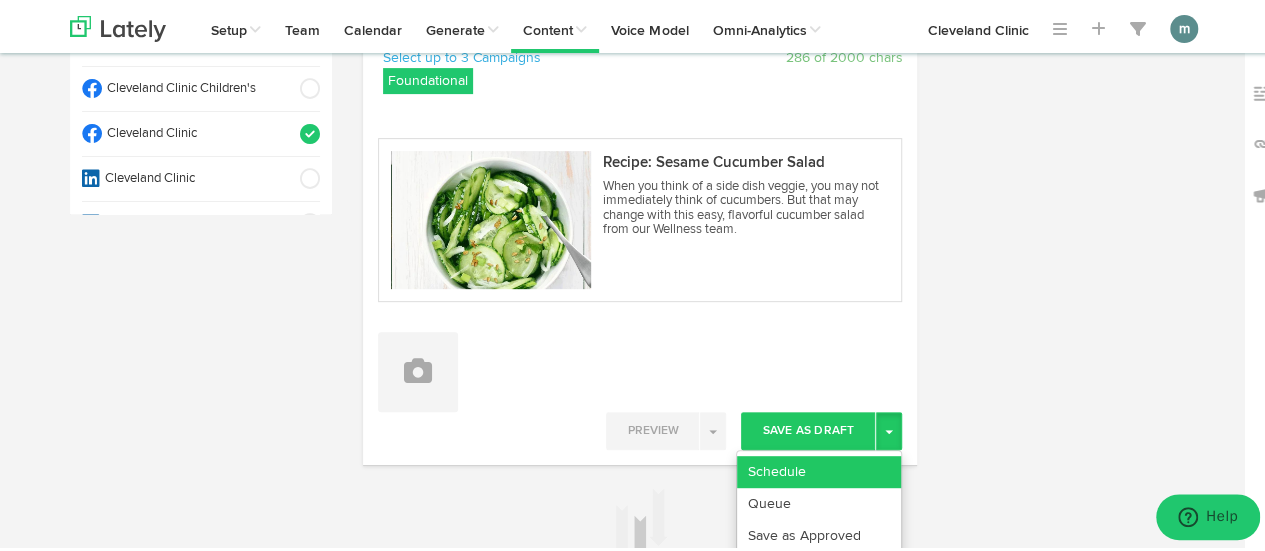 click on "Schedule" at bounding box center [819, 469] 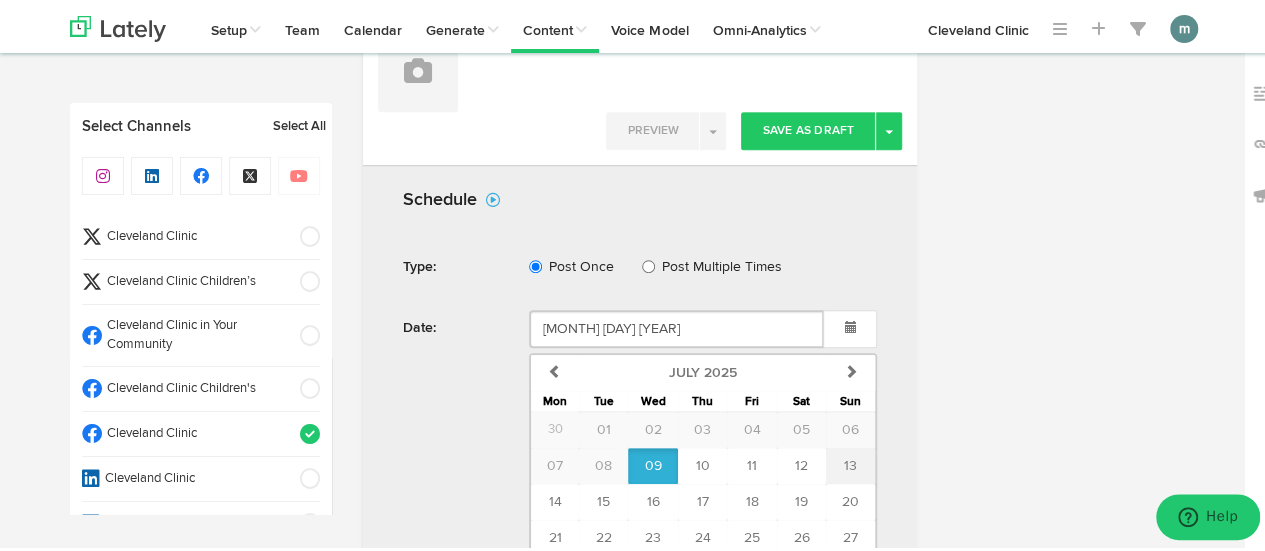 scroll, scrollTop: 800, scrollLeft: 0, axis: vertical 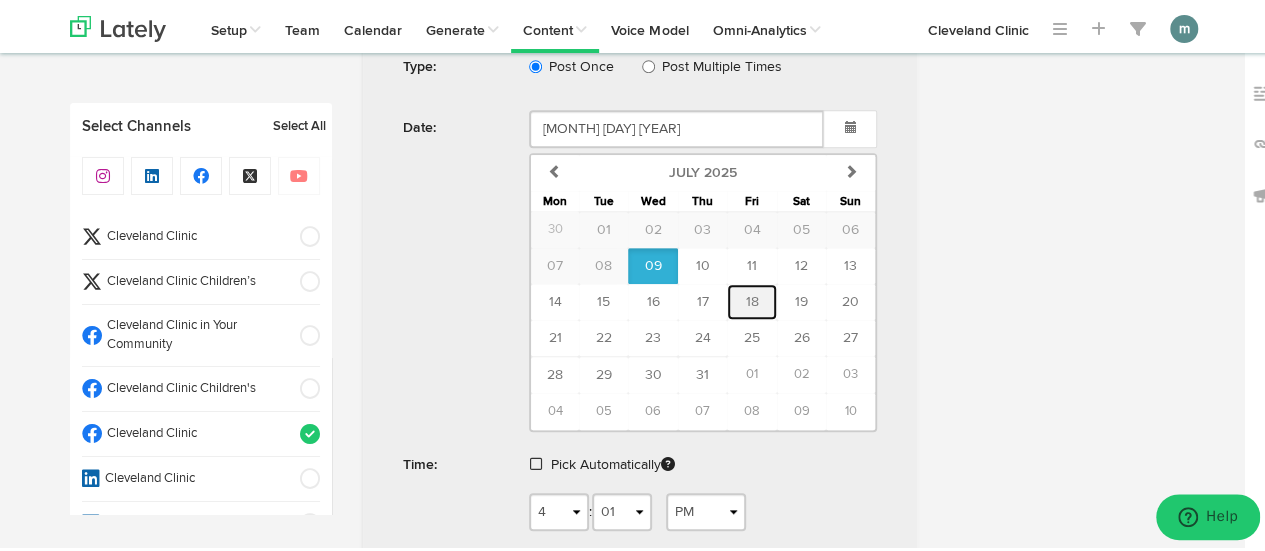 click on "18" at bounding box center (751, 299) 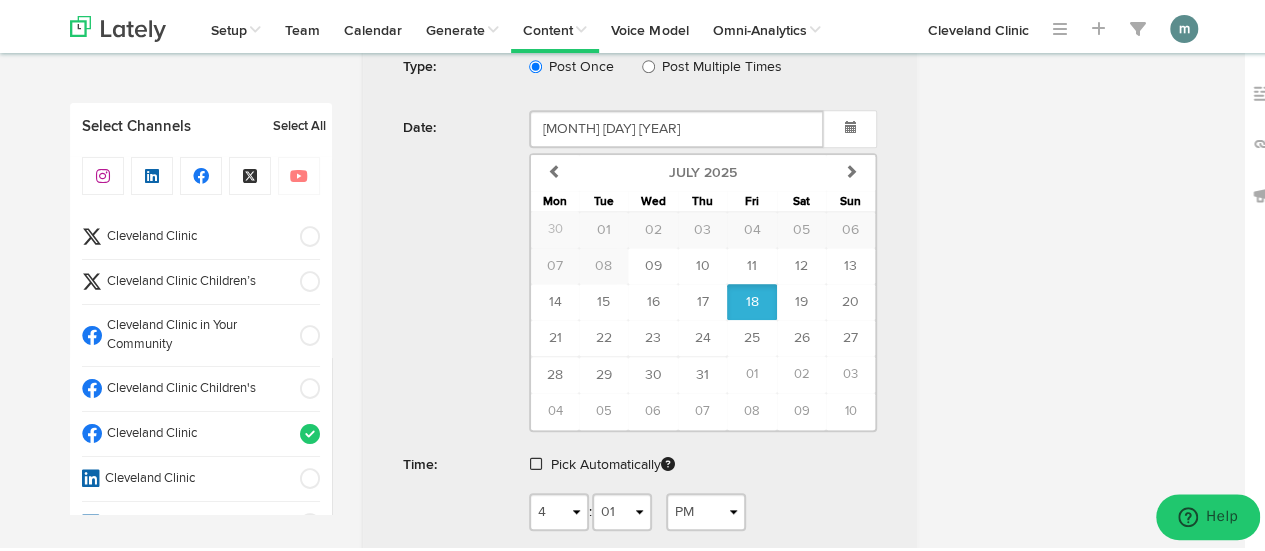 click at bounding box center [536, 461] 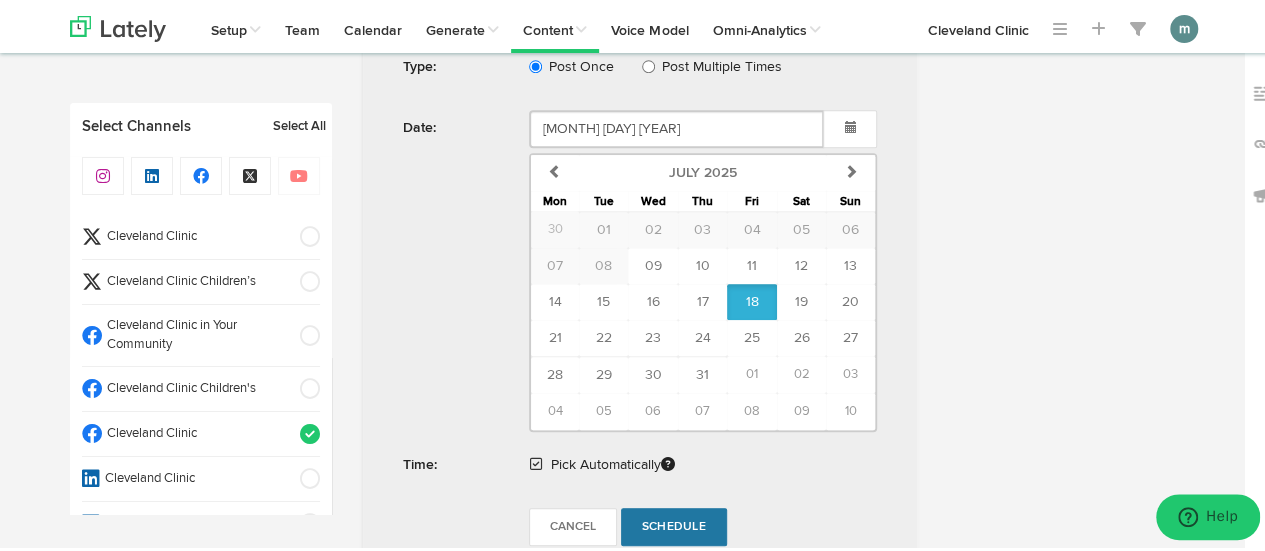 click on "Schedule" at bounding box center (674, 524) 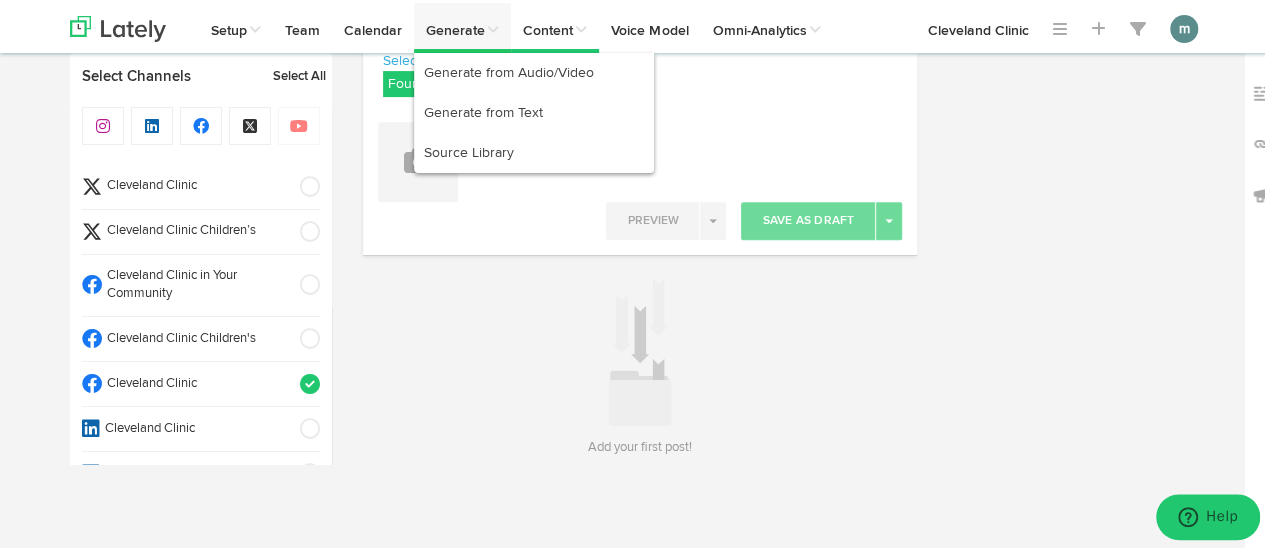 scroll, scrollTop: 295, scrollLeft: 0, axis: vertical 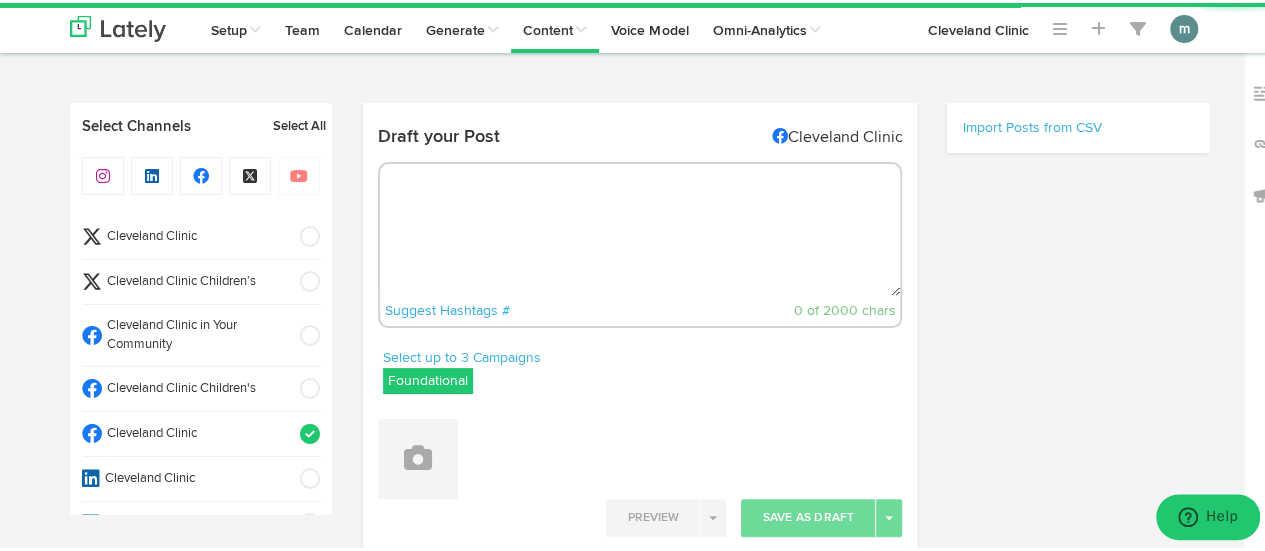 click at bounding box center [640, 227] 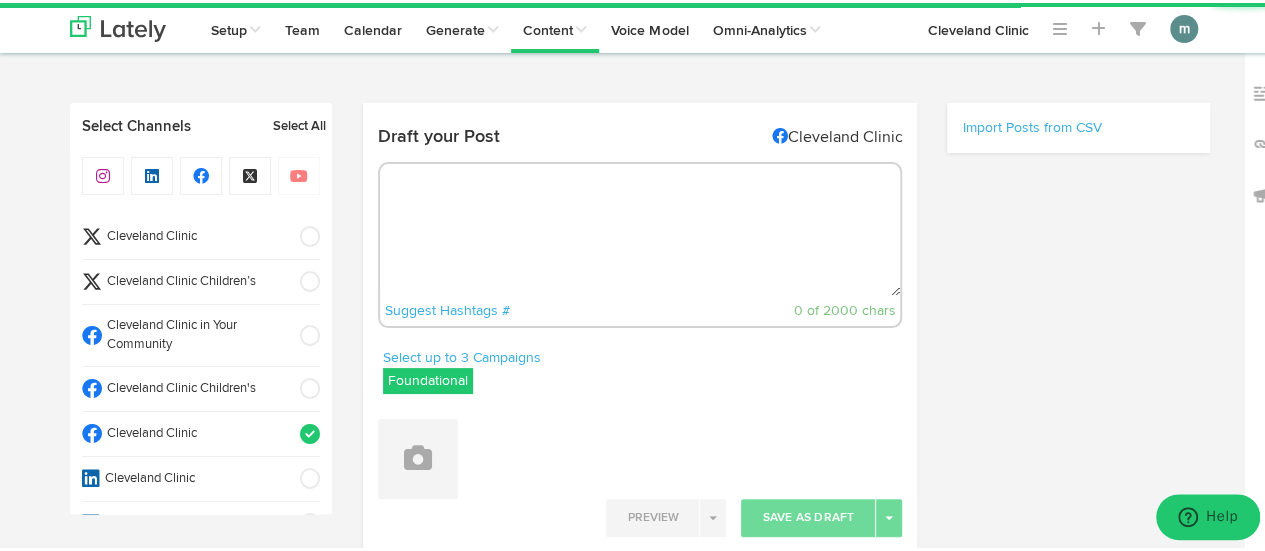 paste on "Ah, washing your hair — it can feel so refreshing, but how often should you really be lathering up? It turns out, there’s no one-size-fits-all answer. https://cle.clinic/4jxf5Ww" 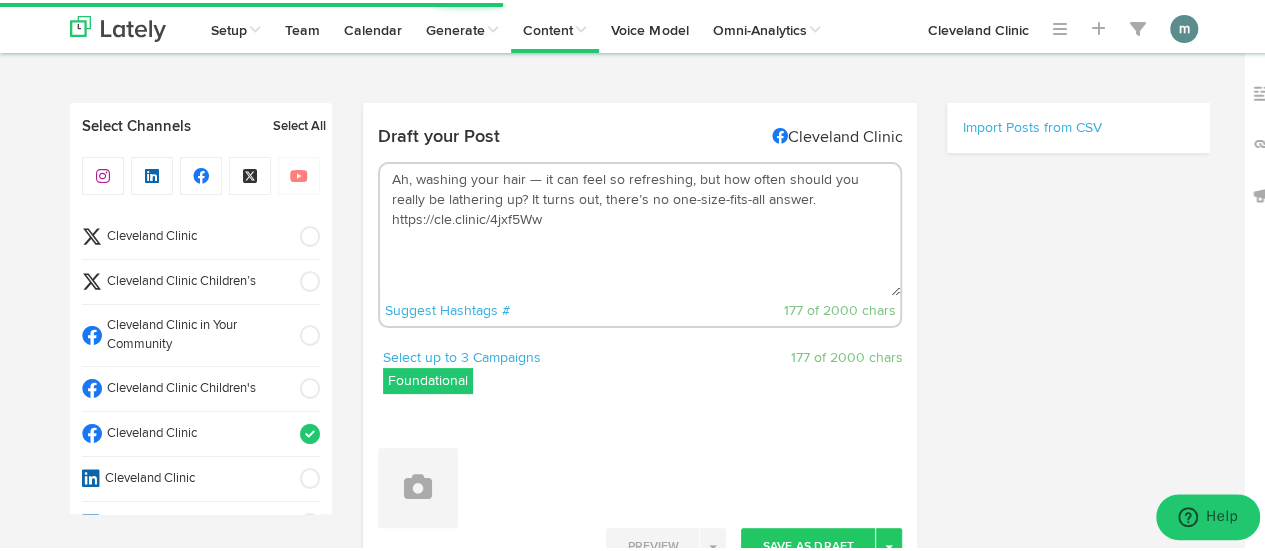 drag, startPoint x: 714, startPoint y: 177, endPoint x: 382, endPoint y: 177, distance: 332 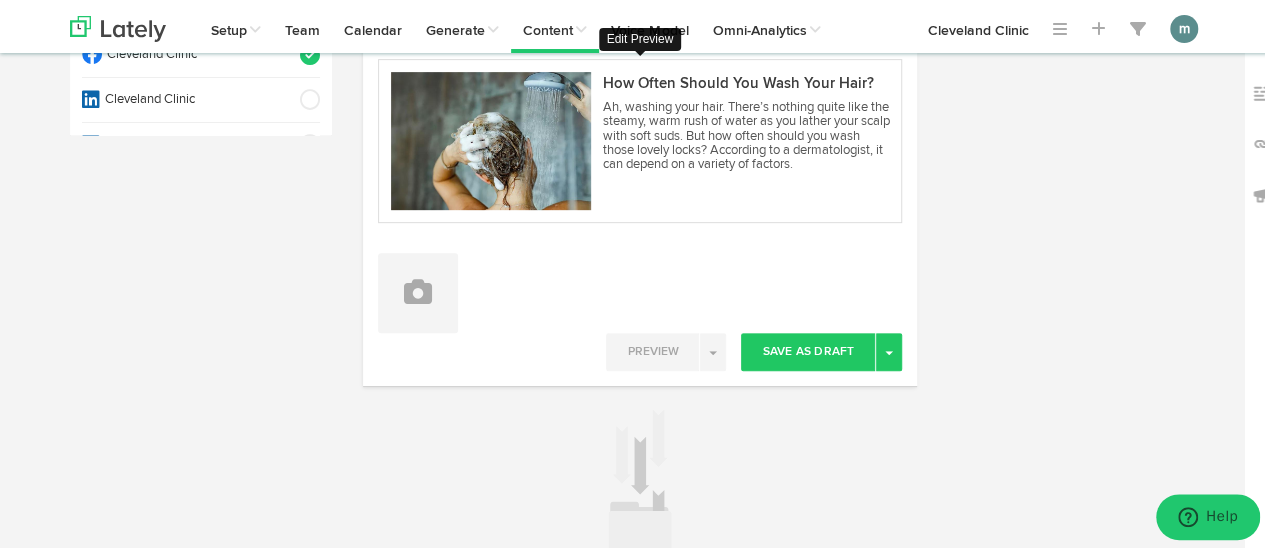 scroll, scrollTop: 400, scrollLeft: 0, axis: vertical 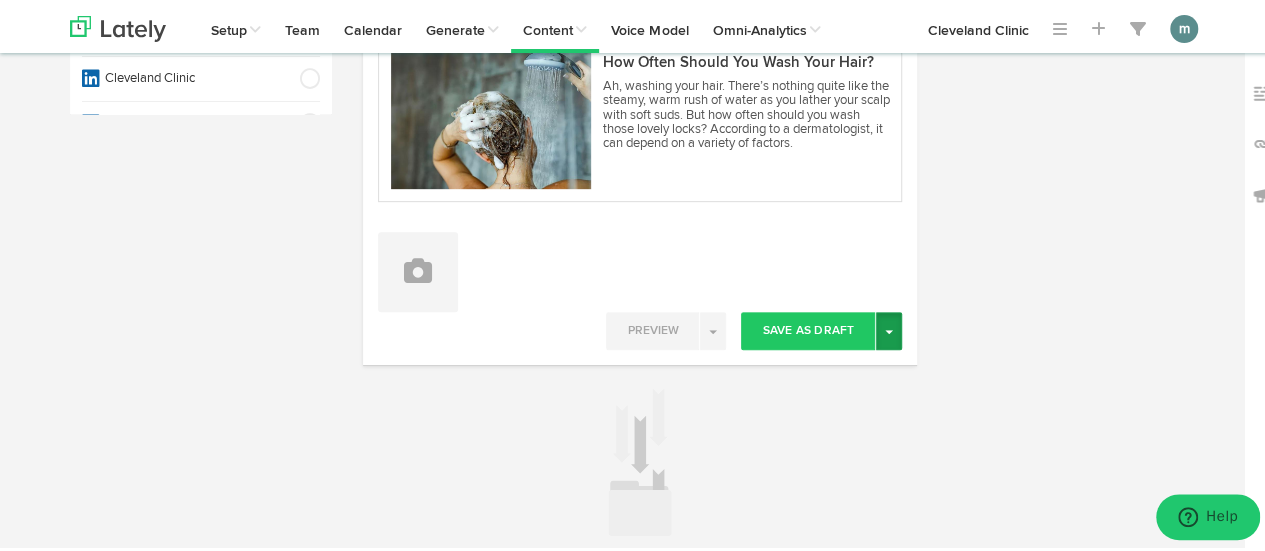 type on "How often should you really be lathering up? It turns out, there’s no one-size-fits-all answer. https://cle.clinic/4jxf5Ww" 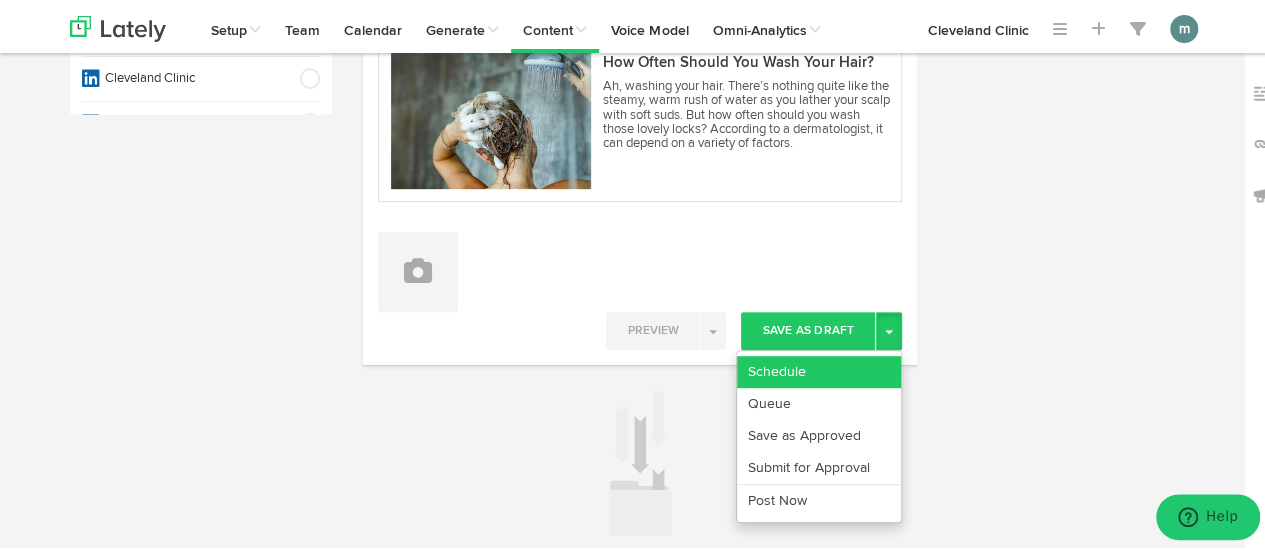 click on "Schedule" at bounding box center [819, 369] 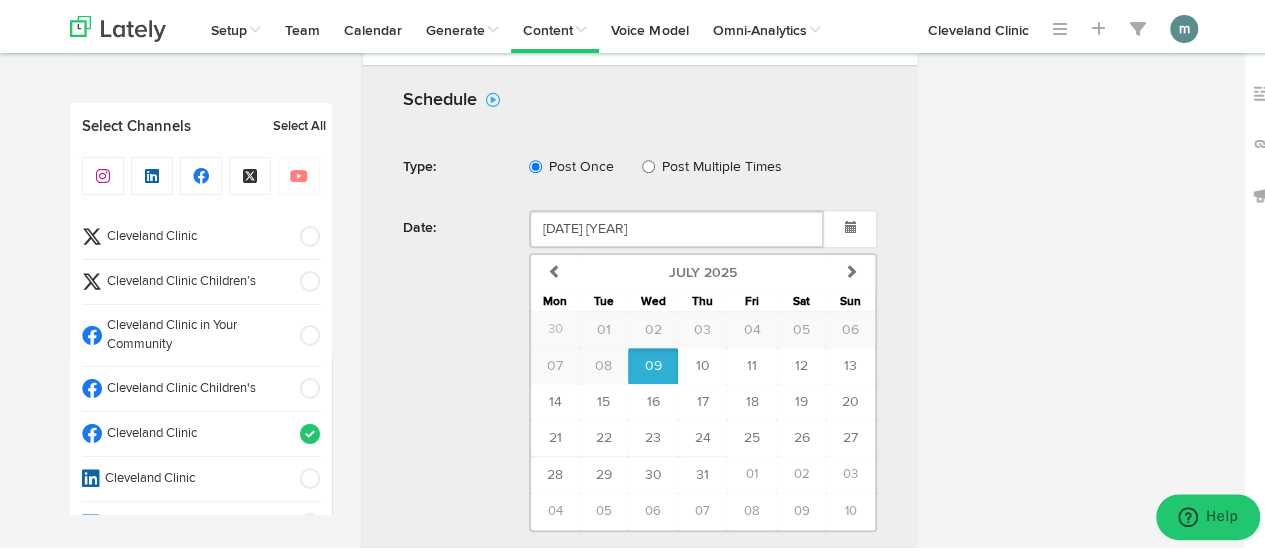 scroll, scrollTop: 800, scrollLeft: 0, axis: vertical 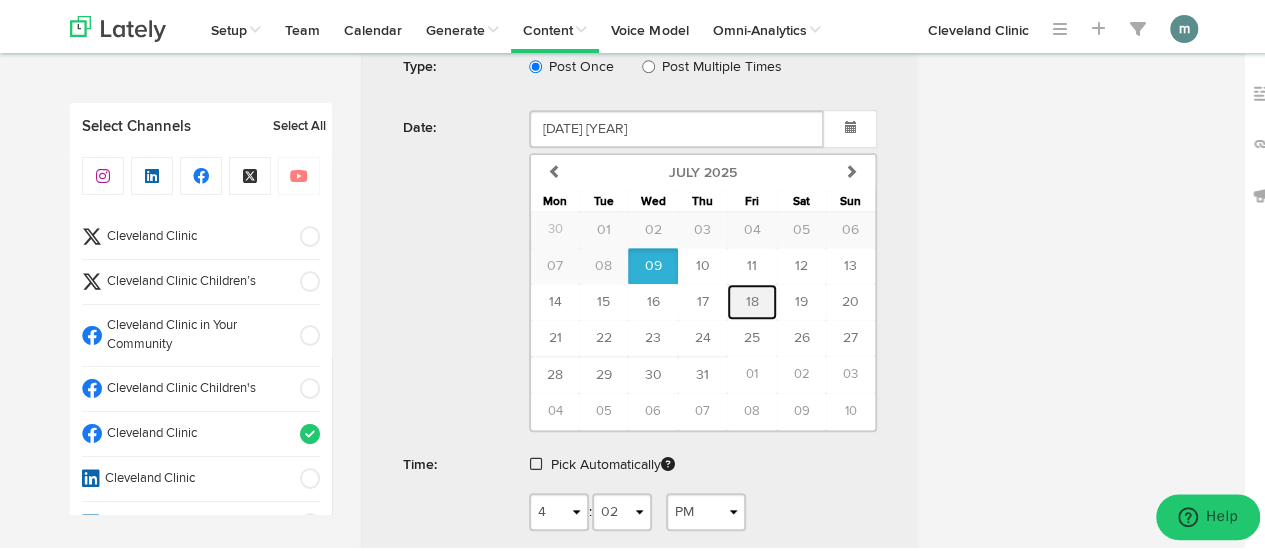 click on "18" at bounding box center (751, 299) 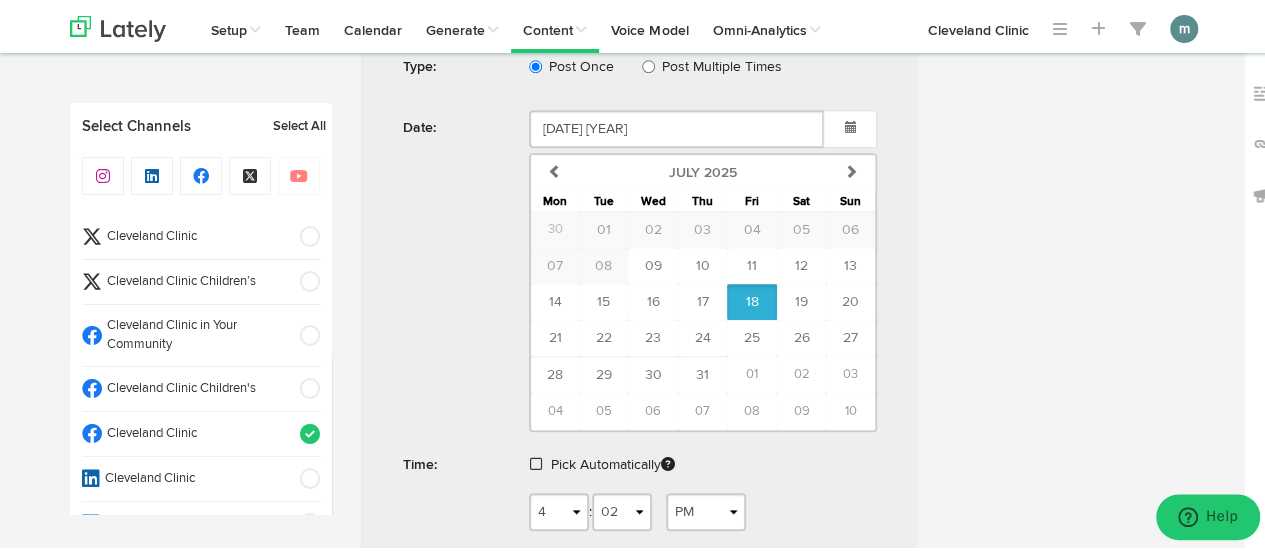 click at bounding box center (536, 461) 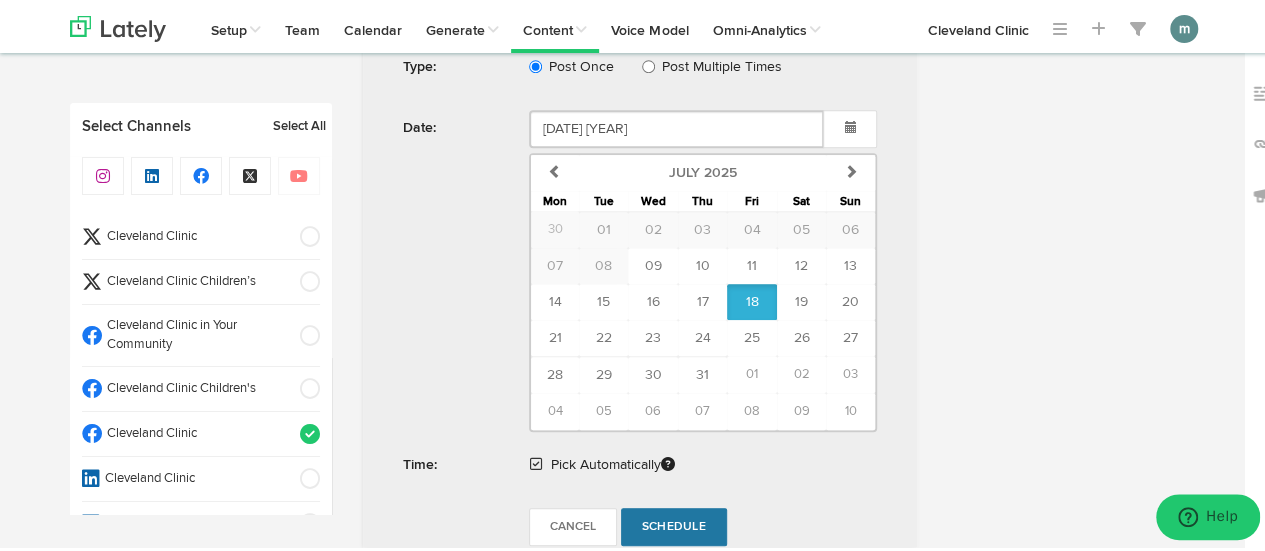 click on "Schedule" at bounding box center (674, 524) 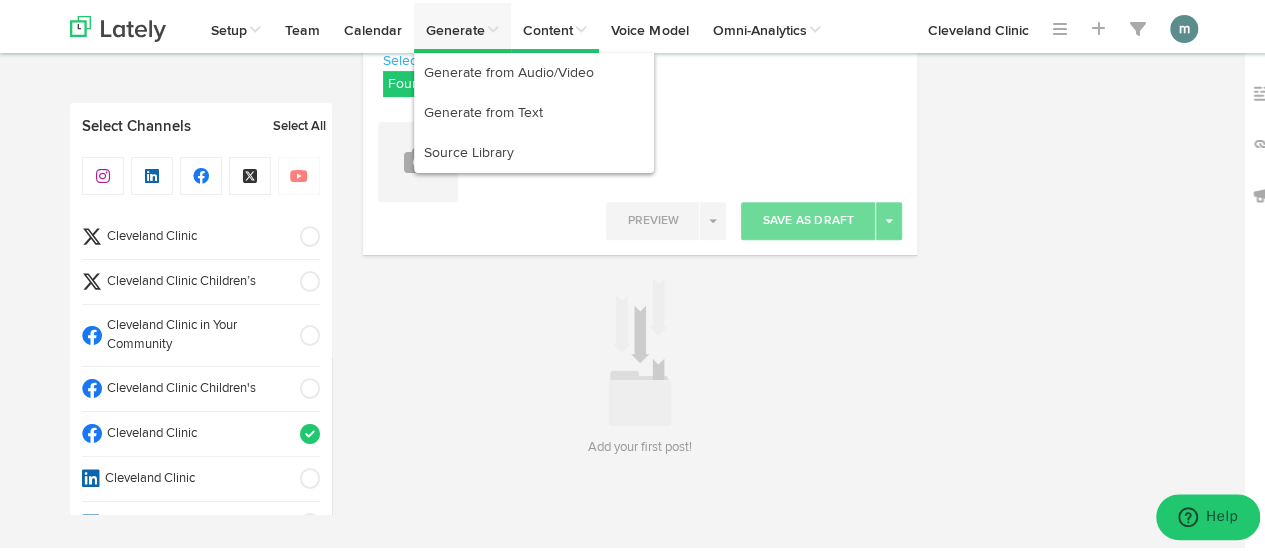 scroll, scrollTop: 295, scrollLeft: 0, axis: vertical 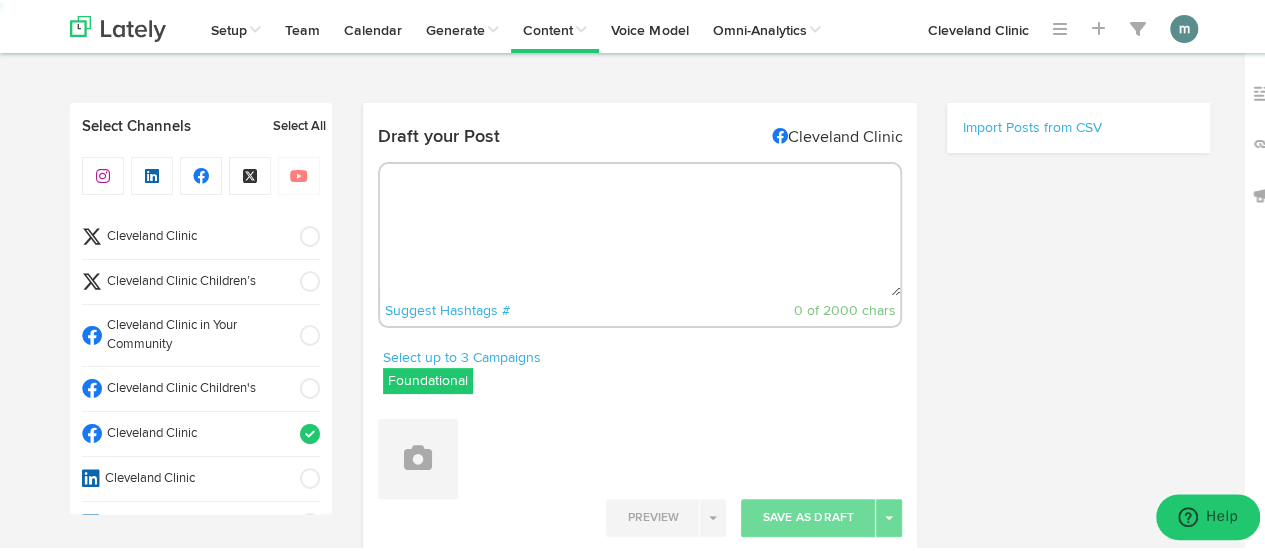 click at bounding box center [640, 227] 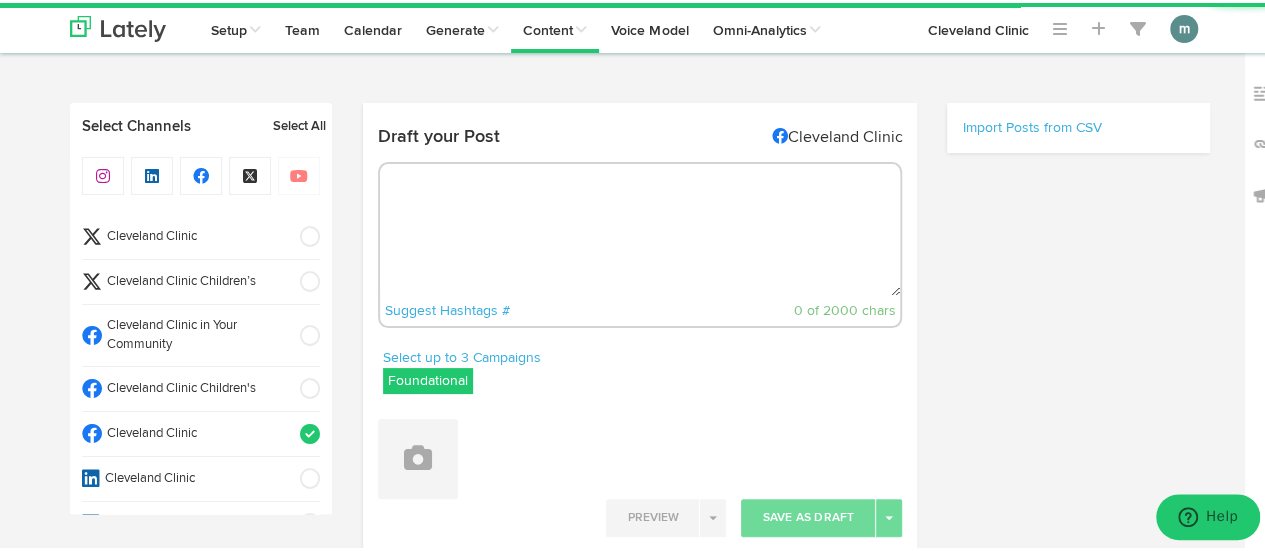 paste on "You can reduce the appearance of puffy, swollen eyes from crying with these at-home treatments. https://cle.clinic/4lLcAR3" 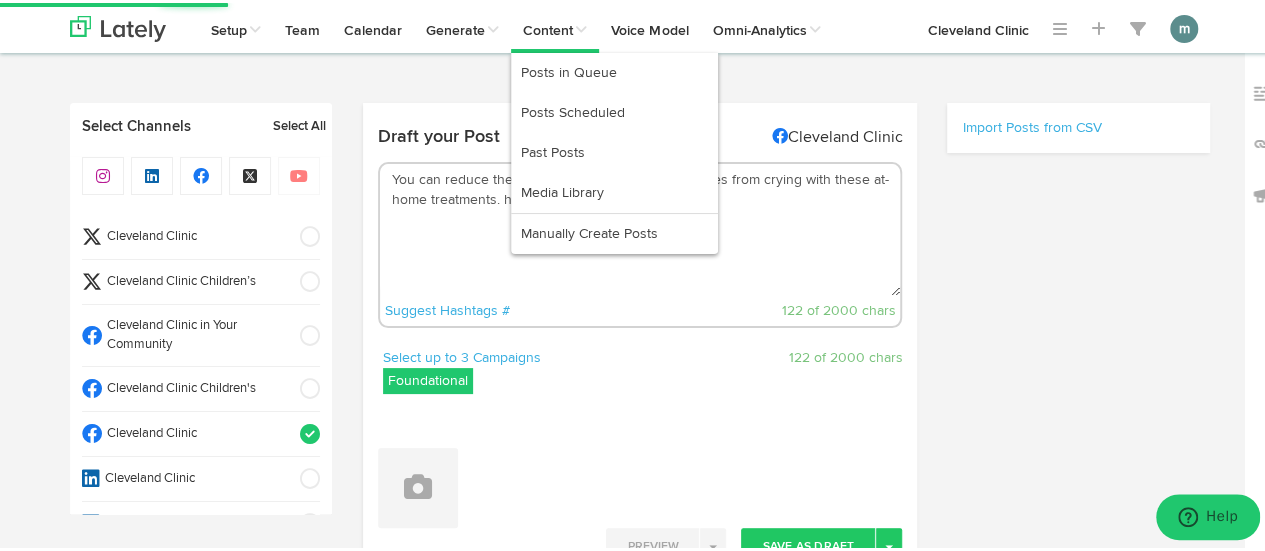 type on "You can reduce the appearance of puffy, swollen eyes from crying with these at-home treatments. https://cle.clinic/4lLcAR3" 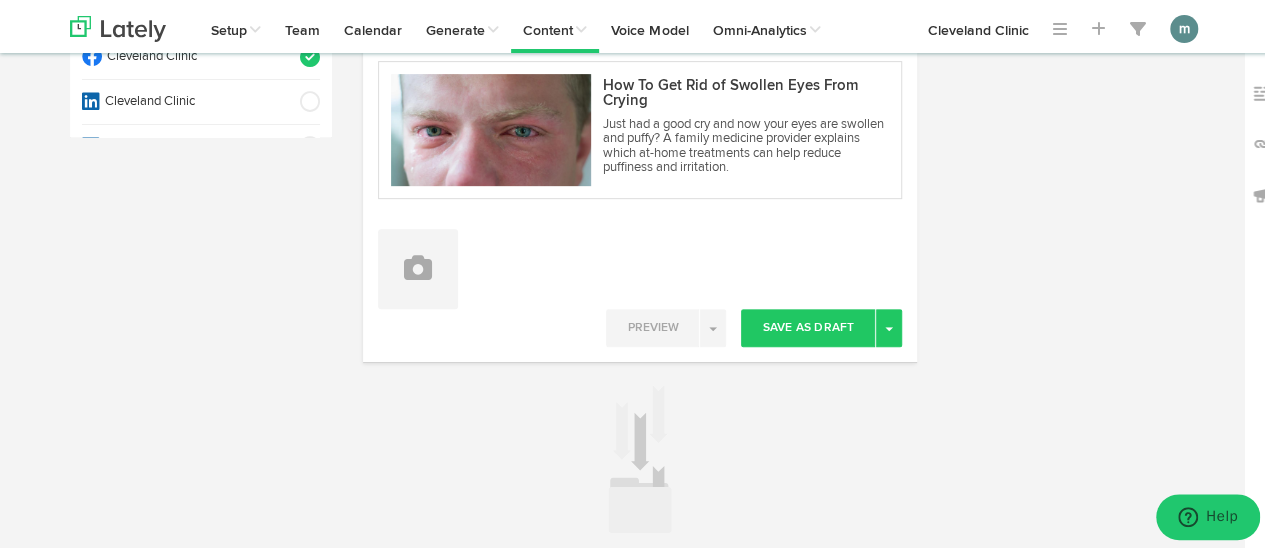 scroll, scrollTop: 482, scrollLeft: 0, axis: vertical 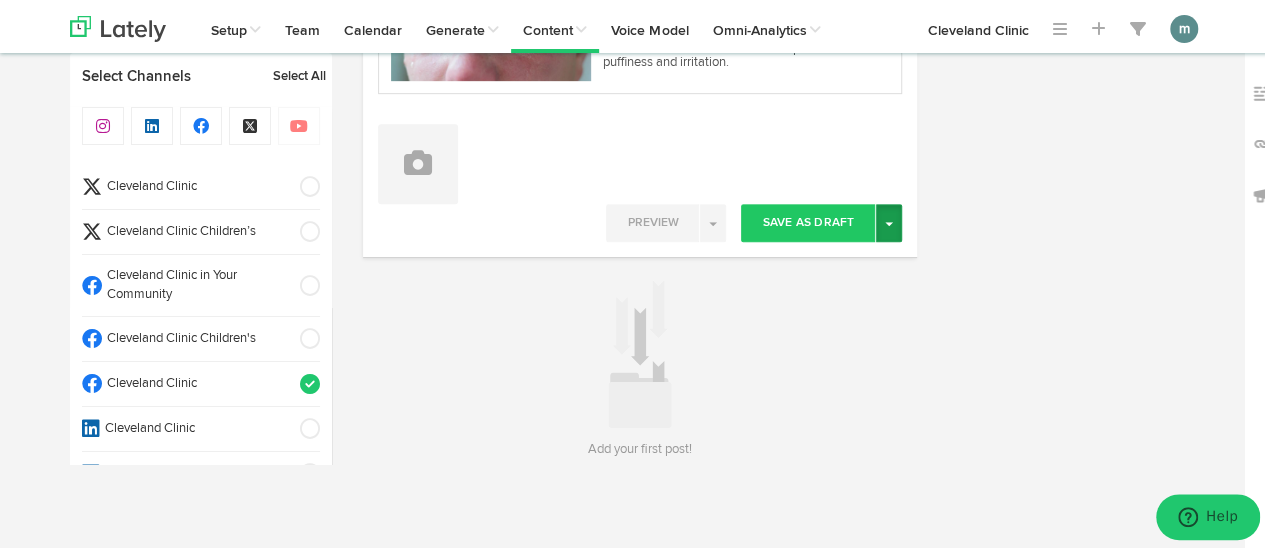 click at bounding box center [889, 221] 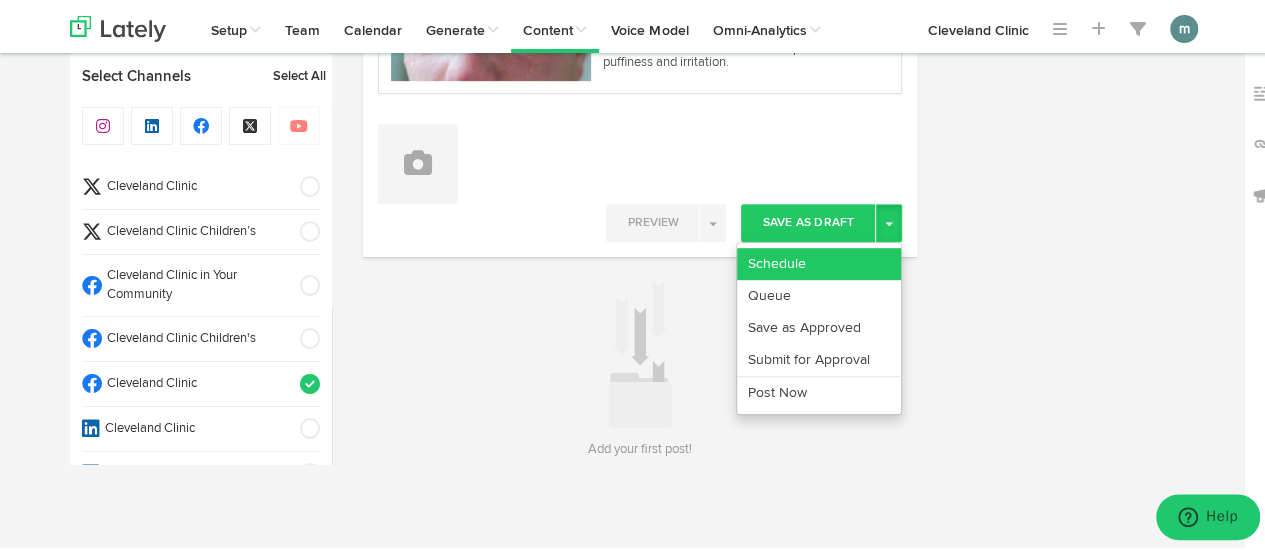 click on "Schedule" at bounding box center [819, 261] 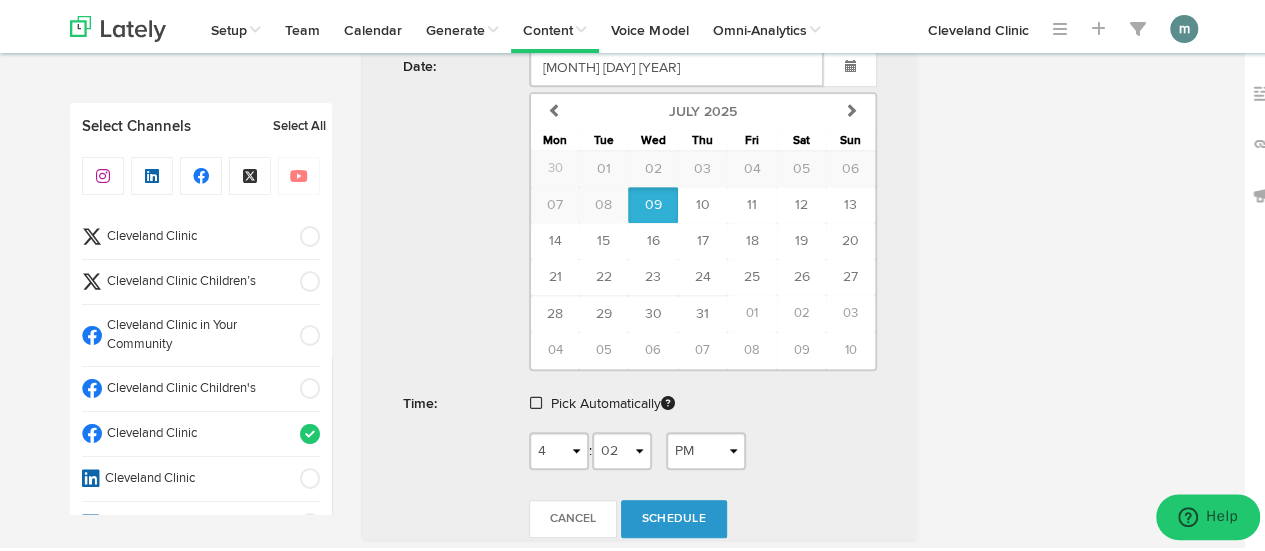 scroll, scrollTop: 882, scrollLeft: 0, axis: vertical 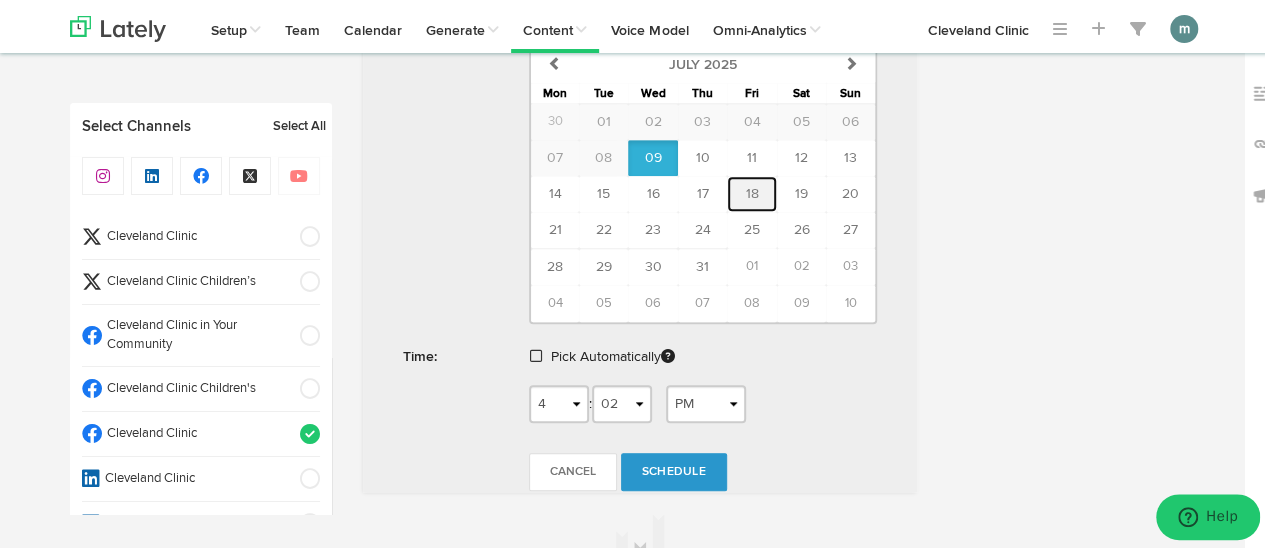 click on "18" at bounding box center (751, 191) 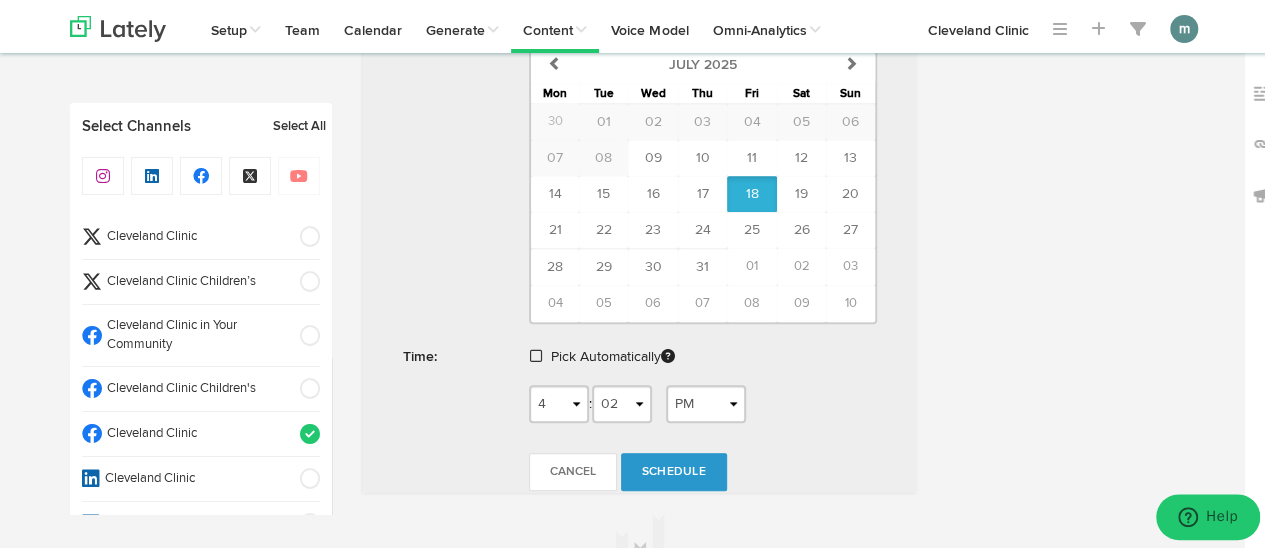 click at bounding box center (536, 353) 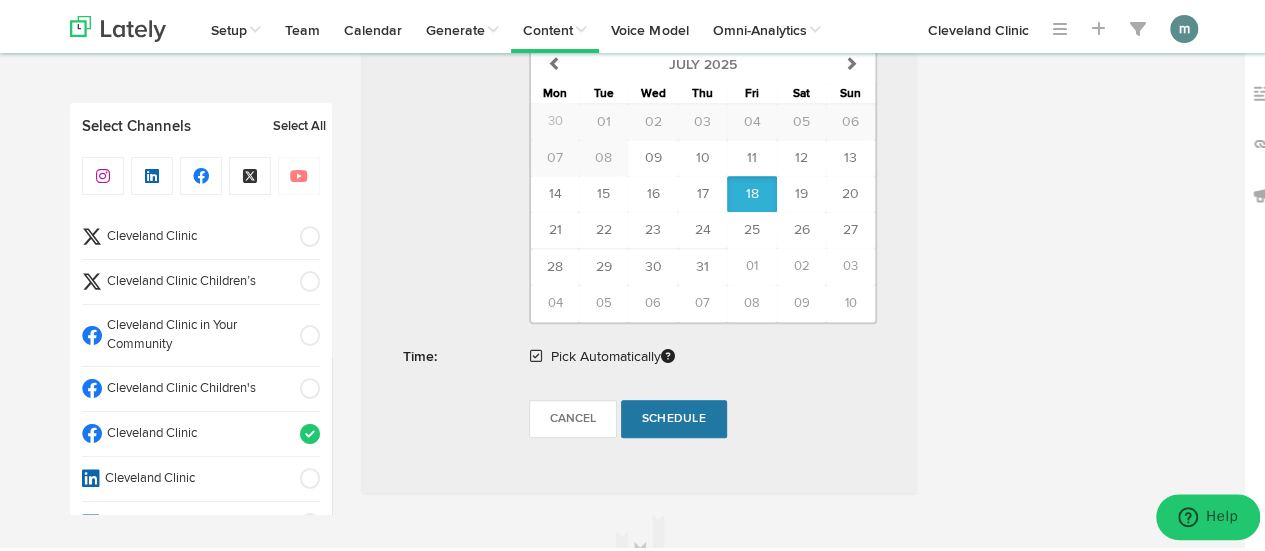 click on "Schedule" at bounding box center (674, 416) 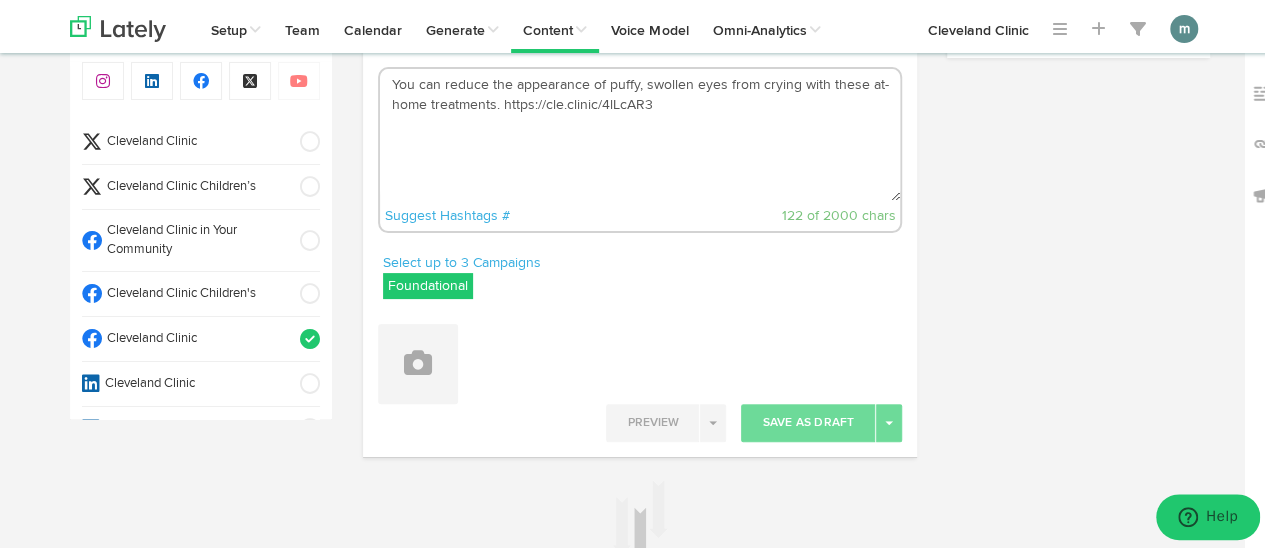 scroll, scrollTop: 0, scrollLeft: 0, axis: both 